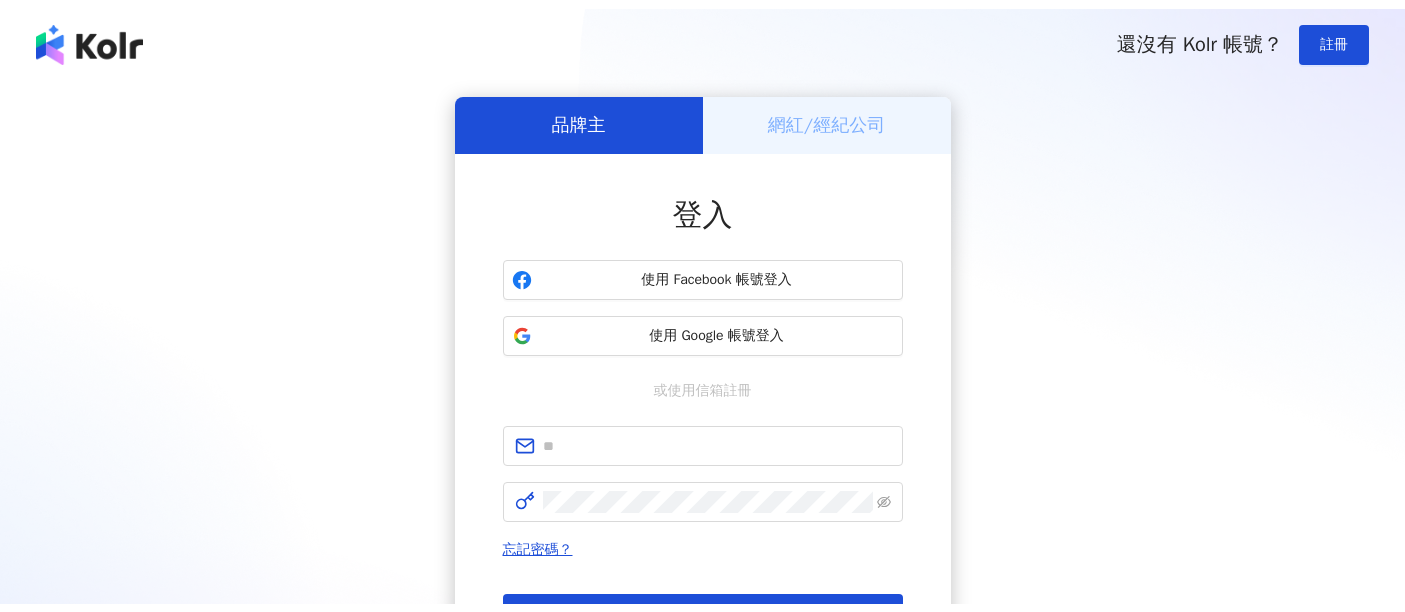 scroll, scrollTop: 0, scrollLeft: 0, axis: both 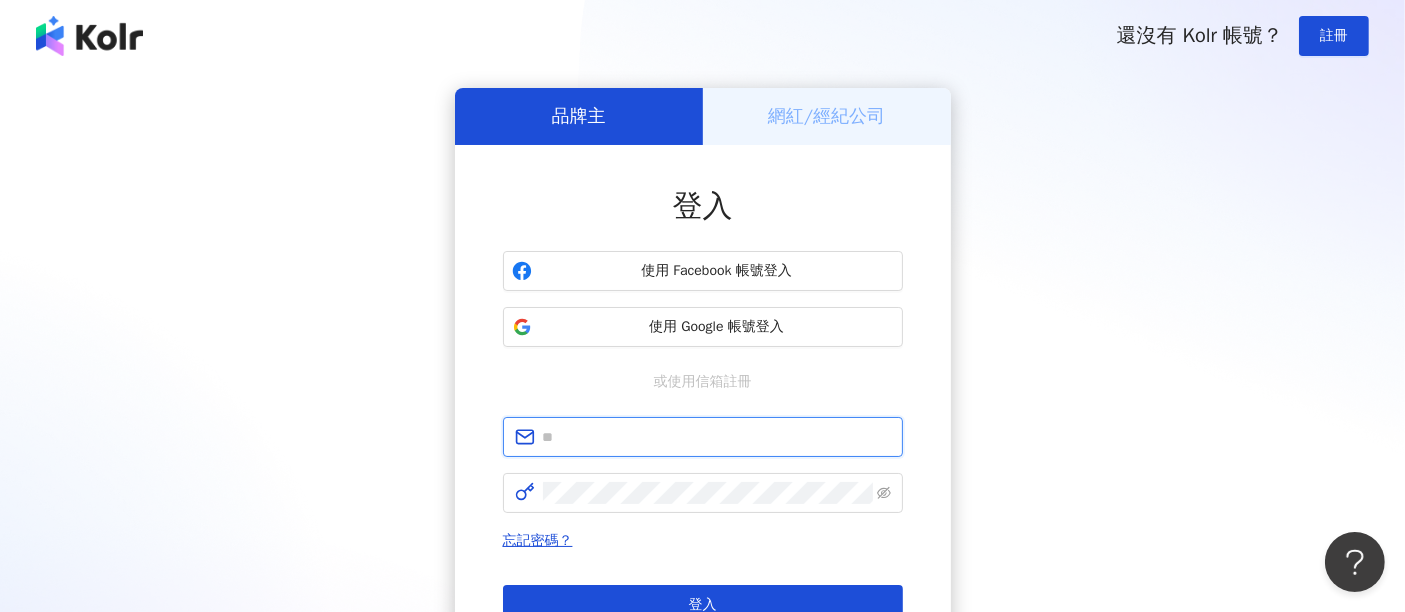 click at bounding box center (717, 437) 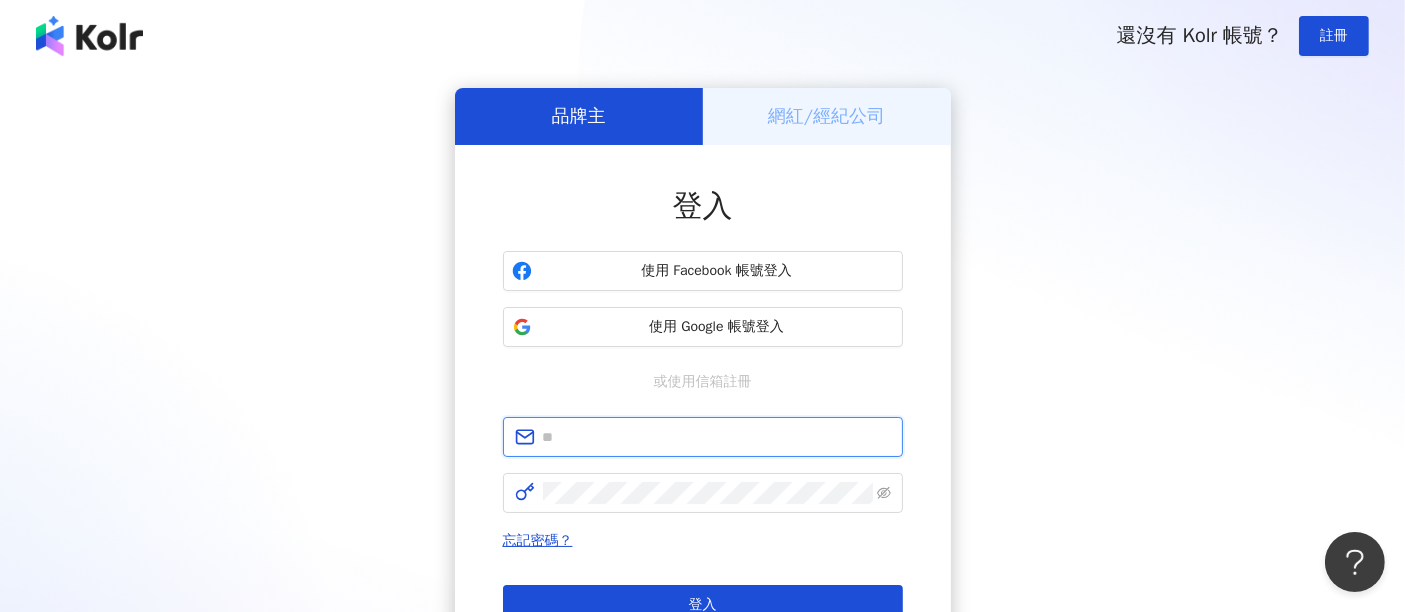 type on "**********" 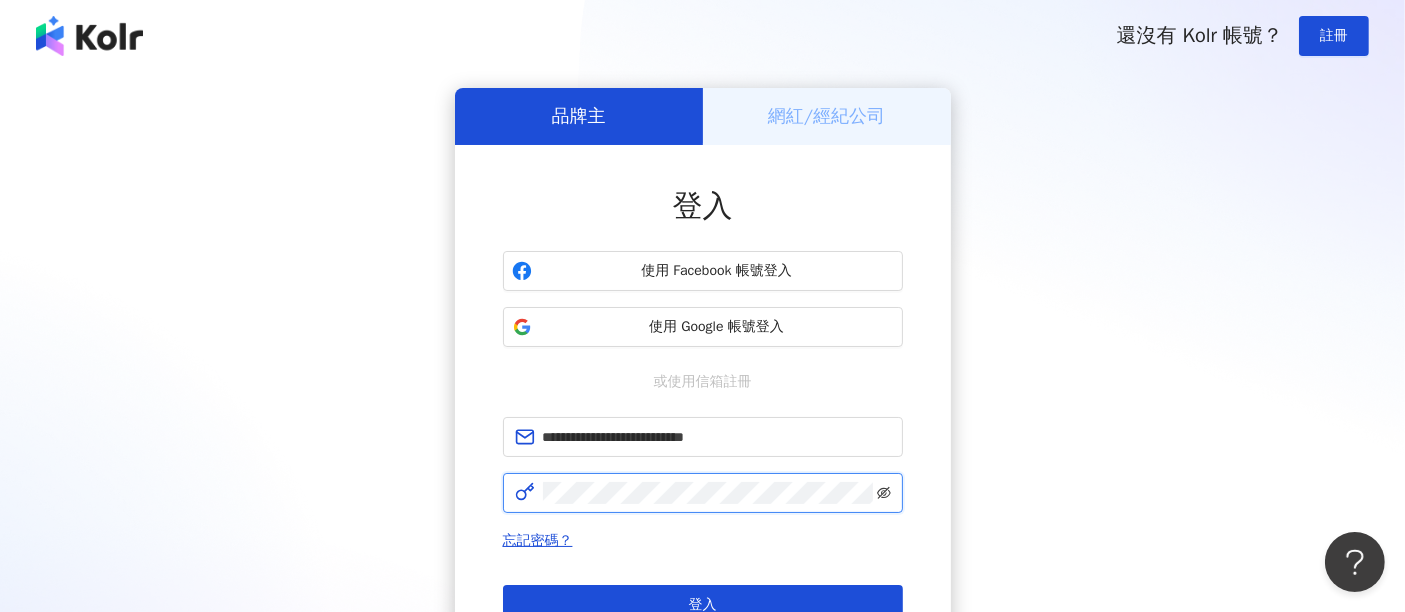 click 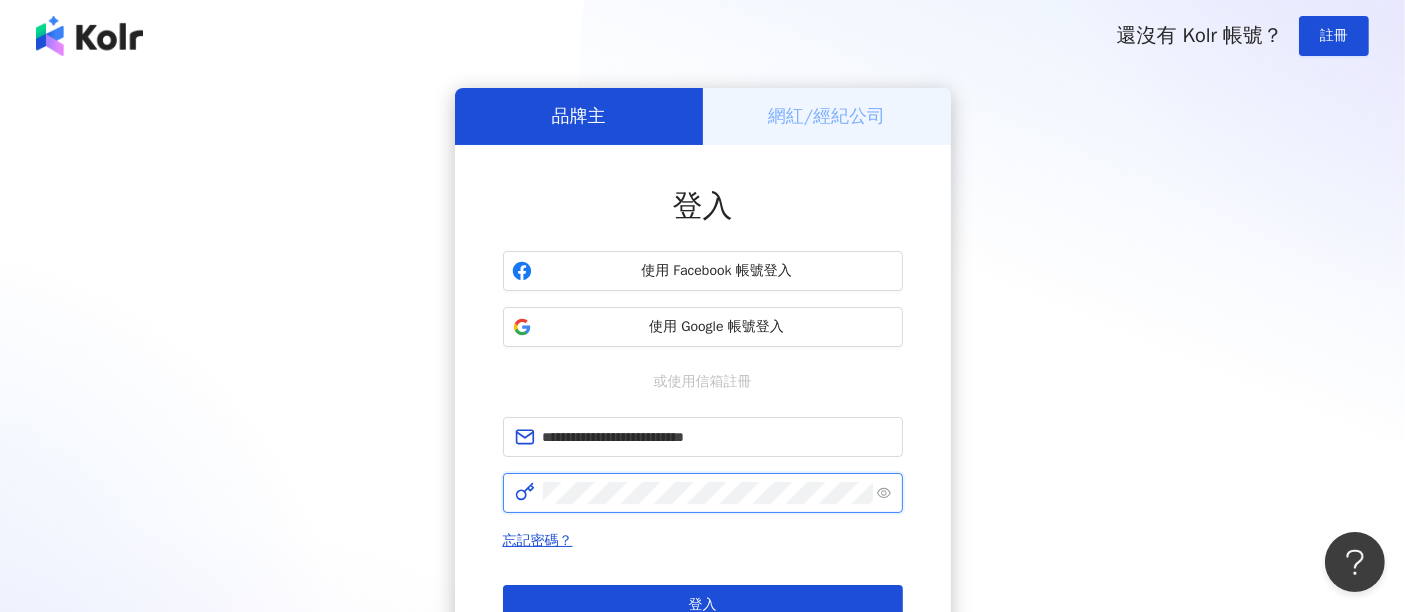 click on "登入" at bounding box center (703, 605) 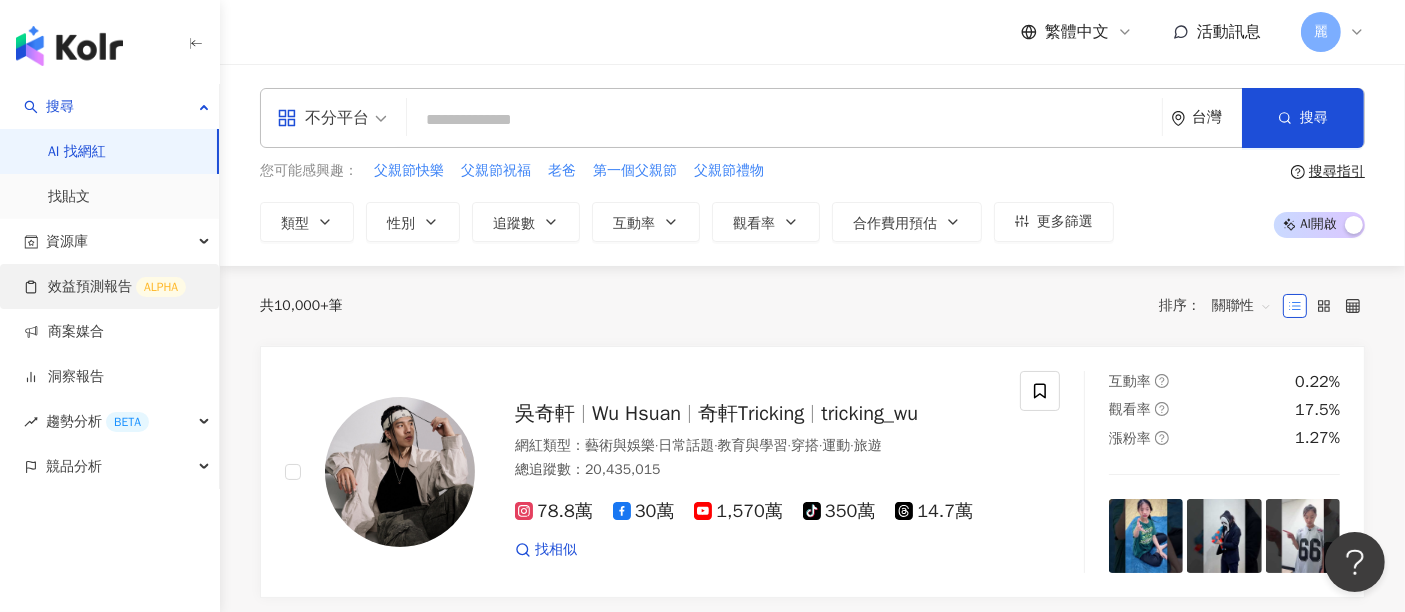 click on "效益預測報告 ALPHA" at bounding box center [105, 287] 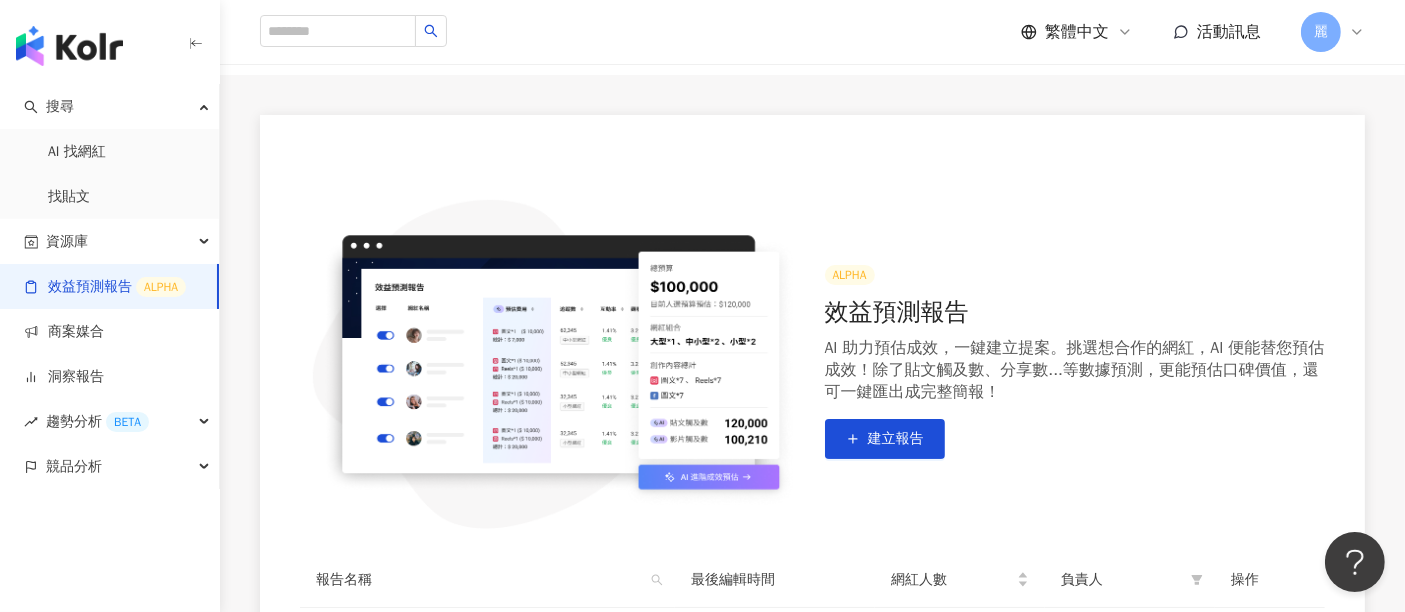 scroll, scrollTop: 333, scrollLeft: 0, axis: vertical 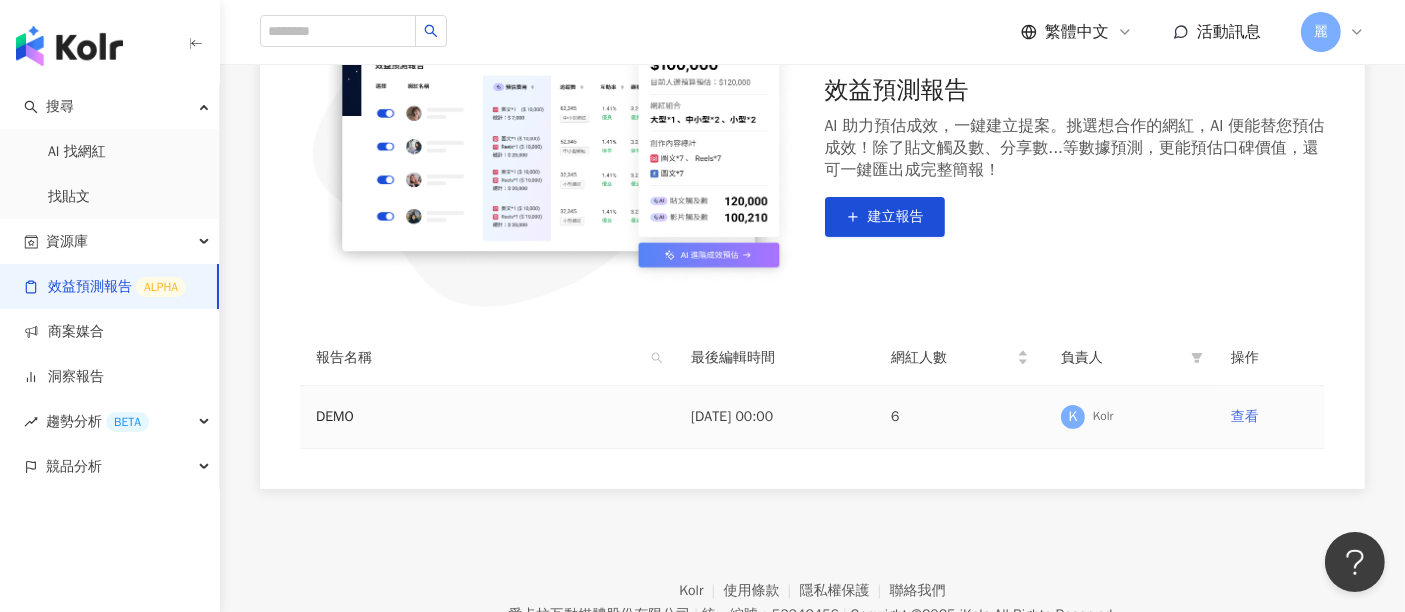 click on "查看" at bounding box center [1245, 416] 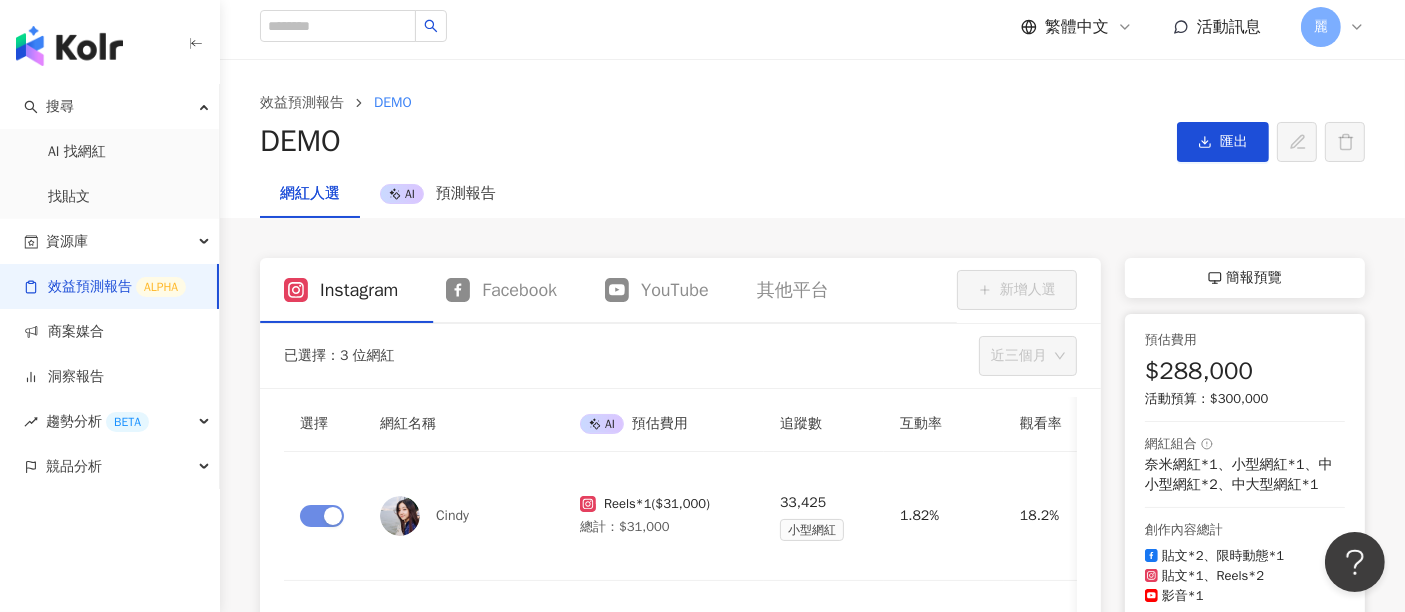 scroll, scrollTop: 0, scrollLeft: 0, axis: both 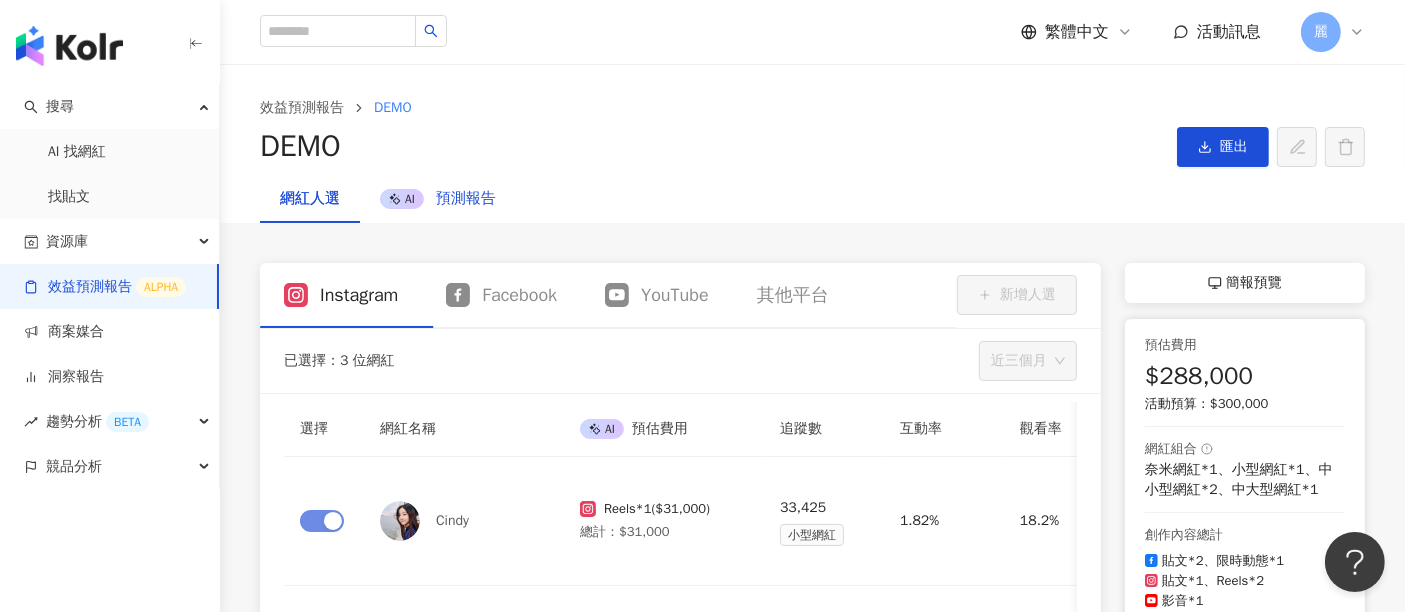 click on "預測報告" at bounding box center [466, 198] 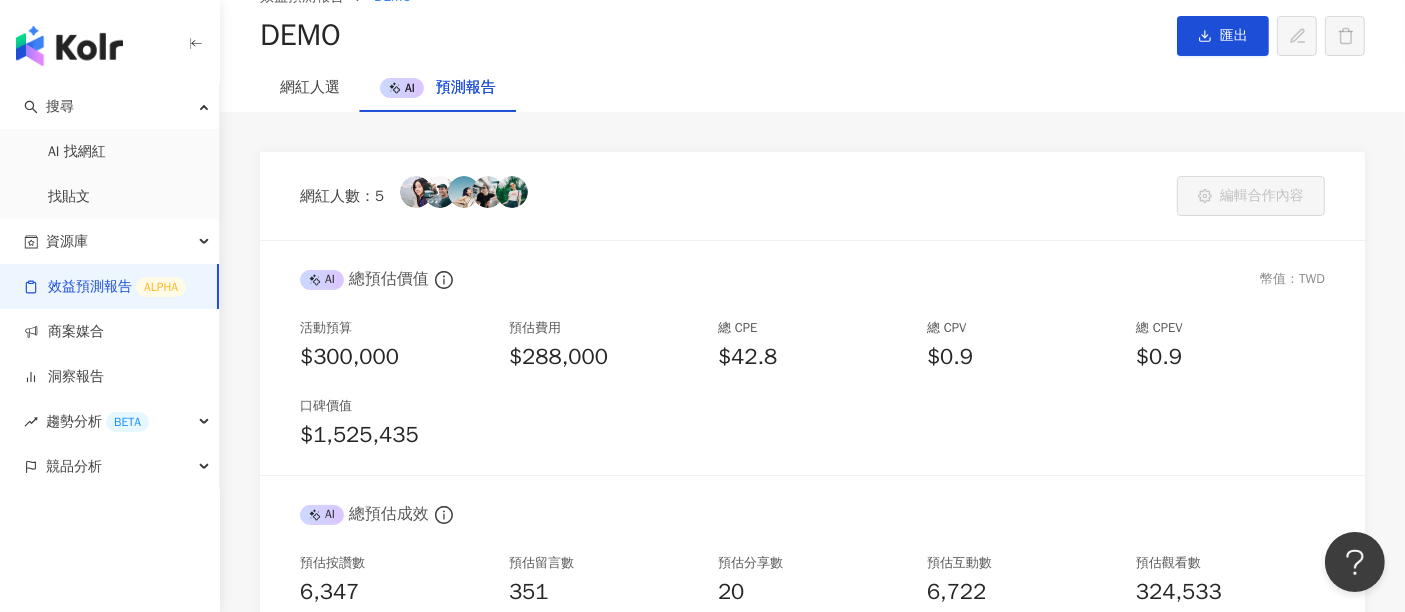 scroll, scrollTop: 111, scrollLeft: 0, axis: vertical 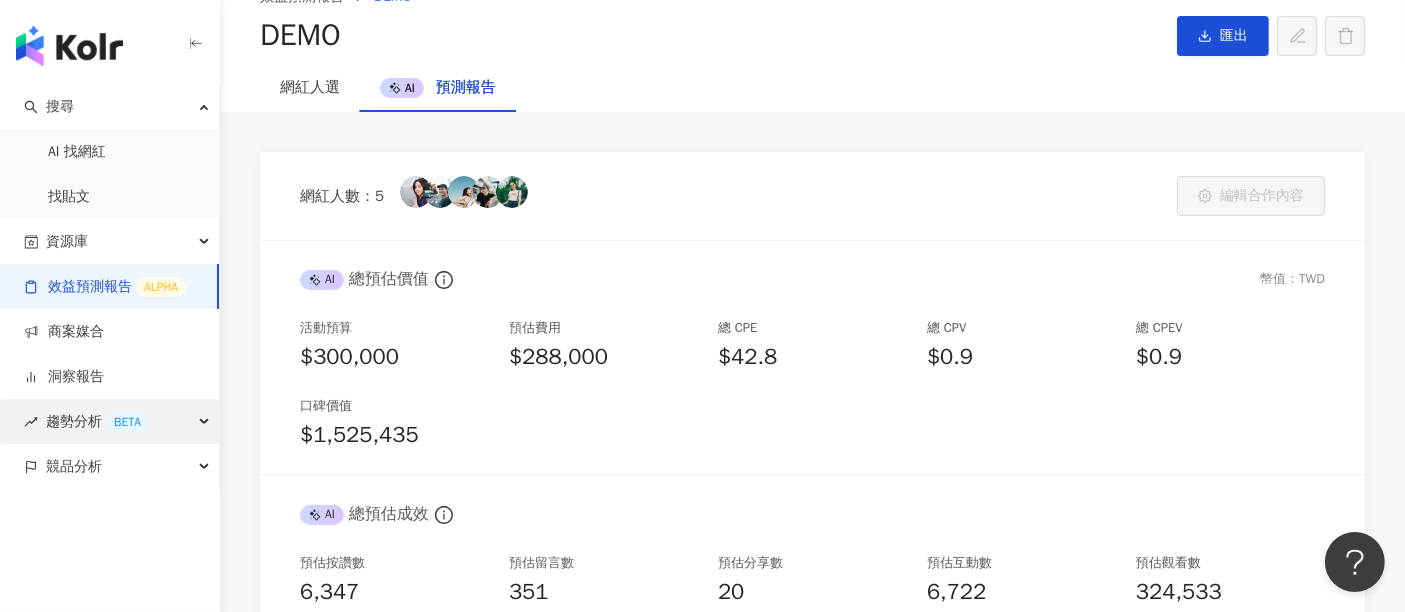 click on "趨勢分析 BETA" at bounding box center (97, 421) 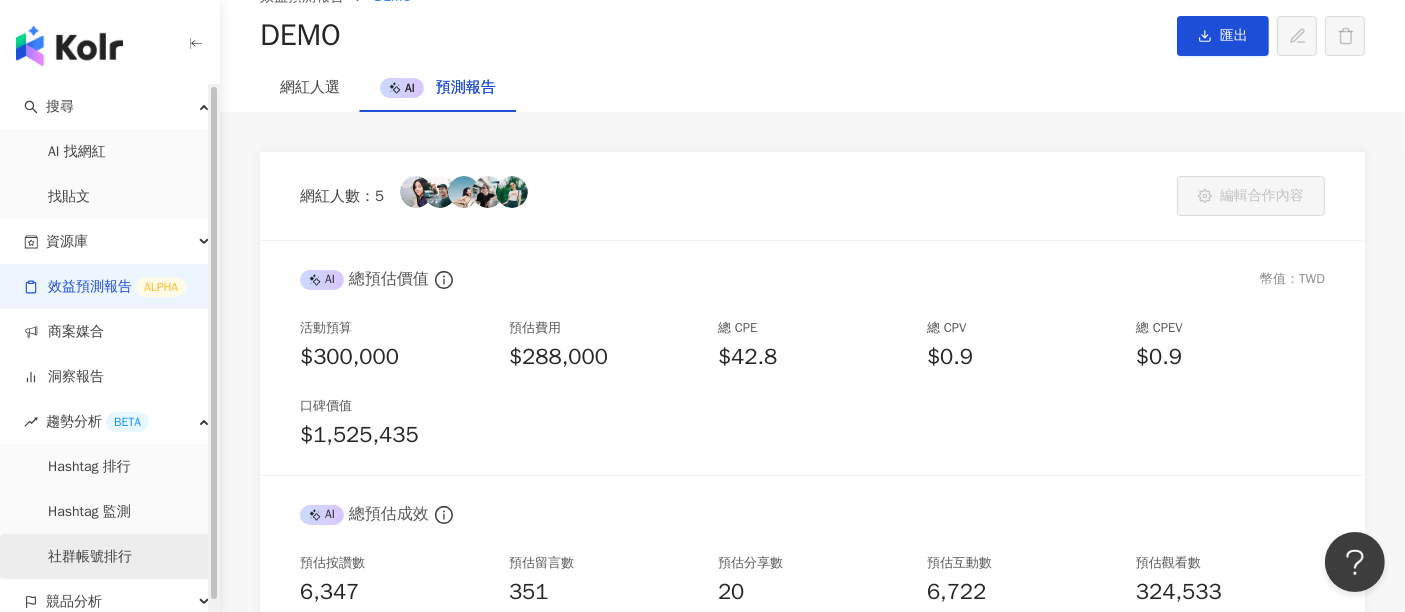 click on "社群帳號排行" at bounding box center [90, 557] 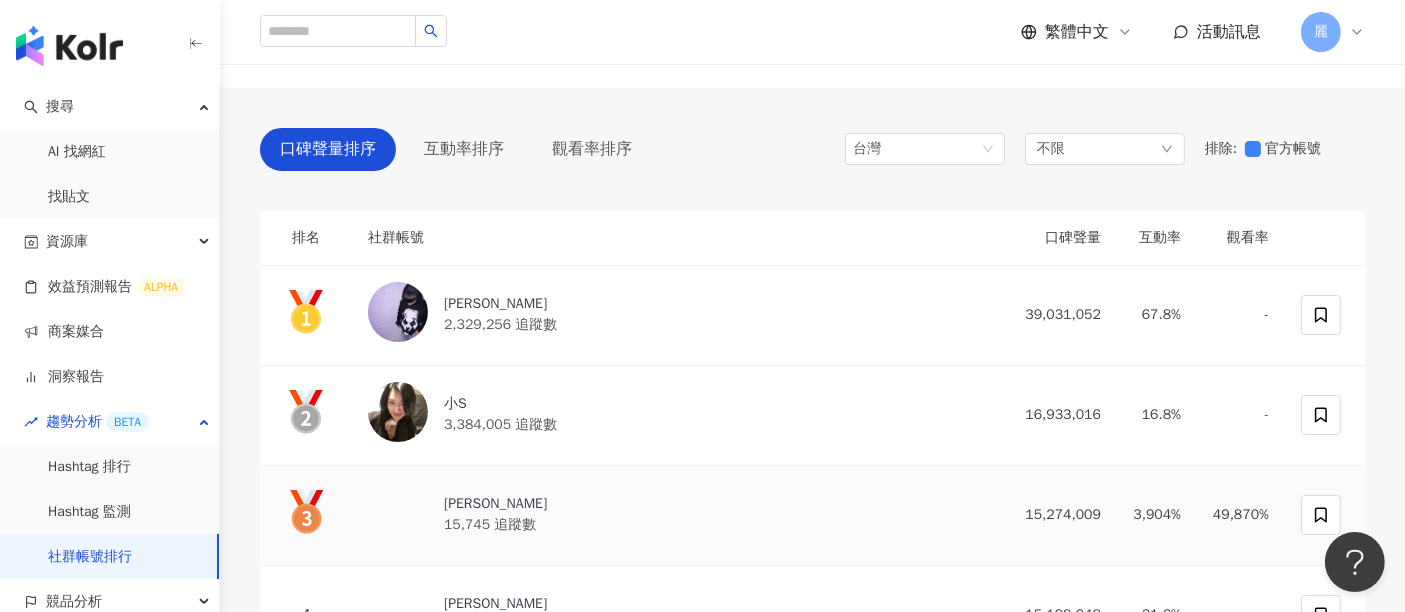 scroll, scrollTop: 0, scrollLeft: 0, axis: both 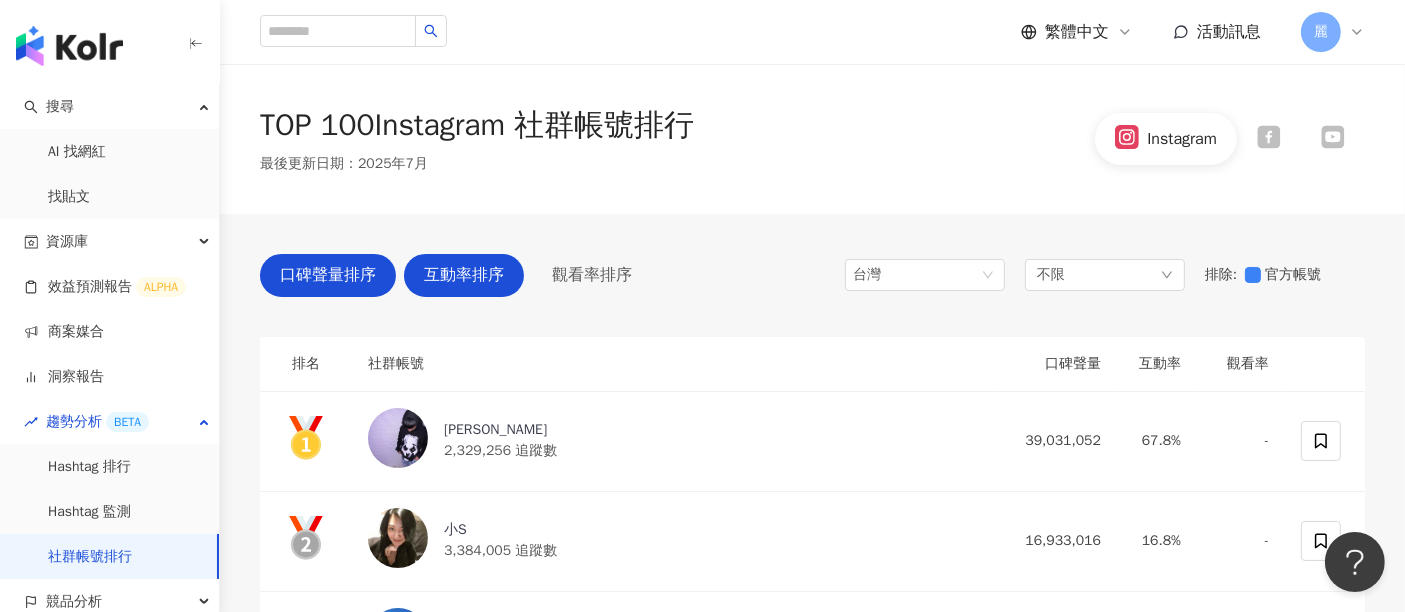 click on "互動率排序" at bounding box center (464, 275) 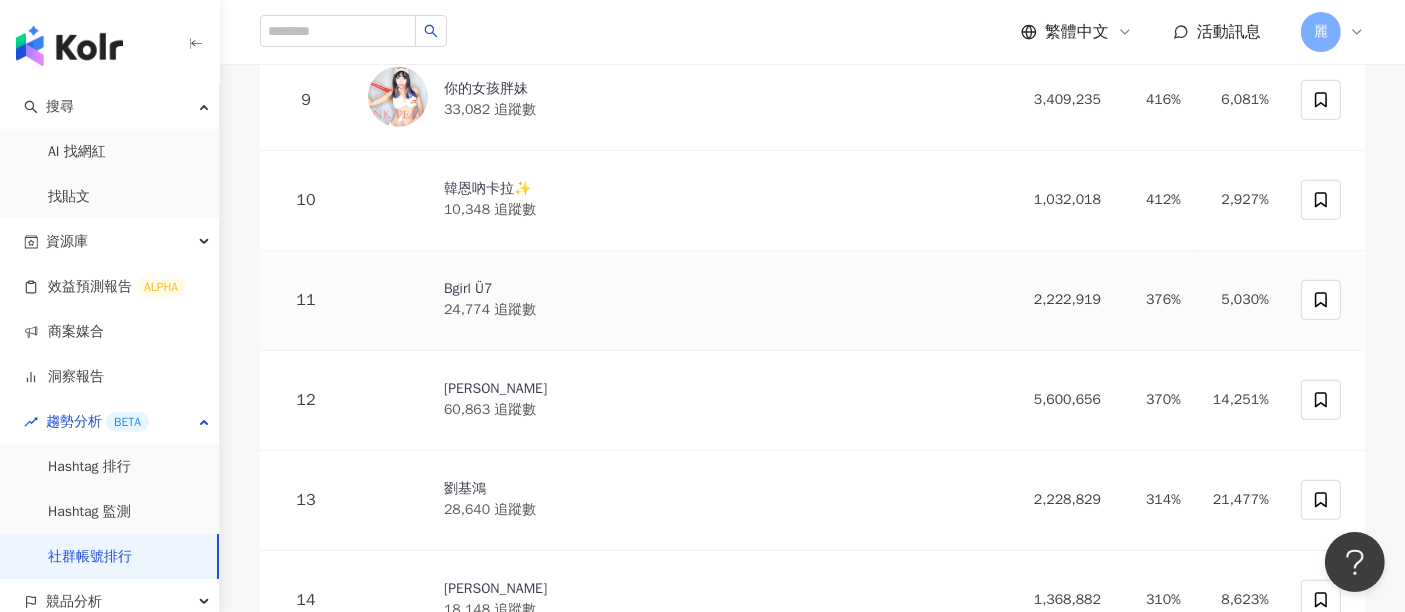 scroll, scrollTop: 1222, scrollLeft: 0, axis: vertical 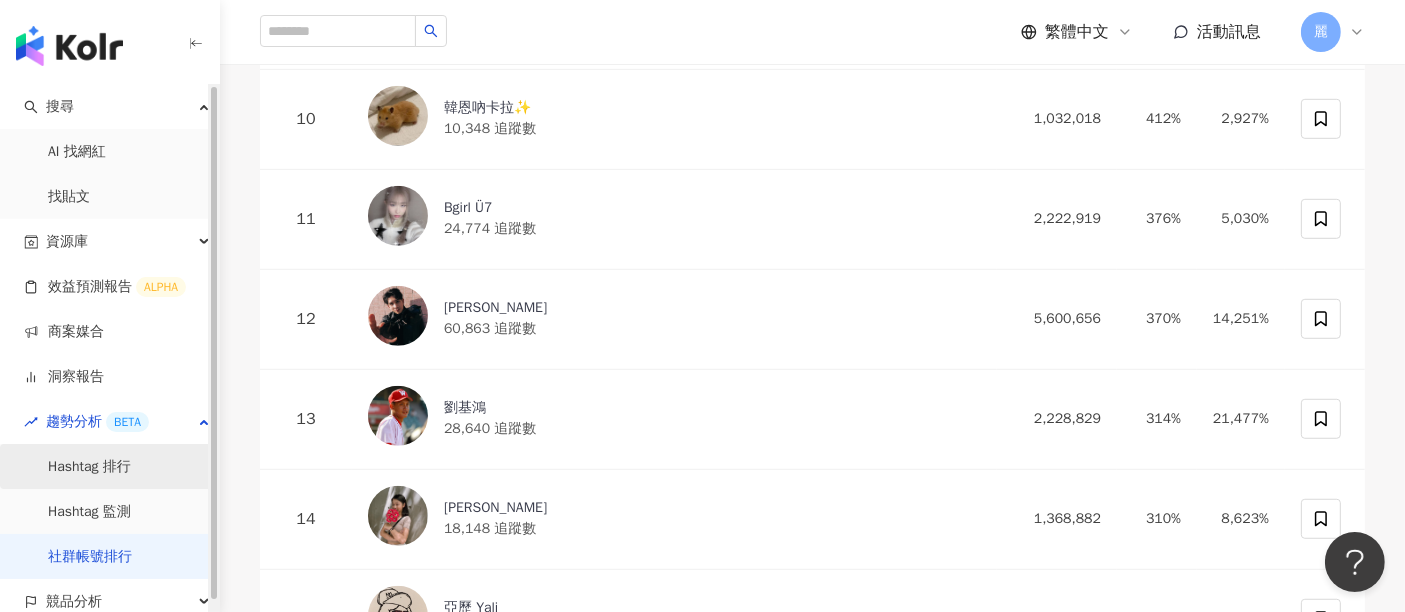 click on "Hashtag 排行" at bounding box center (89, 467) 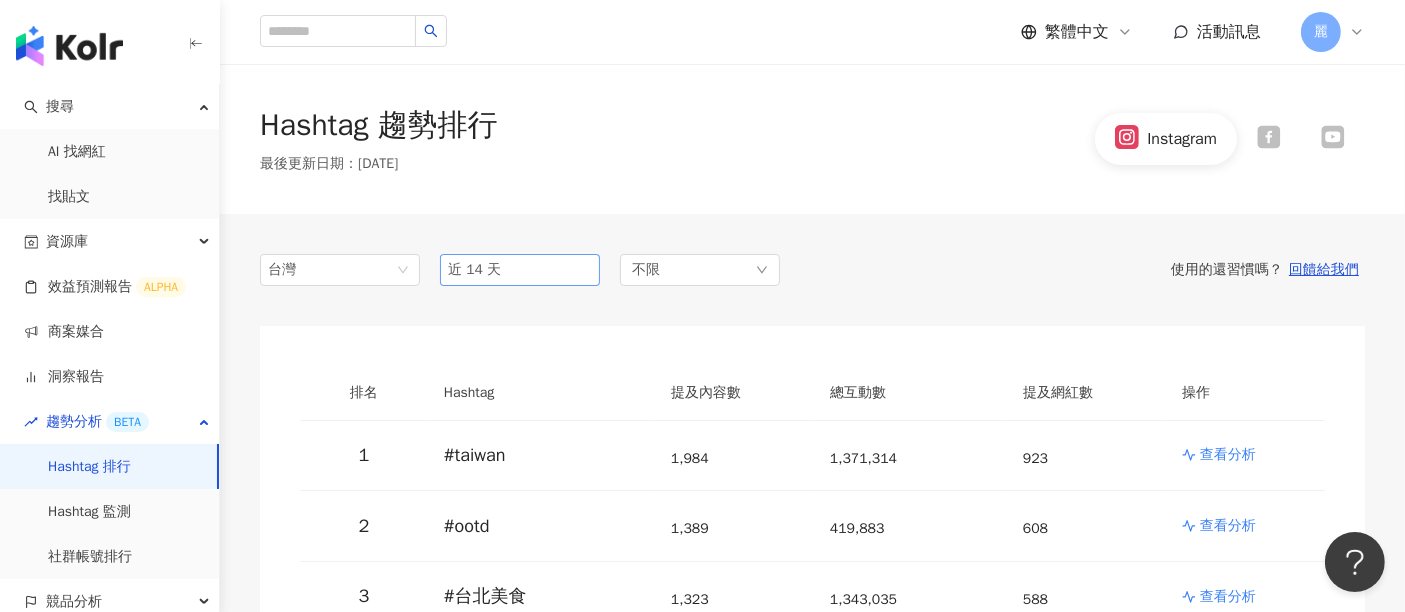 click on "近 14 天" at bounding box center [520, 270] 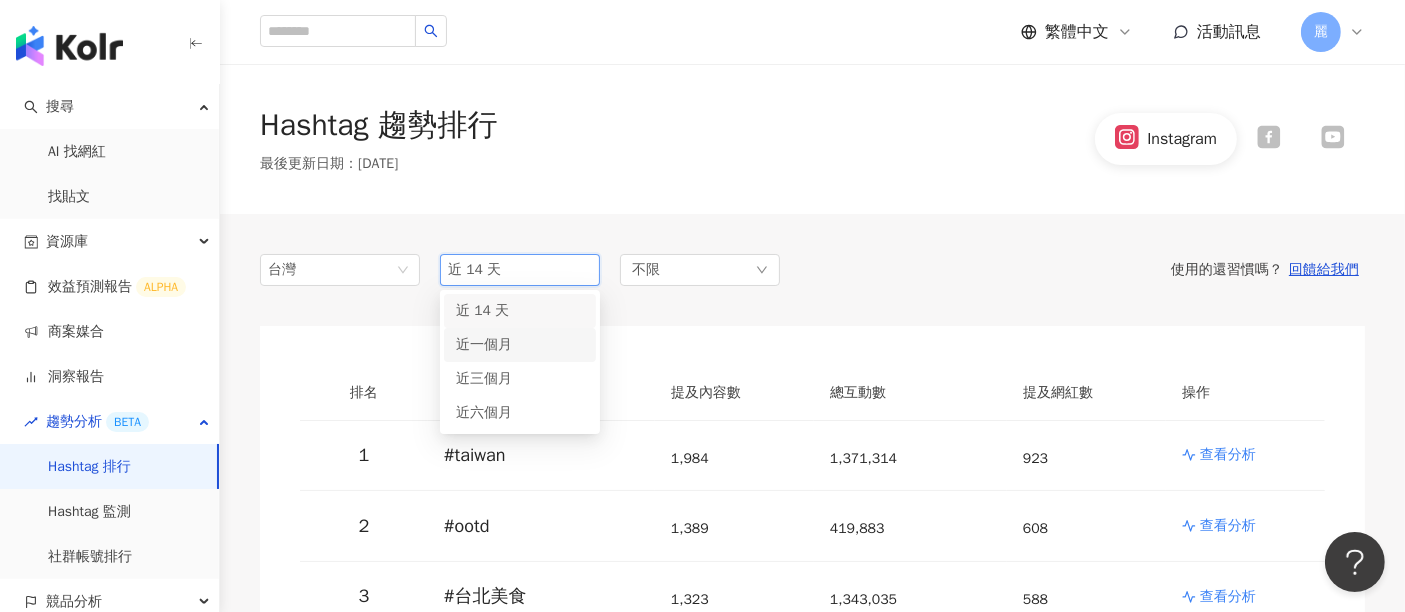 click on "近一個月" at bounding box center (520, 345) 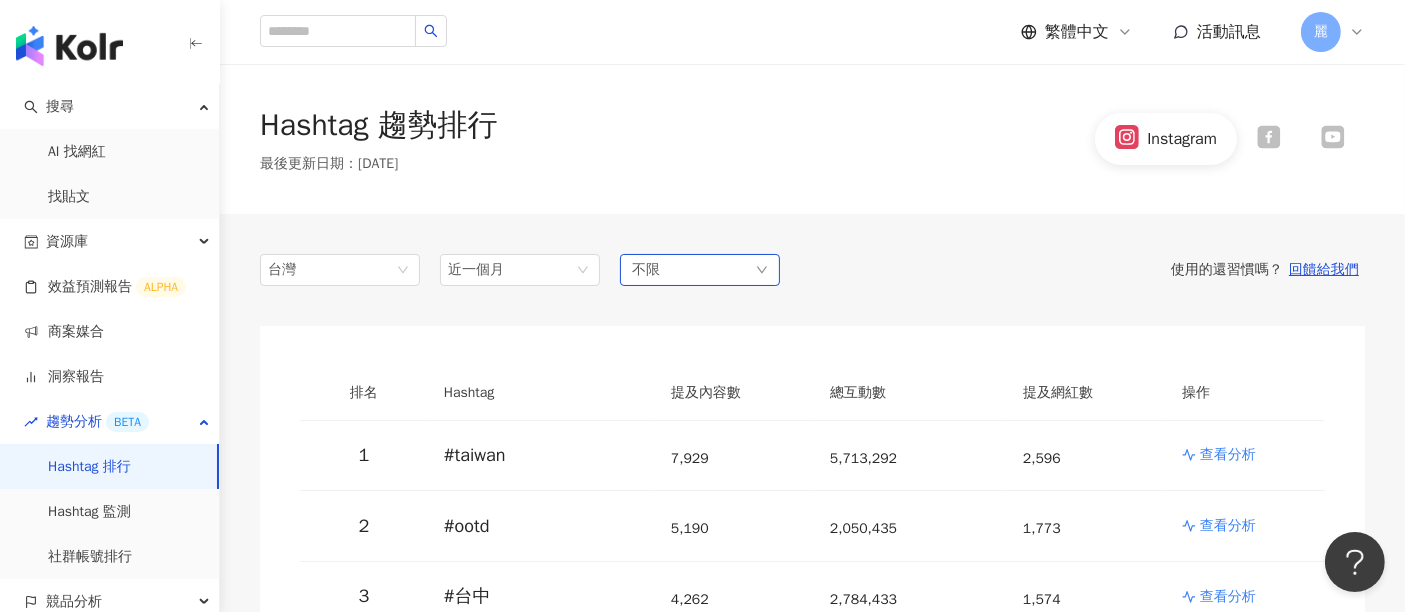 click on "不限" at bounding box center (700, 270) 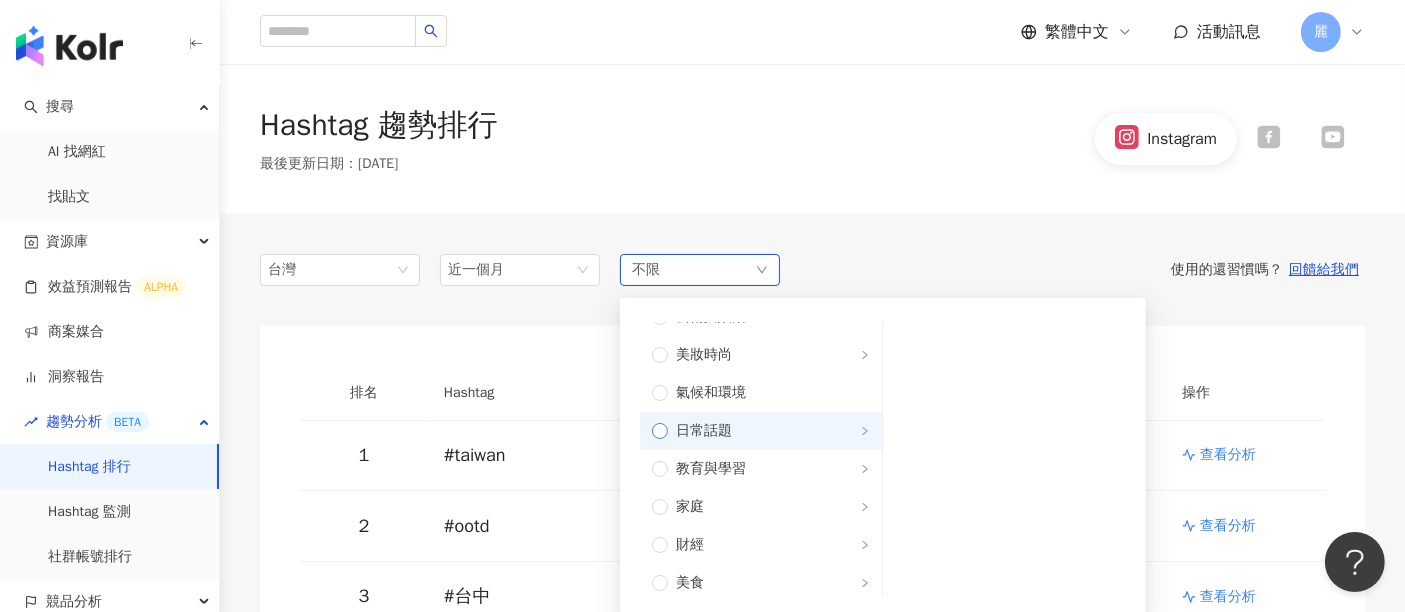 scroll, scrollTop: 111, scrollLeft: 0, axis: vertical 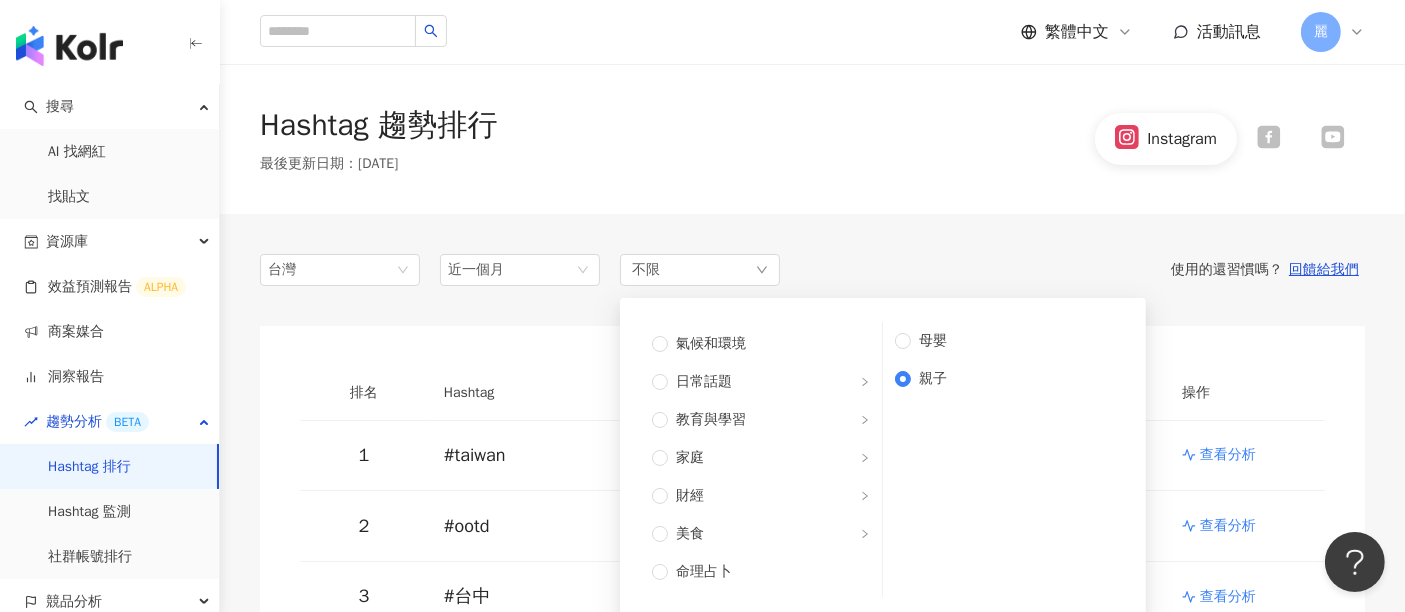 click on "使用的還習慣嗎？ 回饋給我們" at bounding box center [1072, 270] 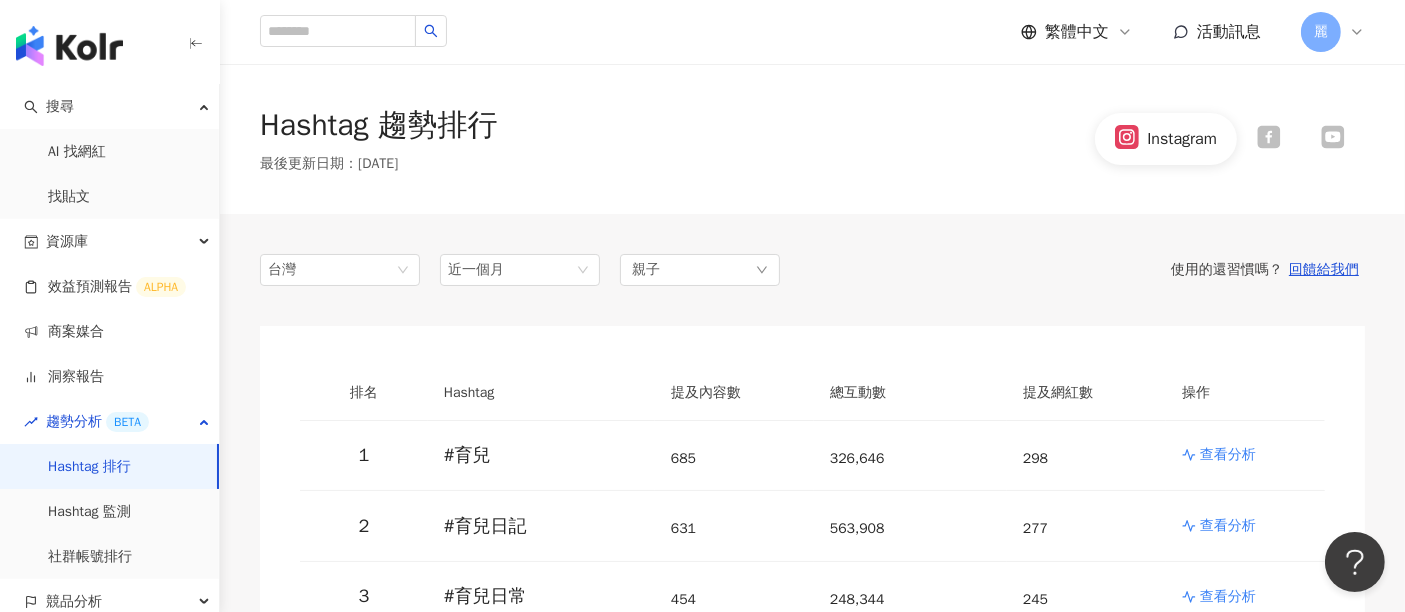 scroll, scrollTop: 111, scrollLeft: 0, axis: vertical 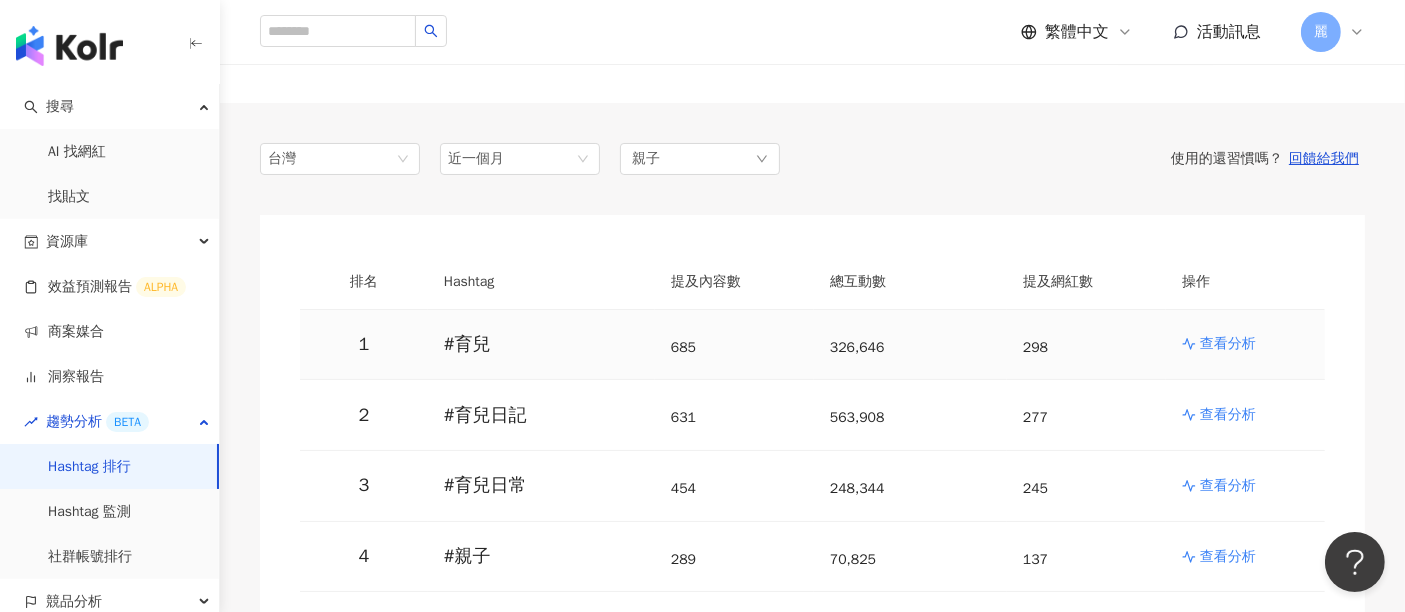 click on "查看分析" at bounding box center [1228, 344] 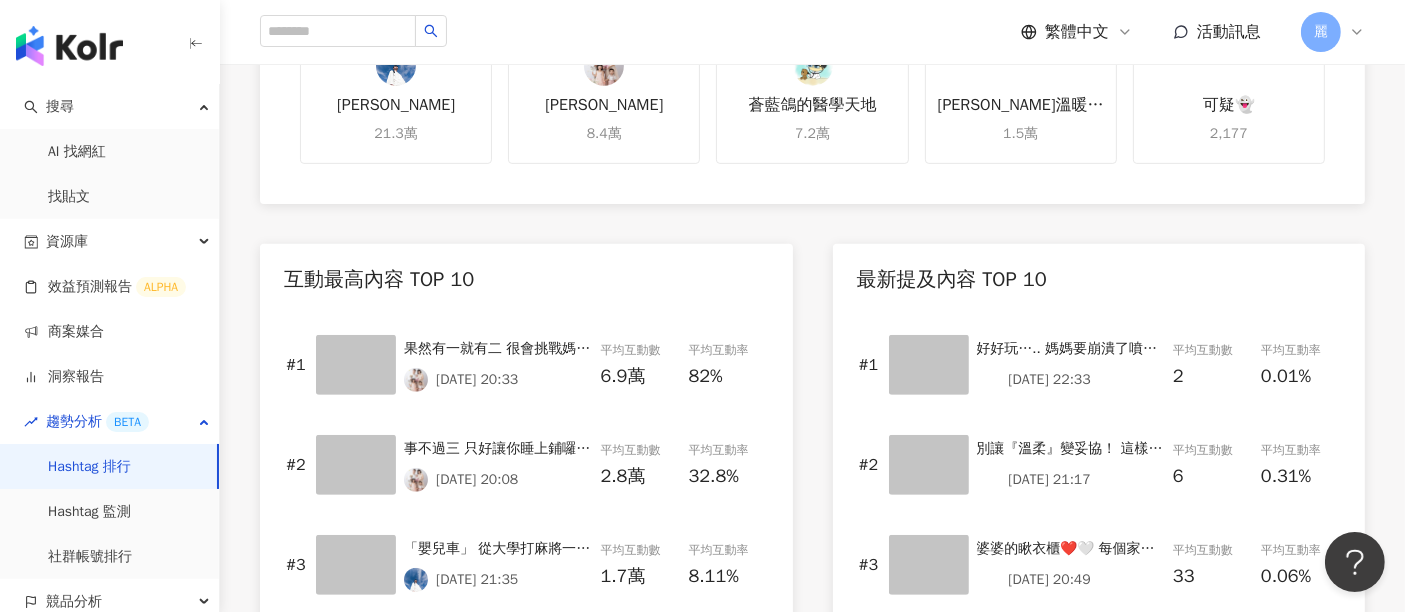 scroll, scrollTop: 777, scrollLeft: 0, axis: vertical 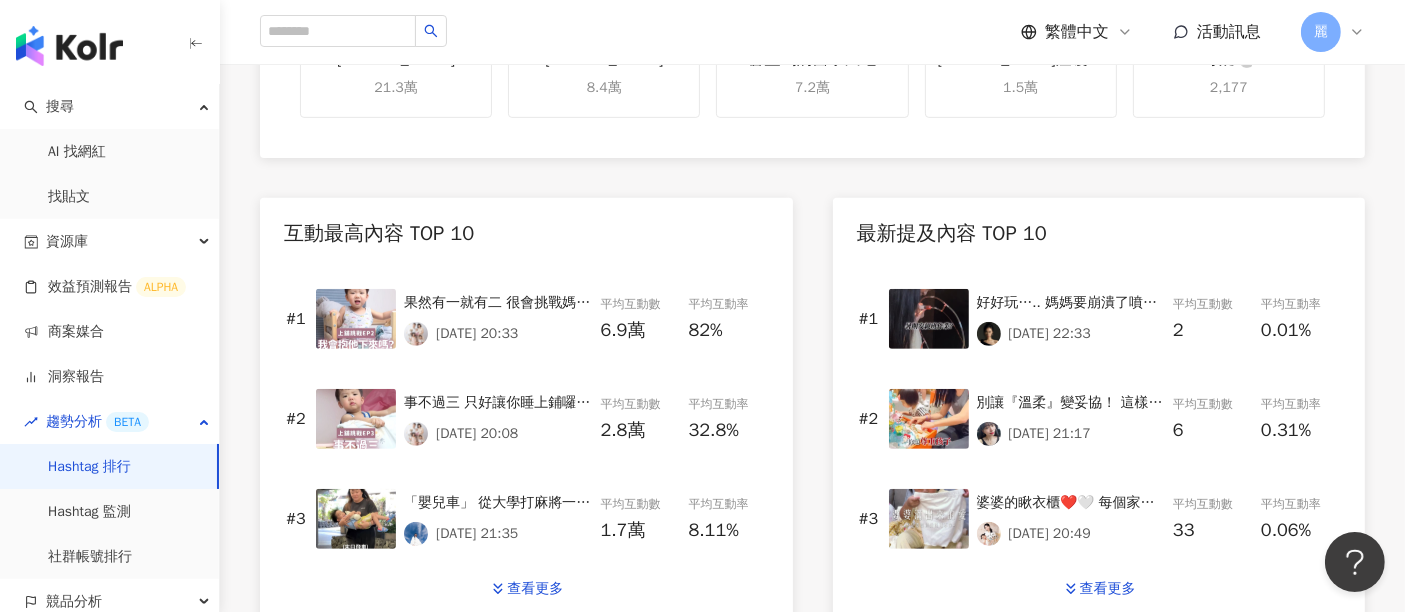 click on "果然有一就有二
很會挑戰媽媽的極限
你們覺得我會心軟嗎？
#育兒 #育兒日記 #育兒分享 #育兒生活 #matt日常" at bounding box center (498, 303) 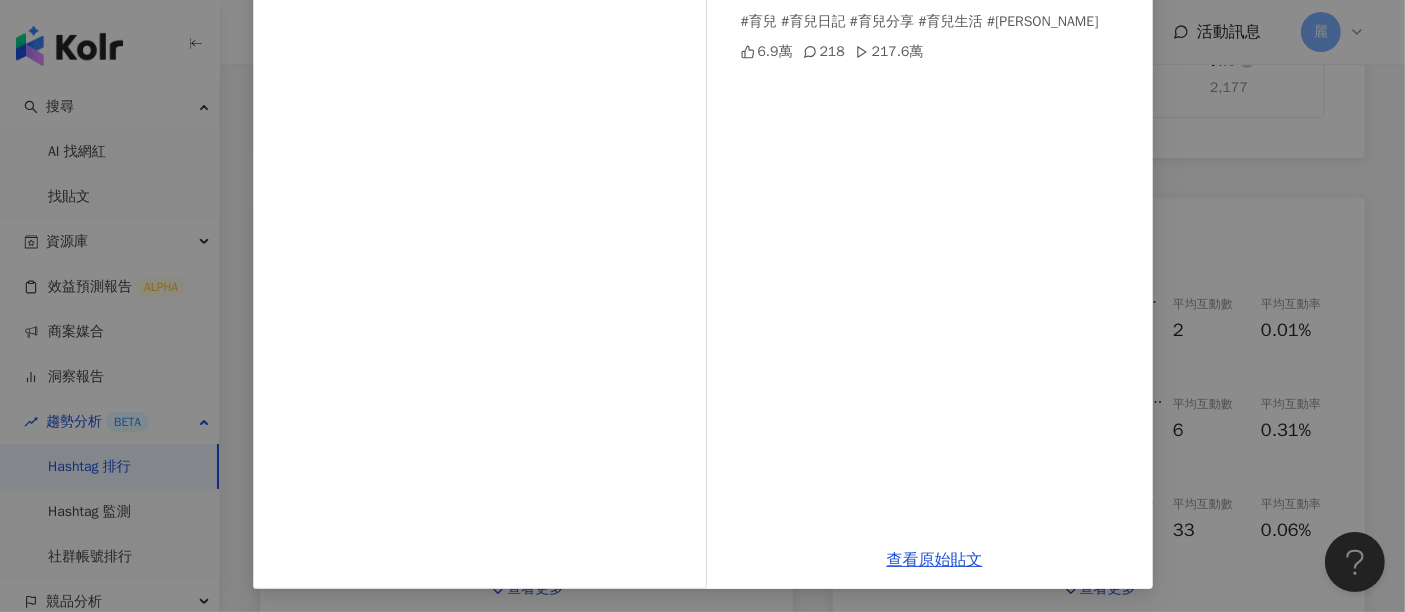 scroll, scrollTop: 0, scrollLeft: 0, axis: both 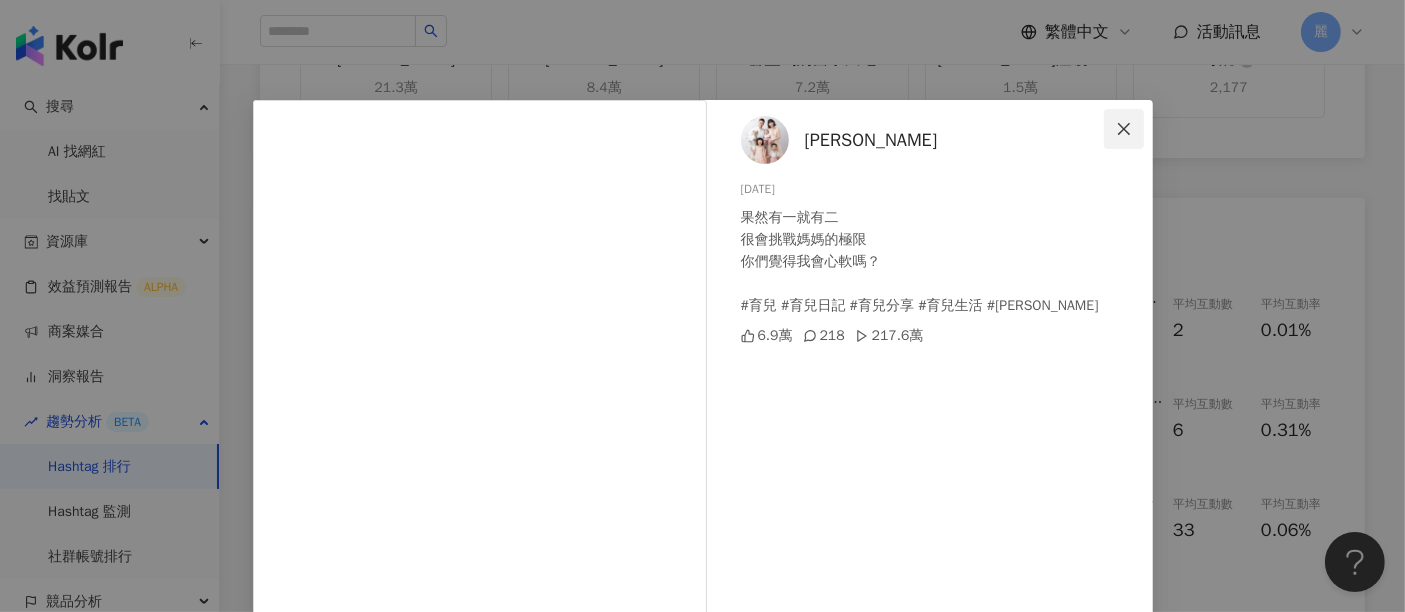 click 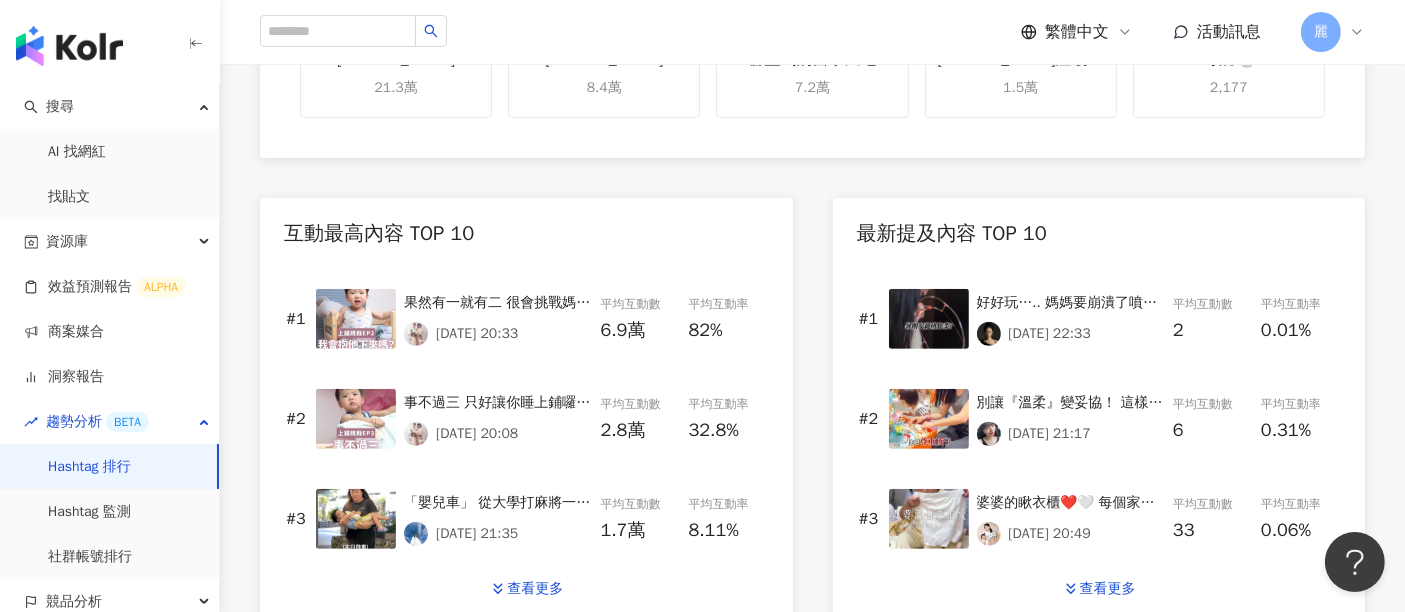 click on "事不過三
只好讓你睡上鋪囉！
雖然最後是哭著睡著的
但好加在他一覺睡到天亮
蠻有睡上鋪的實力喔🤣
不過我跟魯蛋整晚都沒睡好
三不五時起來查看他有沒有危險
真的好累喔😅
#育兒 #育兒日記 #育兒生活 #育兒分享 #matt日常" at bounding box center [498, 403] 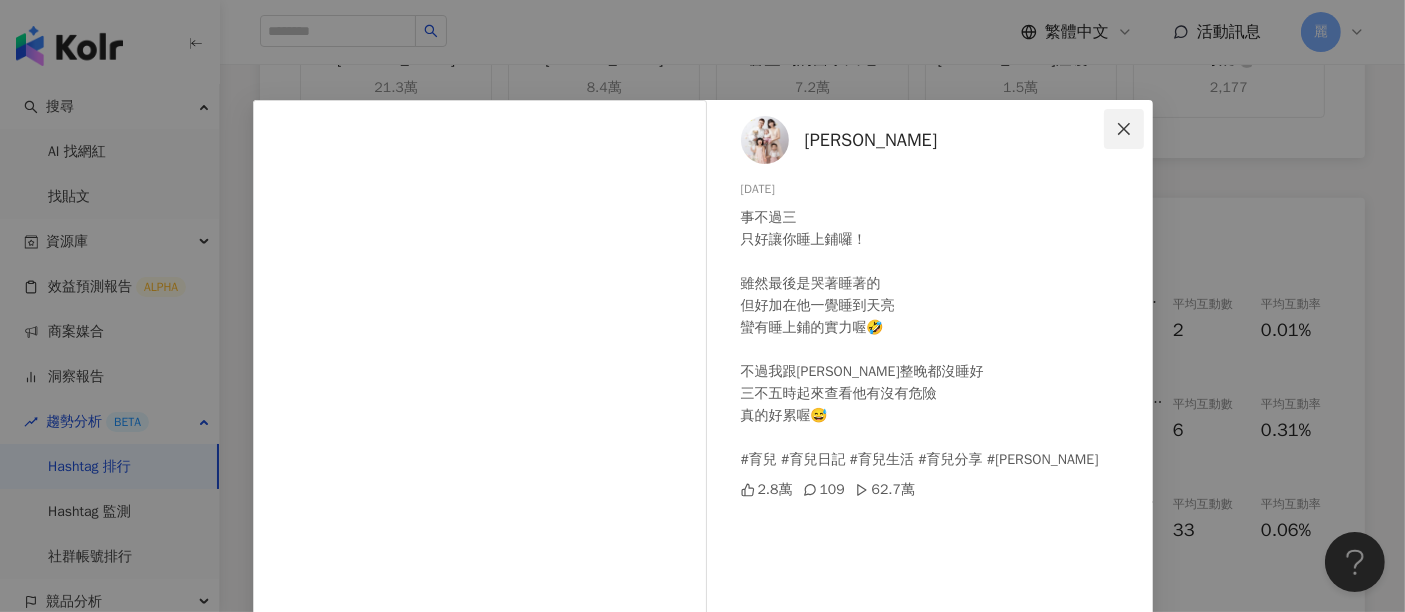 click 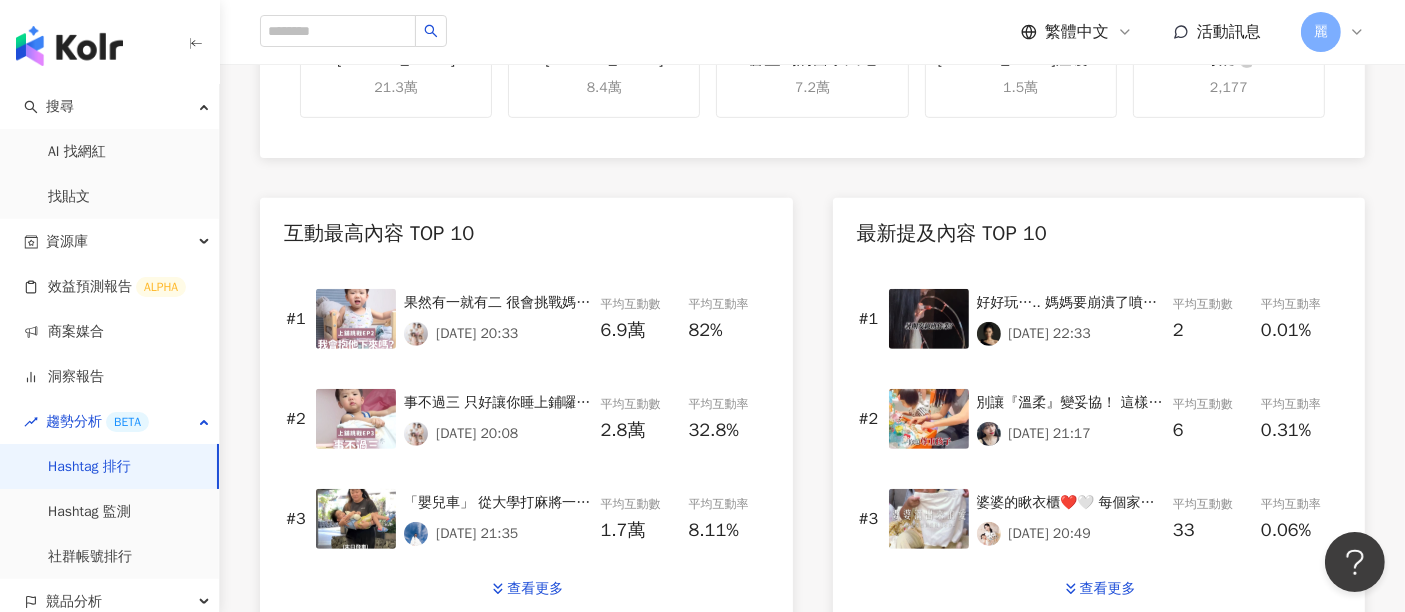 click on "「嬰兒車」
從大學打麻將一直到現在育兒
車車都是個狠角色
#育兒 #育兒日常 #育兒狠角色" at bounding box center (498, 503) 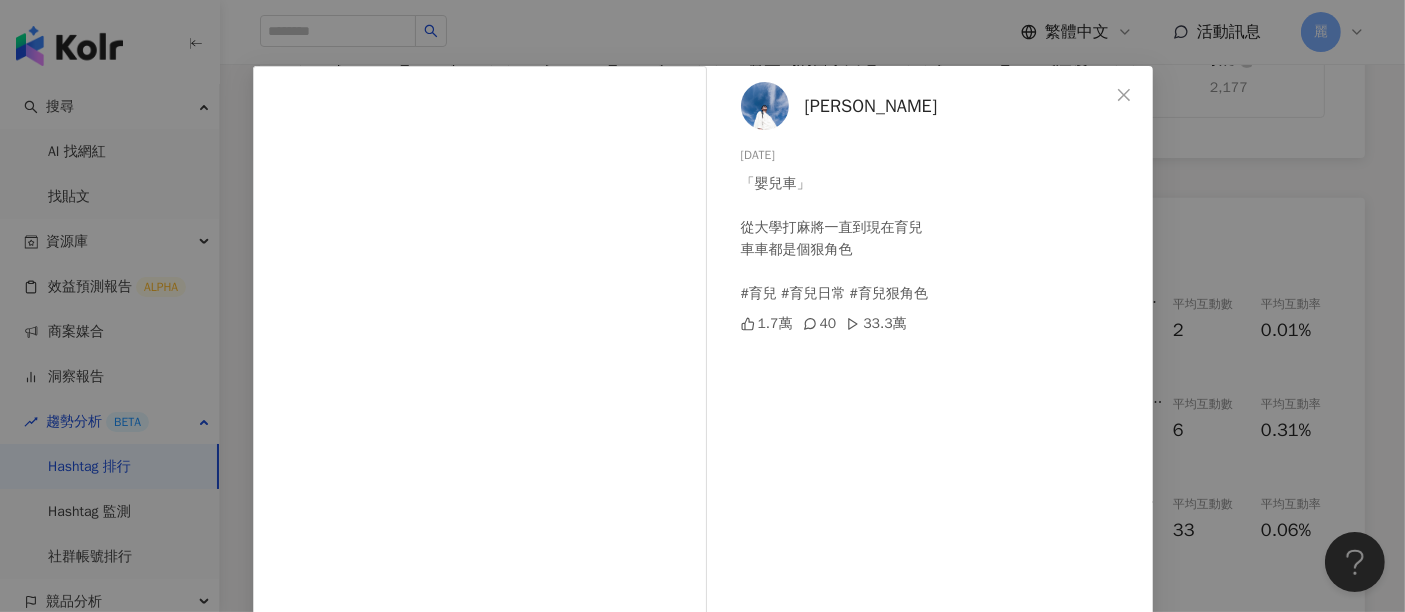scroll, scrollTop: 0, scrollLeft: 0, axis: both 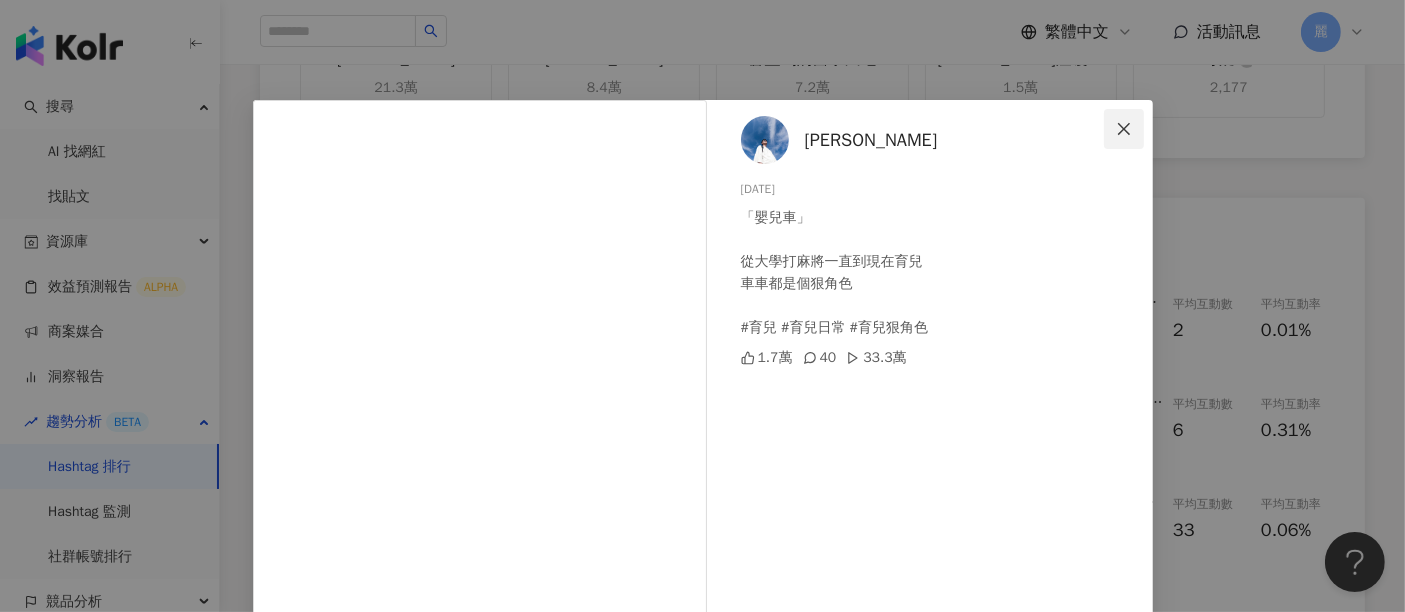 click 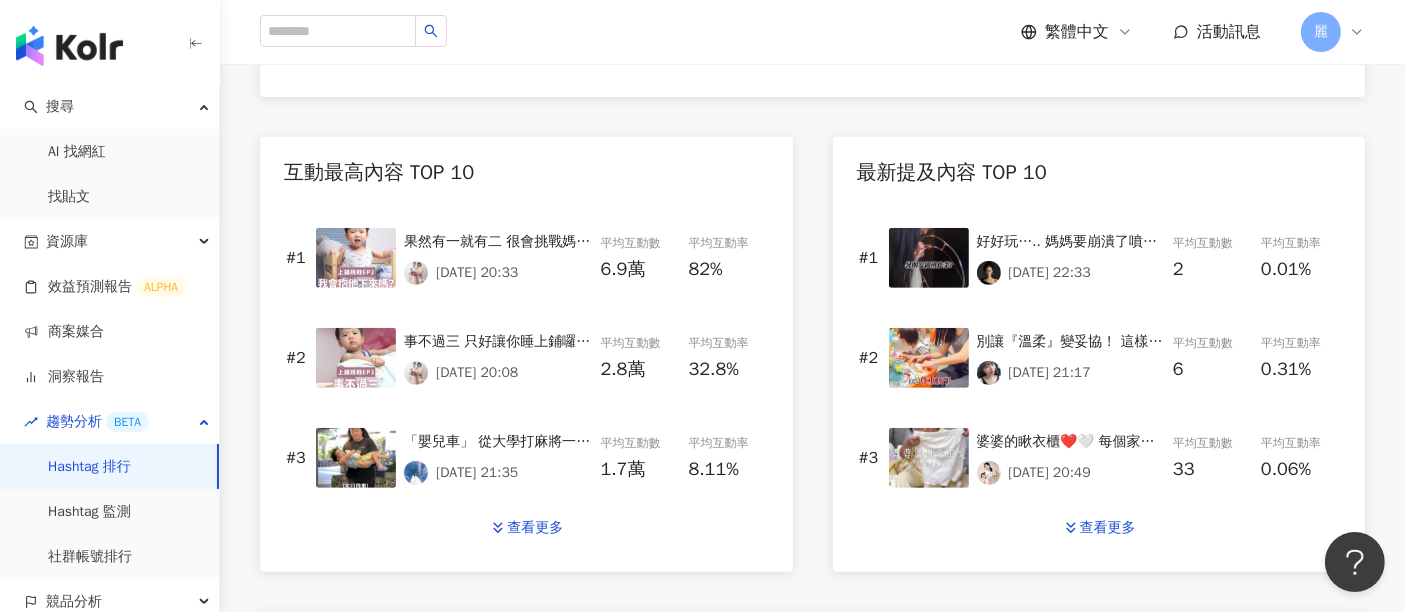 scroll, scrollTop: 888, scrollLeft: 0, axis: vertical 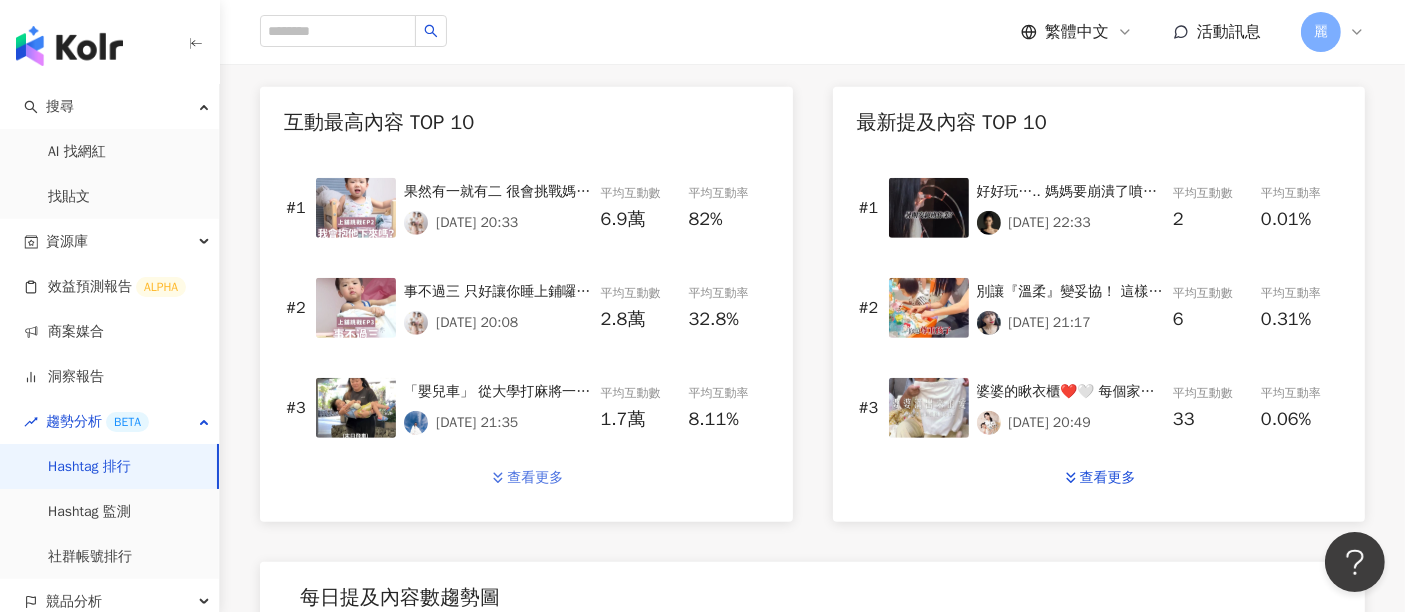 click on "查看更多" at bounding box center (535, 478) 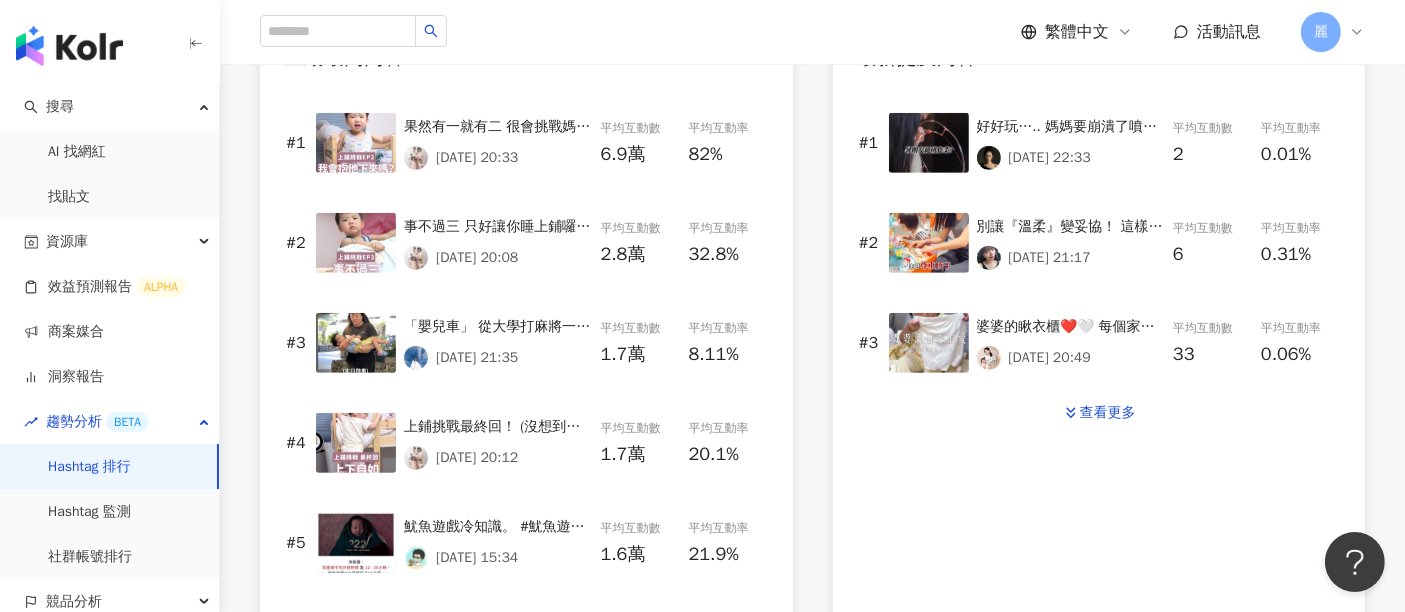 scroll, scrollTop: 1000, scrollLeft: 0, axis: vertical 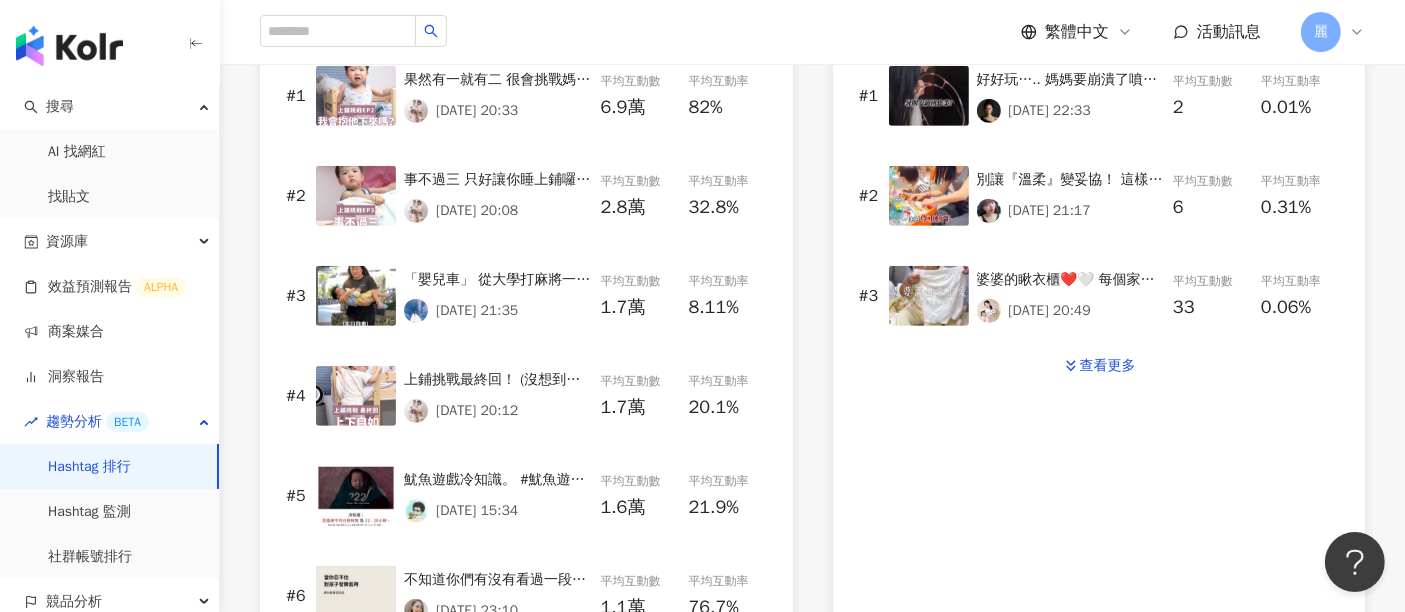 click on "上鋪挑戰最終回！
(沒想到這系列有五集吧🤣)
自從睡過上鋪後，Matt已經好久沒挑戰
直到這天Marco大喊：「Matt會下來了」
我趕緊衝進房間，但還是來不及拍到
只好請Matt再示範一遍
可能有鏡頭在拍，他突然很緊張
第一次沒成功，第二次就順利下來了
下來時的表情好得意🤭
能安全的上去，安全的下來
就是媽媽想要看到的「結果」
此後，我沒有再限制他去上鋪
但…他似乎也覺得「去上鋪」無趣了
因為挑戰成功，已成為成日常
自由上下舖對他來說已沒了挑戰與好奇
孩子的潛力無窮
在安全的範圍內讓他們自由發揮
在危險的時候多加提醒
終究，他們會克服許多難題💖
#育兒 #育兒日記 #育兒分享 #育兒生活 #matt日常" at bounding box center (498, 380) 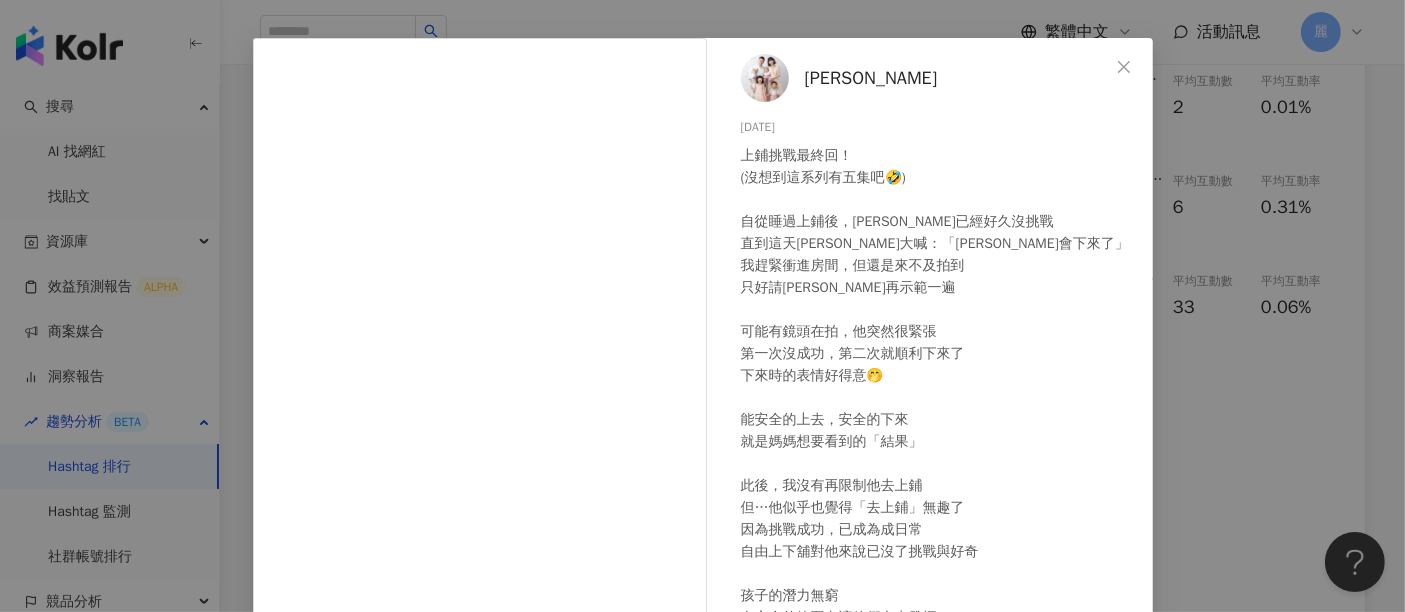 scroll, scrollTop: 0, scrollLeft: 0, axis: both 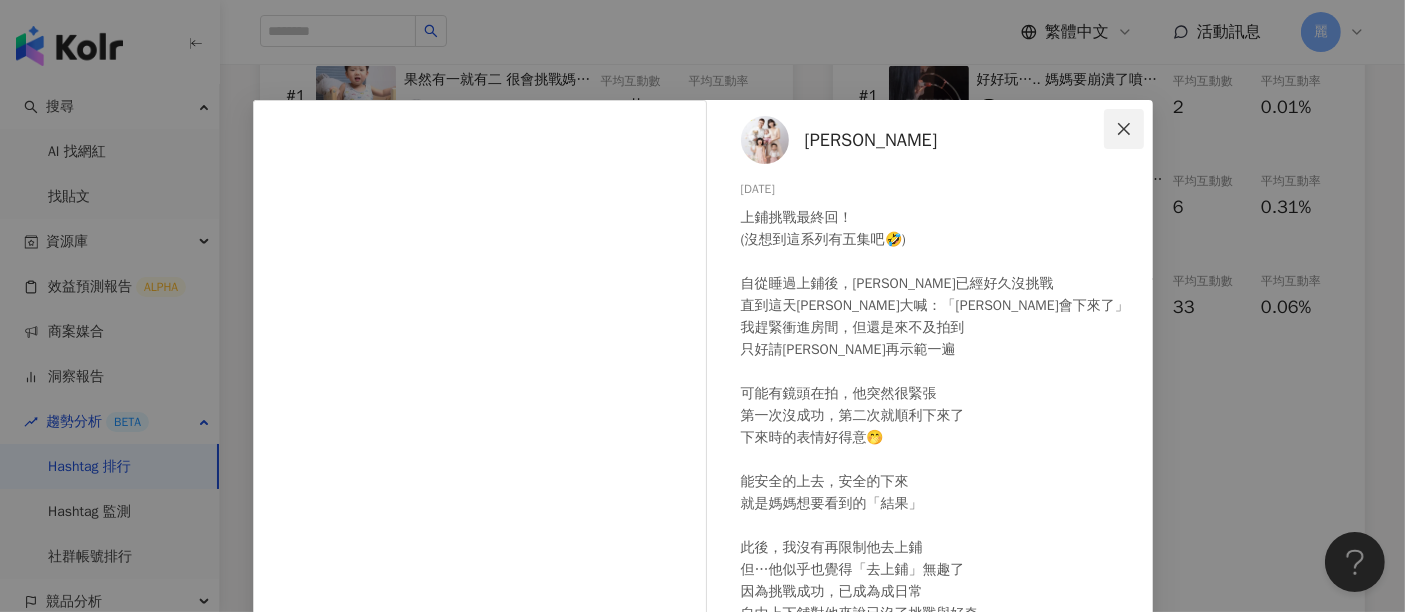 click 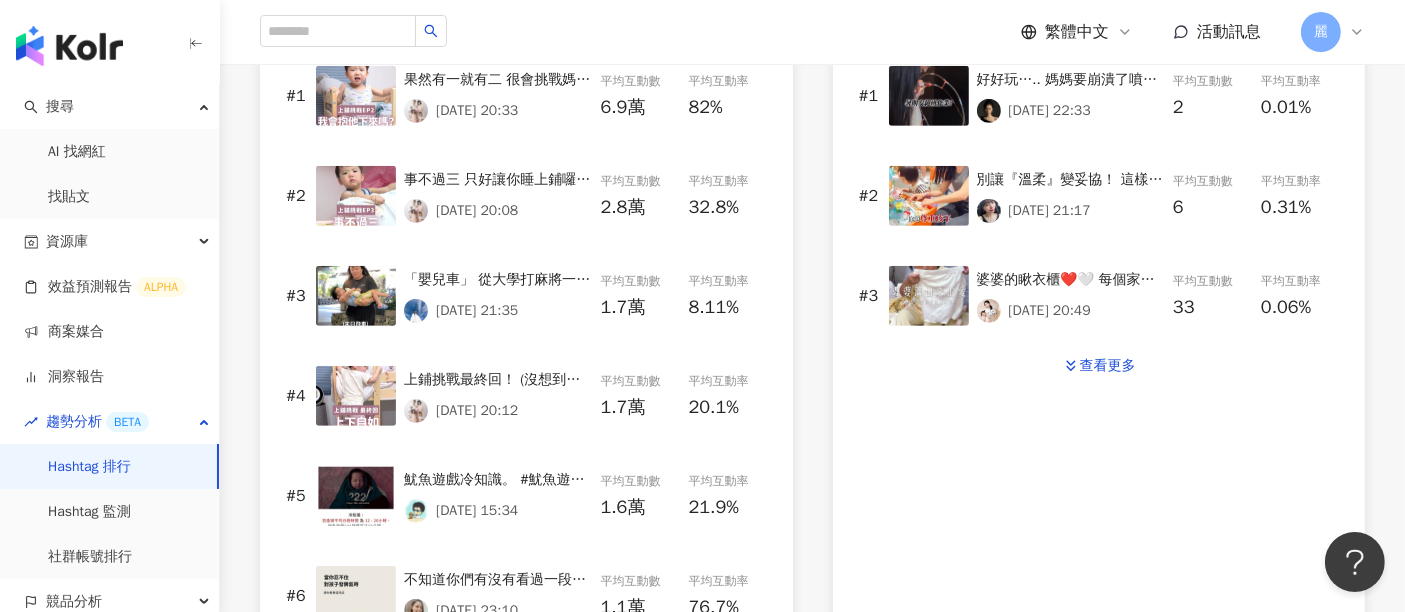 click on "魷魚遊戲冷知識。
#魷魚遊戲 #魷魚遊戲3 #韓劇 #Netflix #影集 #韓國 #冷知識 #科普 #醫學知識 #初產婦 #產婦 #寶寶 #育兒 #幼兒 #孩子 #懷孕" at bounding box center (498, 480) 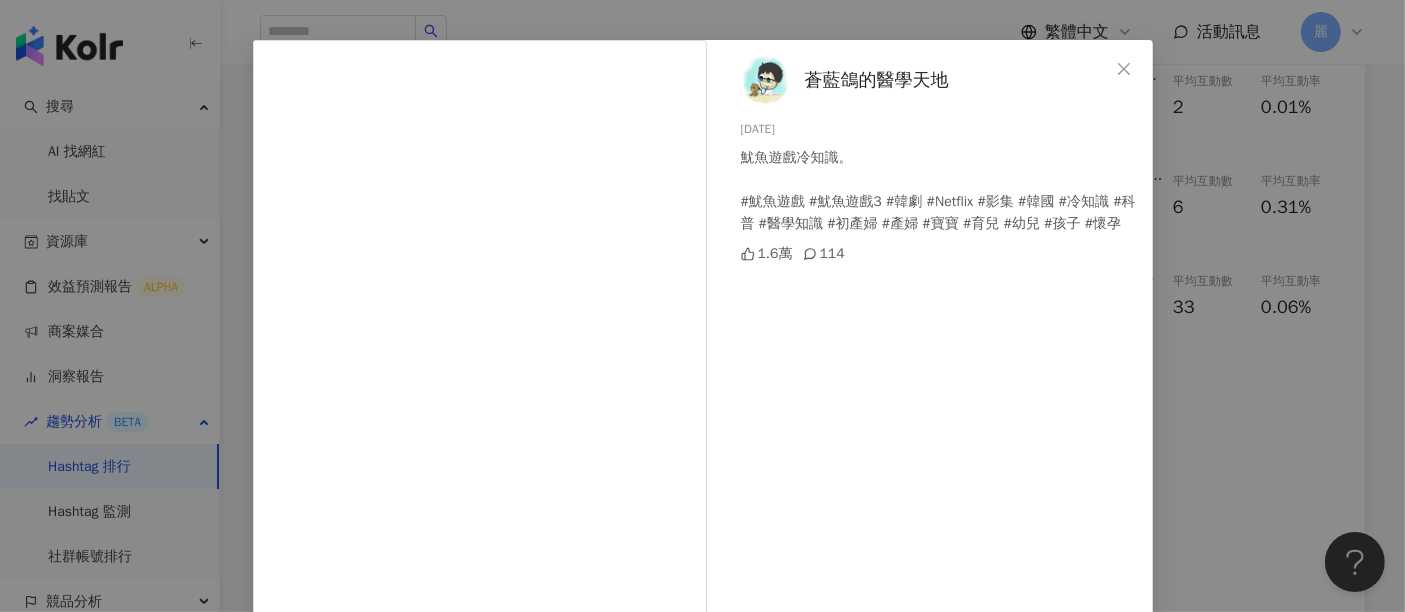 scroll, scrollTop: 171, scrollLeft: 0, axis: vertical 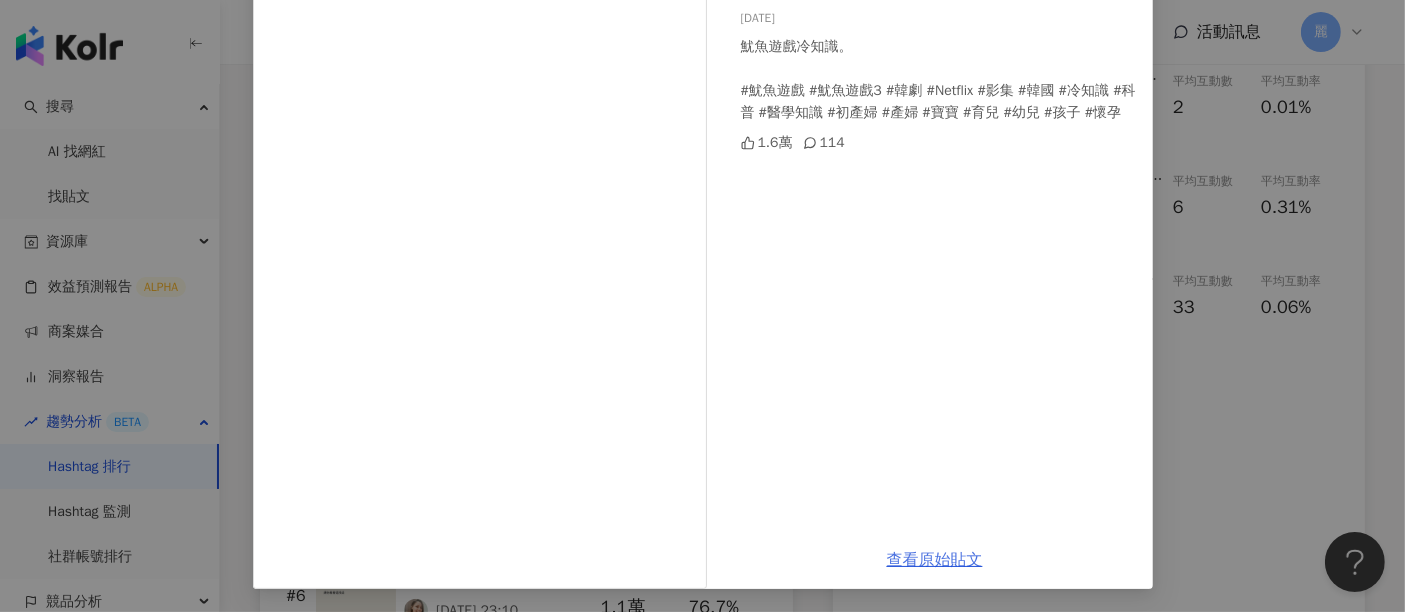 click on "查看原始貼文" at bounding box center (935, 560) 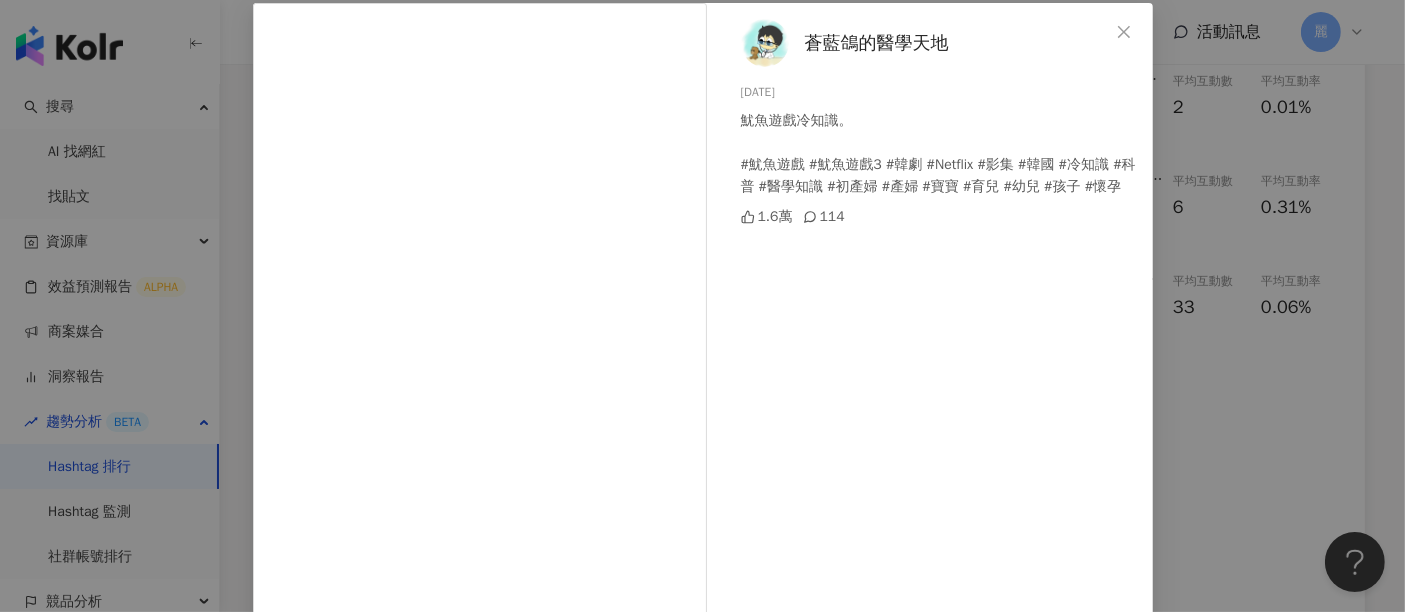 scroll, scrollTop: 0, scrollLeft: 0, axis: both 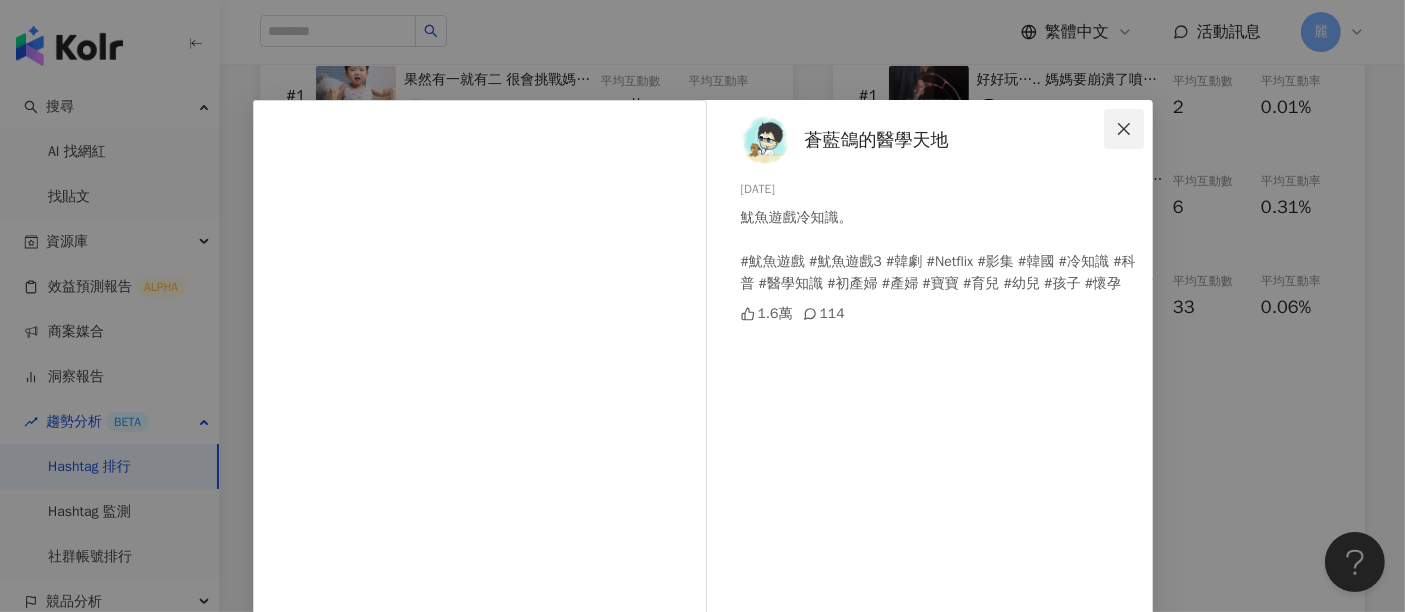 click 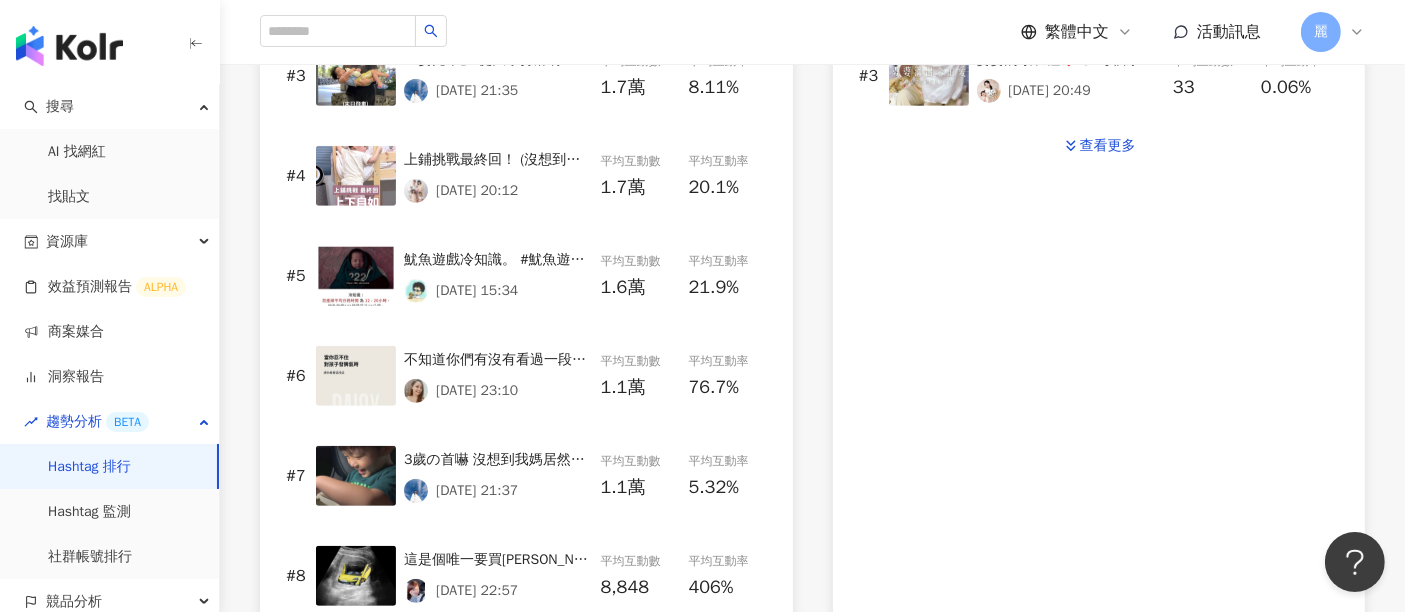 scroll, scrollTop: 1222, scrollLeft: 0, axis: vertical 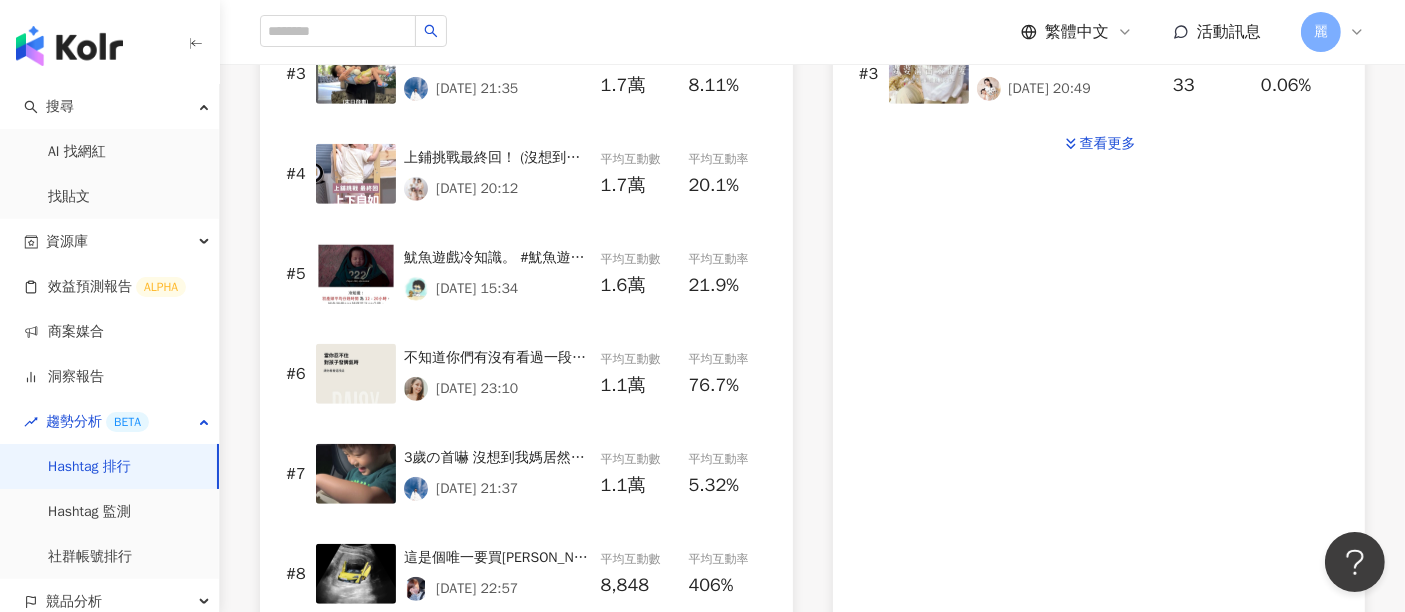 click on "不知道你們有沒有看過一段話
我也時時刻刻提醒自己
「我們30幾歲大人都無法控制情緒了，
更何況是2歲的小孩」
我們心情不好的時候 會對孩子發脾氣
但是孩子心情不好的時候
我們會阻止他們發脾氣
甚至批評、指責他、生氣他
孩子聽話時你愛他入骨
孩子調皮時你又拼命吼他
你崩潰又自癒 自癒又後悔
卻忘了他也只是個孩子
想想
他也才快樂那麼幾年
長大了也會疼、會苦
就像現在的我們一樣⋯
#親子 #正向教養 #育兒 #育兒經驗" at bounding box center (498, 358) 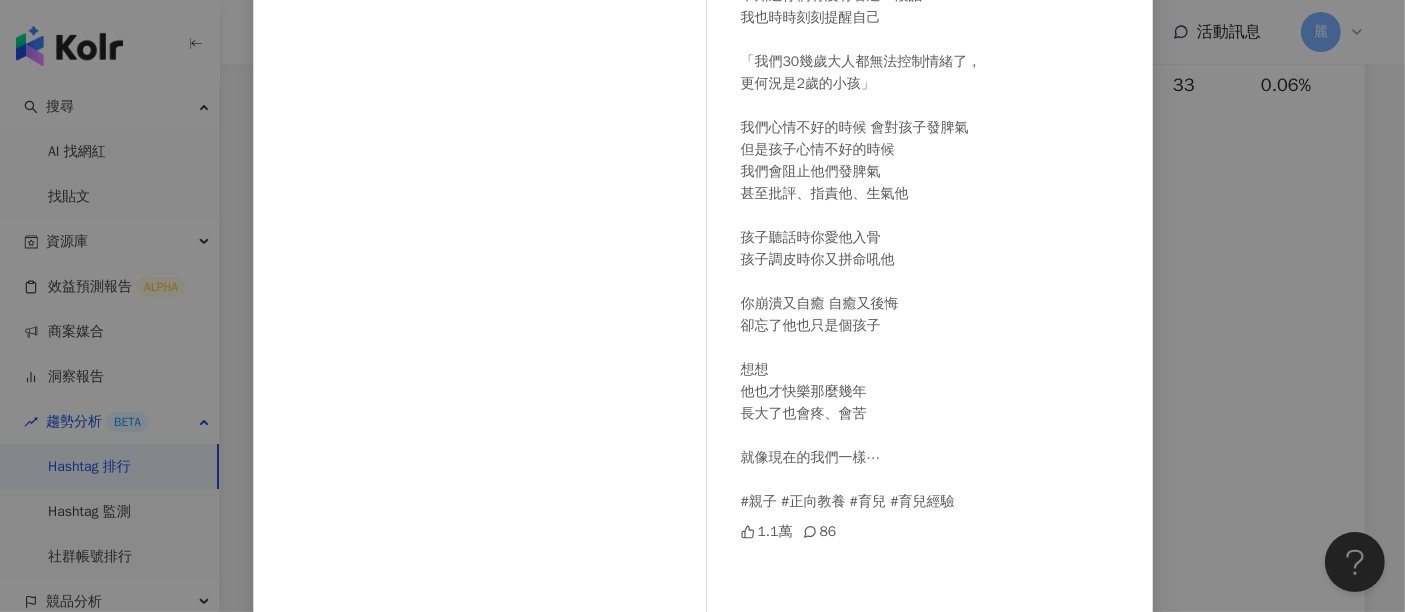 scroll, scrollTop: 0, scrollLeft: 0, axis: both 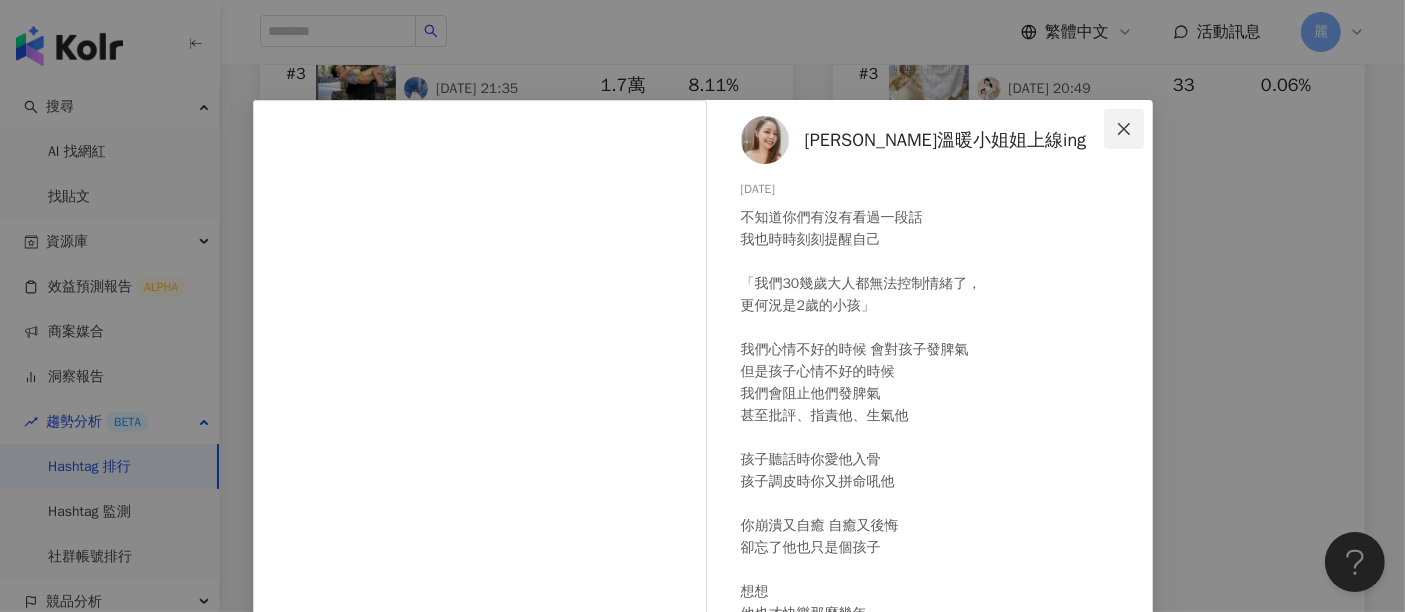 click 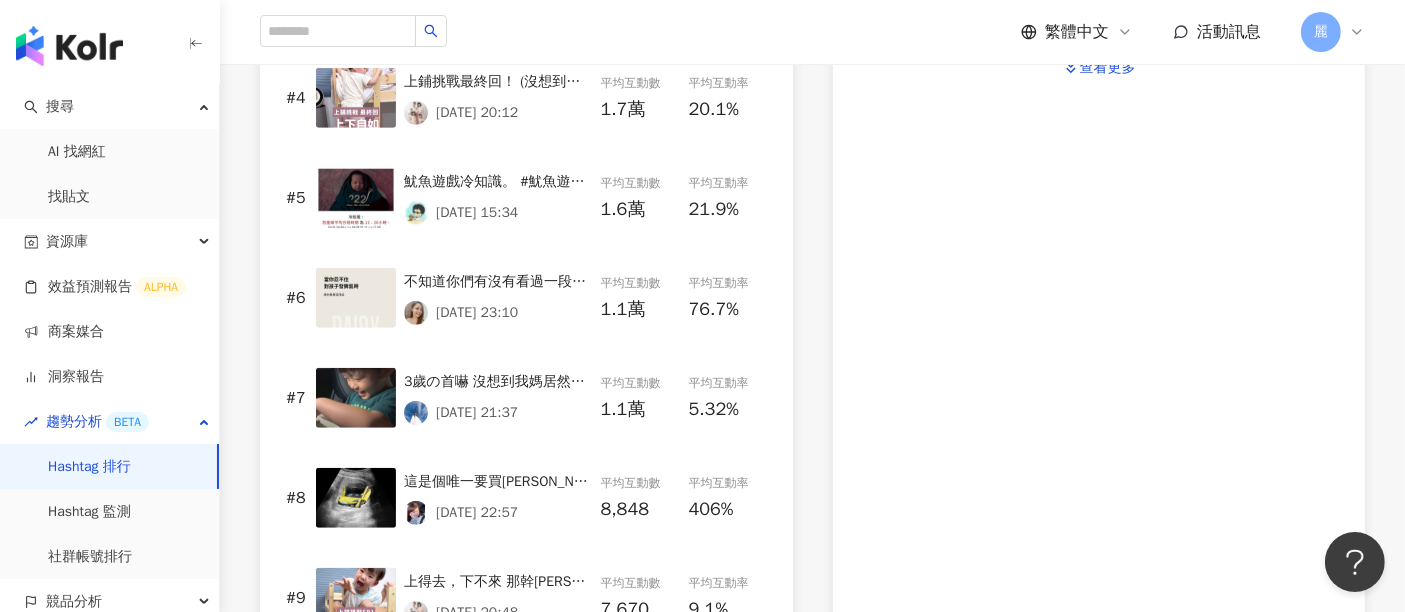 scroll, scrollTop: 1333, scrollLeft: 0, axis: vertical 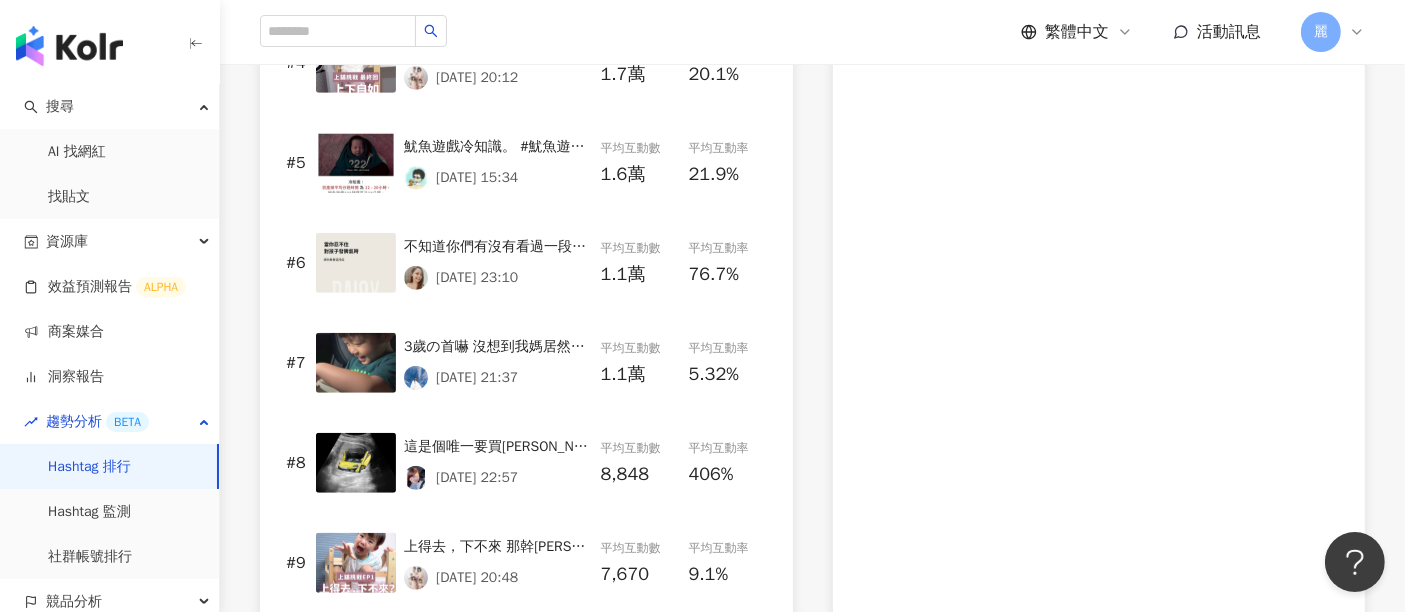 click on "3歲の首嚇
沒想到我媽居然不自覺的落入孫子的圈套
哈哈哈哈哈哈哈哈哈
小小李3歲成功準備驚嚇
看來以後有的日子得玩了
#育兒" at bounding box center (498, 347) 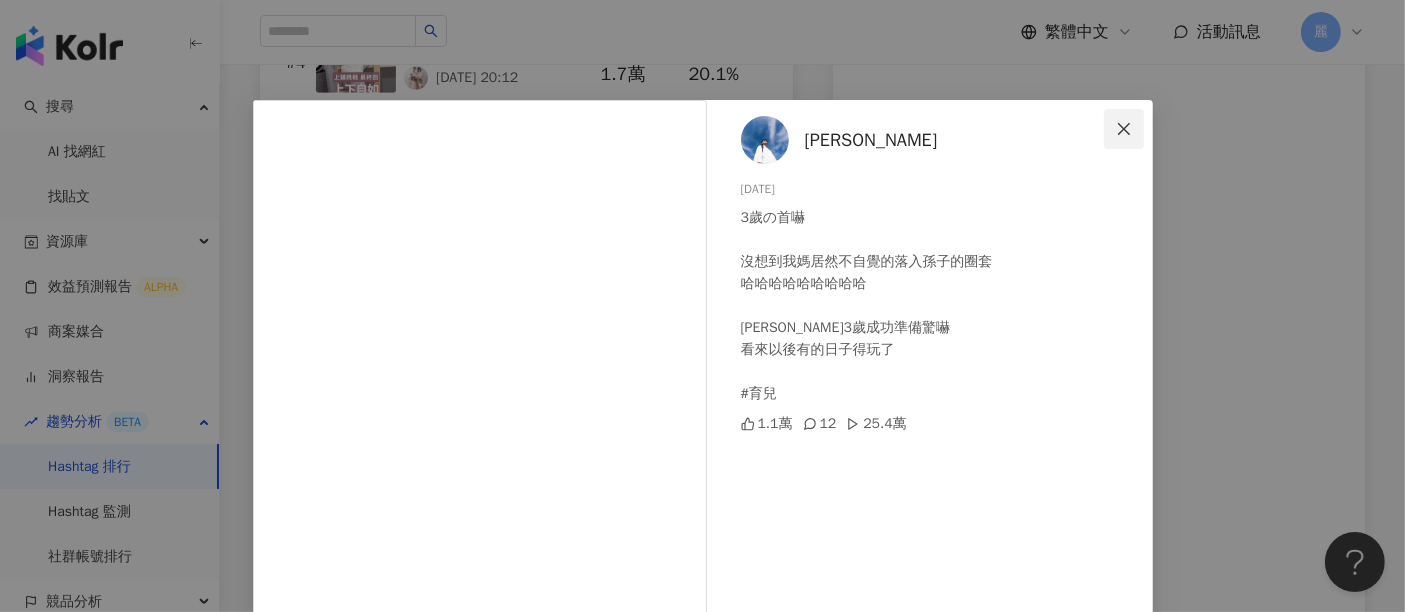 click 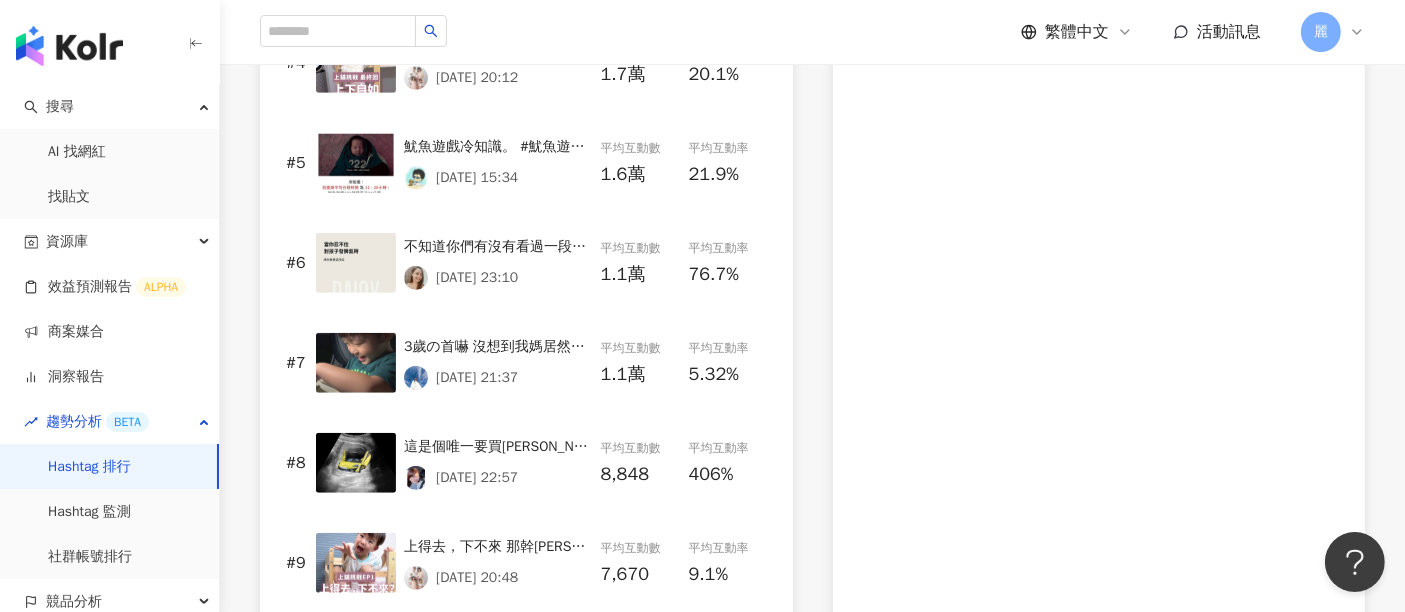 scroll, scrollTop: 1444, scrollLeft: 0, axis: vertical 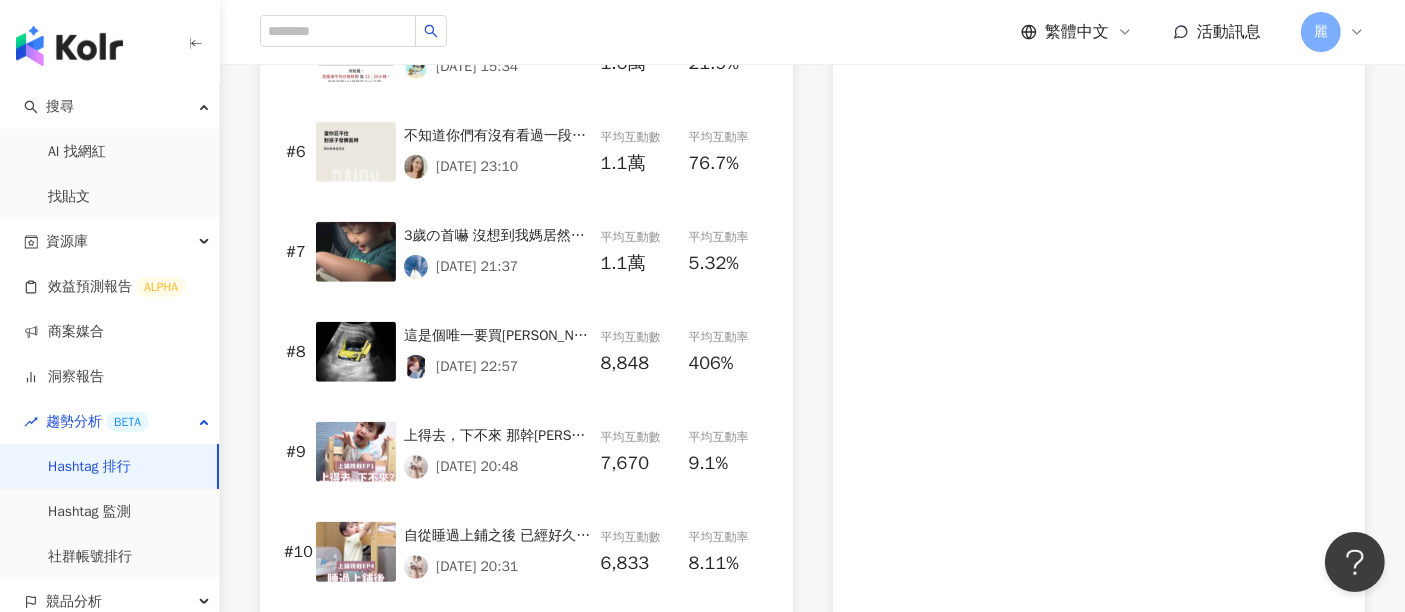click on "這是個唯一要買麥拉倫的人當爸的故事😍
哈哈哈第一視角實在太好笑以此紀錄🤣
女兒傻瓜掛牌上路嚕🏎️💕🏎️💕🏎️💕
#育兒#女兒#麥拉倫#超級奶爸#女兒傻瓜" at bounding box center (498, 336) 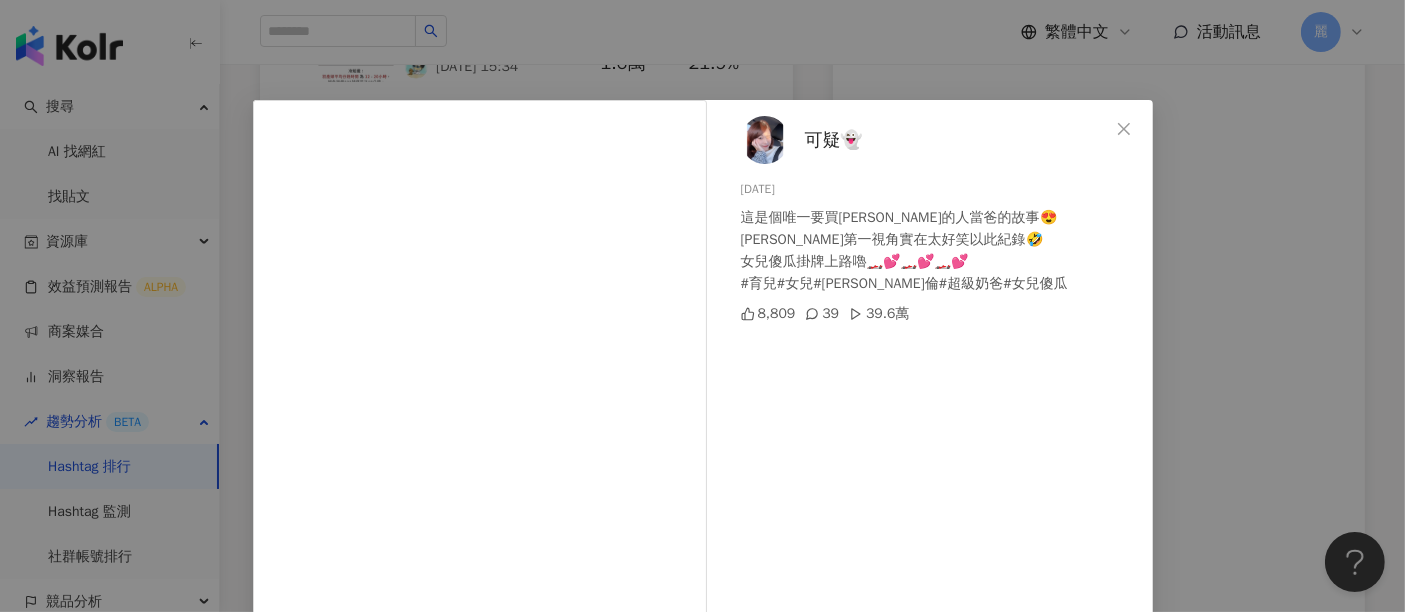 click on "可疑👻" at bounding box center [834, 140] 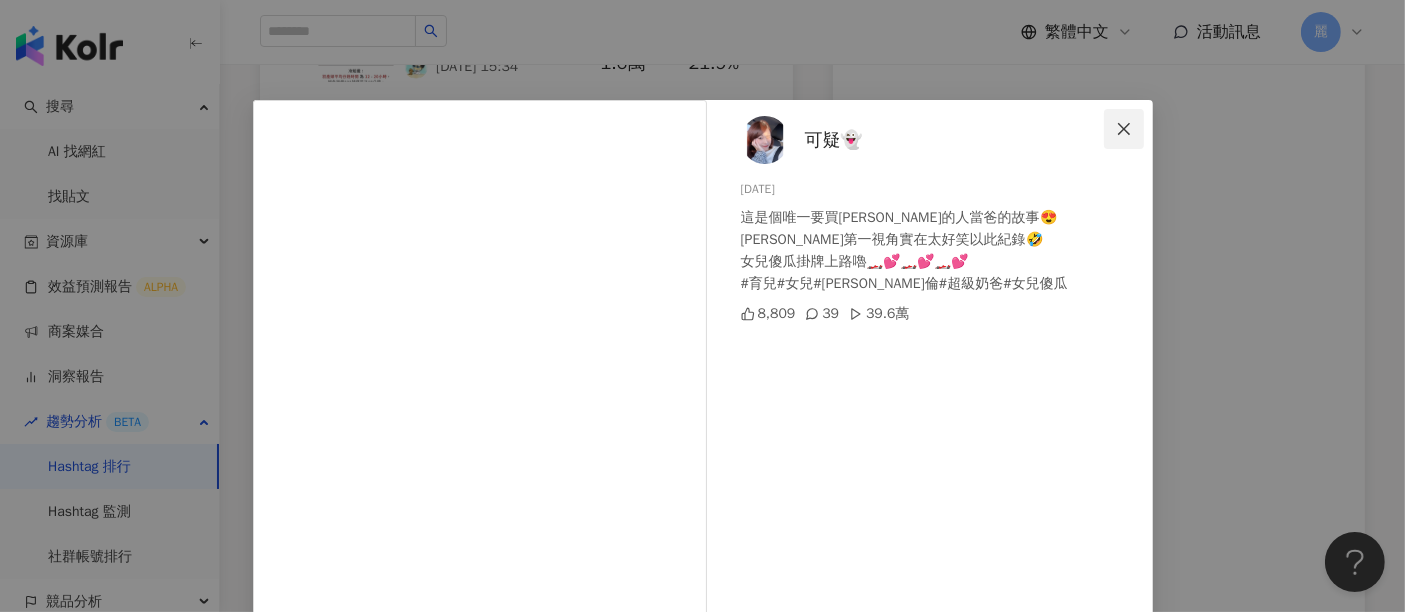 click 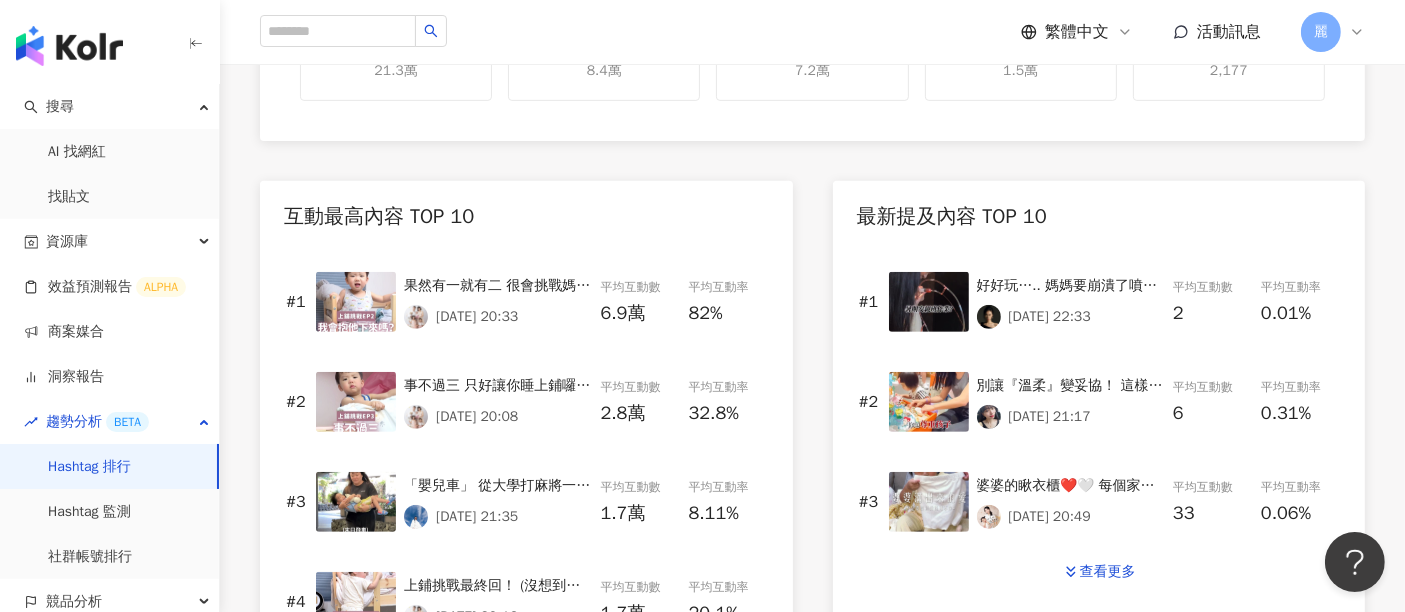scroll, scrollTop: 777, scrollLeft: 0, axis: vertical 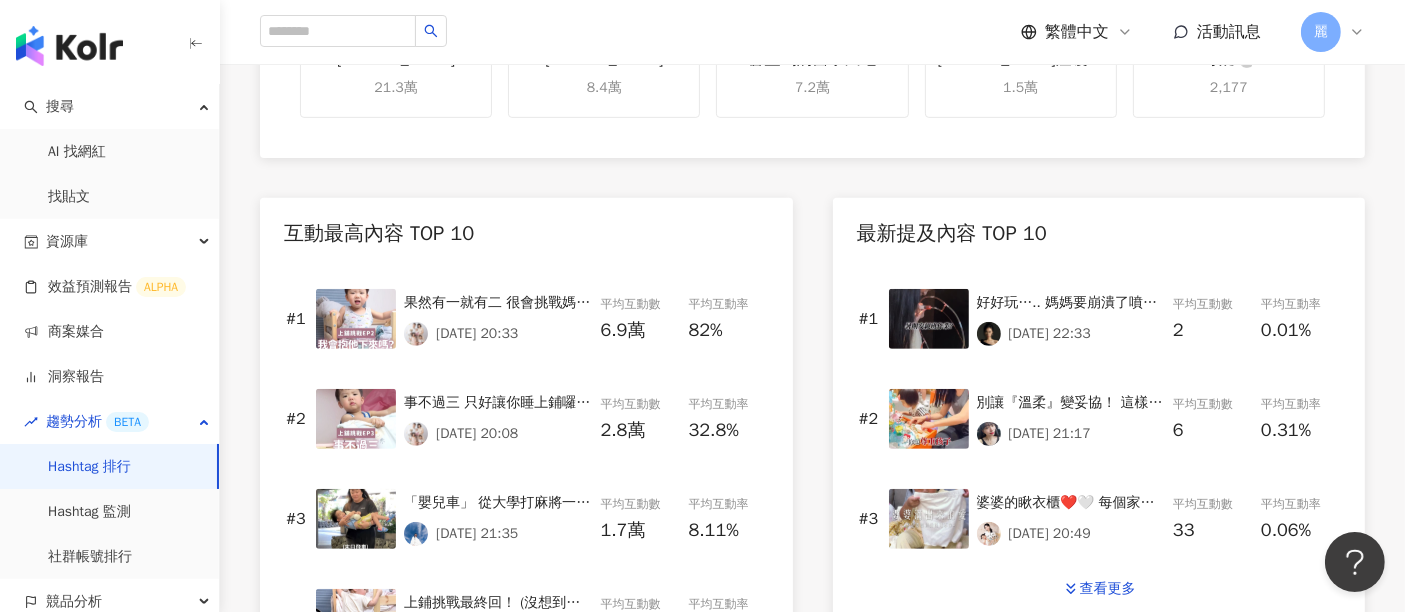 click on "婆婆的瞅衣櫃❤️🤍
每個家，都有一個愛買衣服的婆婆
感恩的心，全部會認真穿去上學的
#小艾的育兒日誌 #親子活動#小孩#保母#蒙特梭利#育兒#育兒日記#育兒生活#育兒日常 #日常 #montessori#montessoriteacher
#montessoriathome#montessoribaby" at bounding box center (1071, 503) 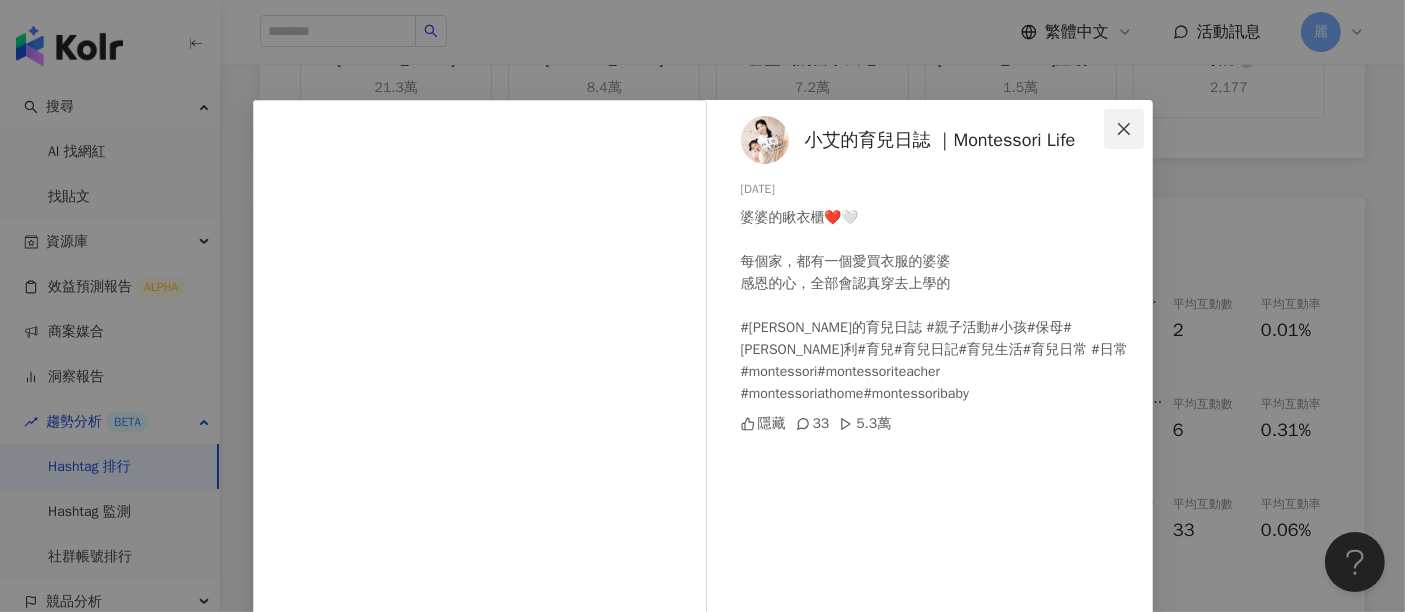 click 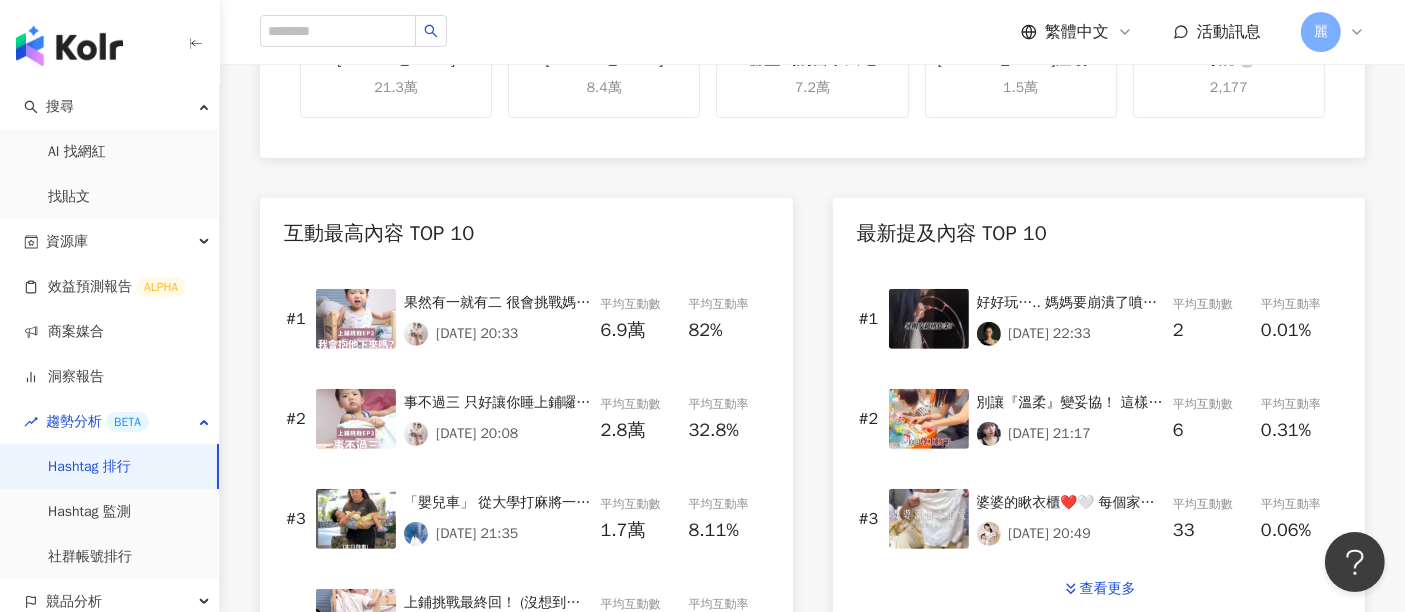 scroll, scrollTop: 888, scrollLeft: 0, axis: vertical 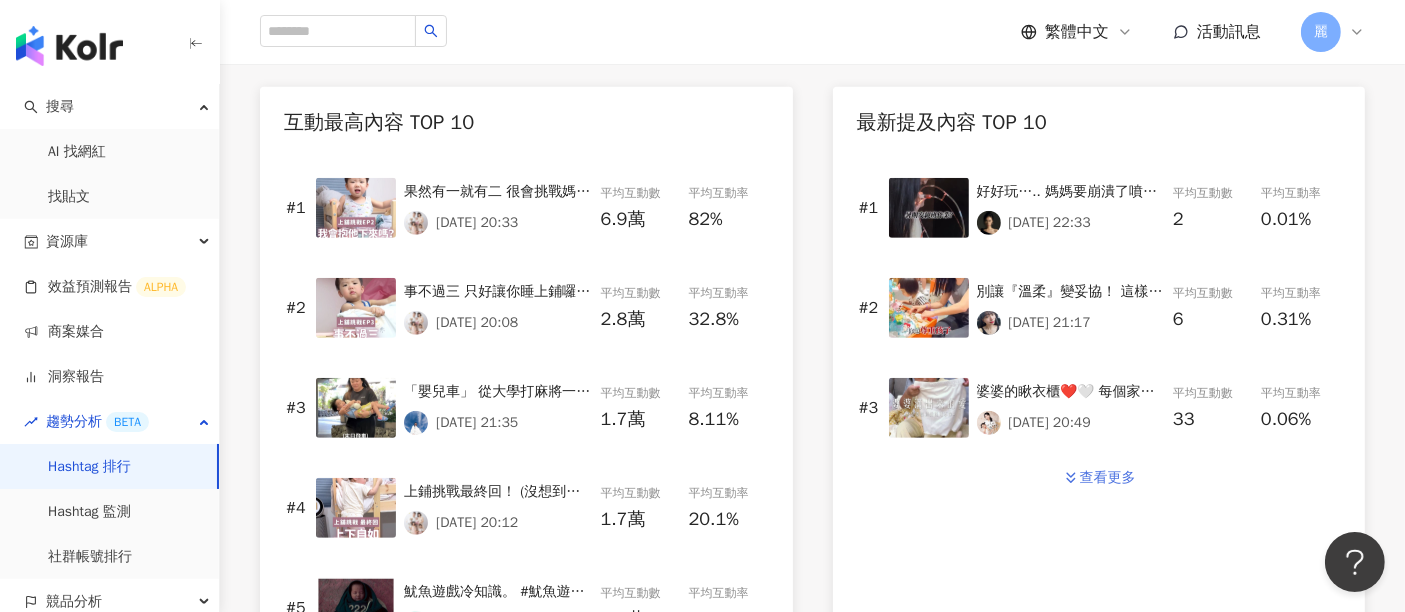 click on "查看更多" at bounding box center [1108, 478] 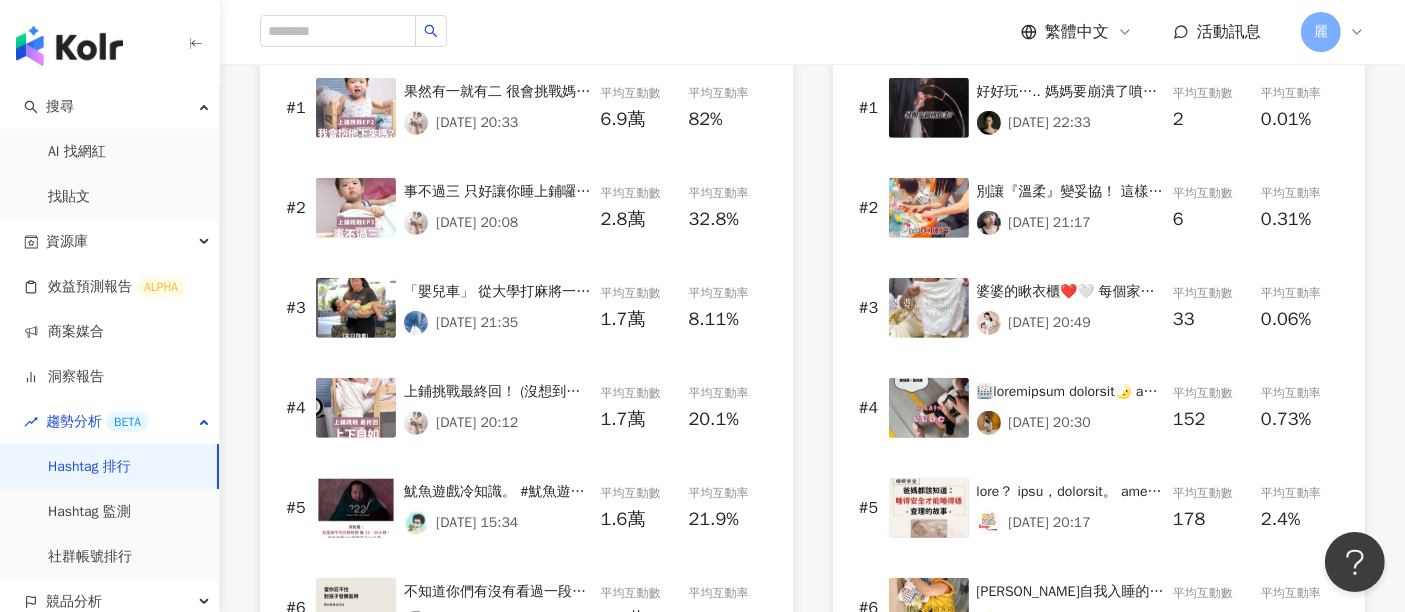 scroll, scrollTop: 1111, scrollLeft: 0, axis: vertical 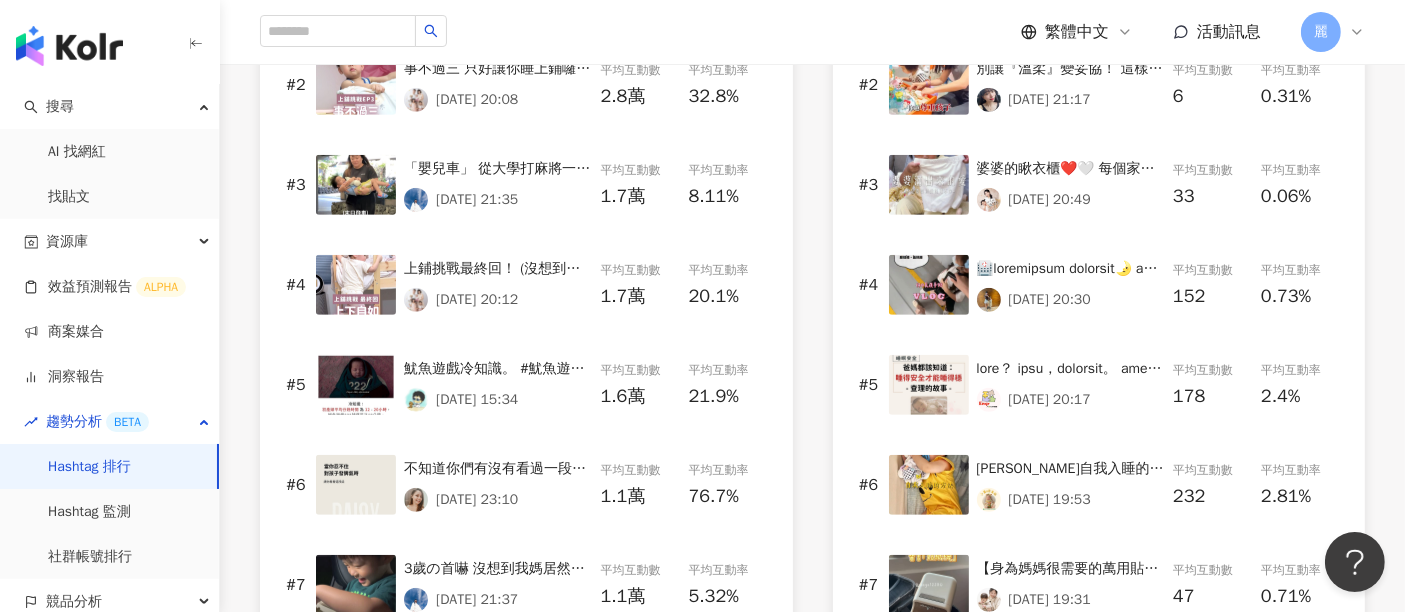 click on "澄澄自我入睡的方法
也是挺特別的….🤣
#澄澄 #育兒 #育兒日記 #成長 #寶寶 #寶寶日常 #babyboy #baby #life #生活 #cute #睡眠 #7months" at bounding box center (1071, 469) 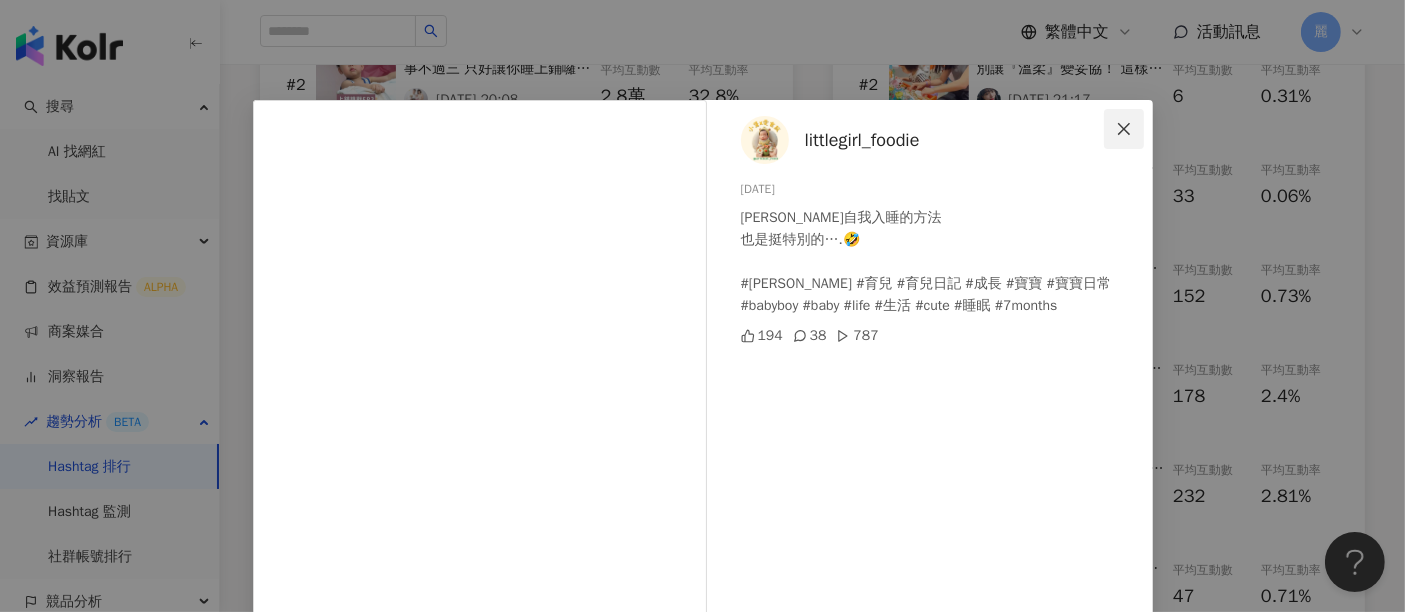 click at bounding box center [1124, 129] 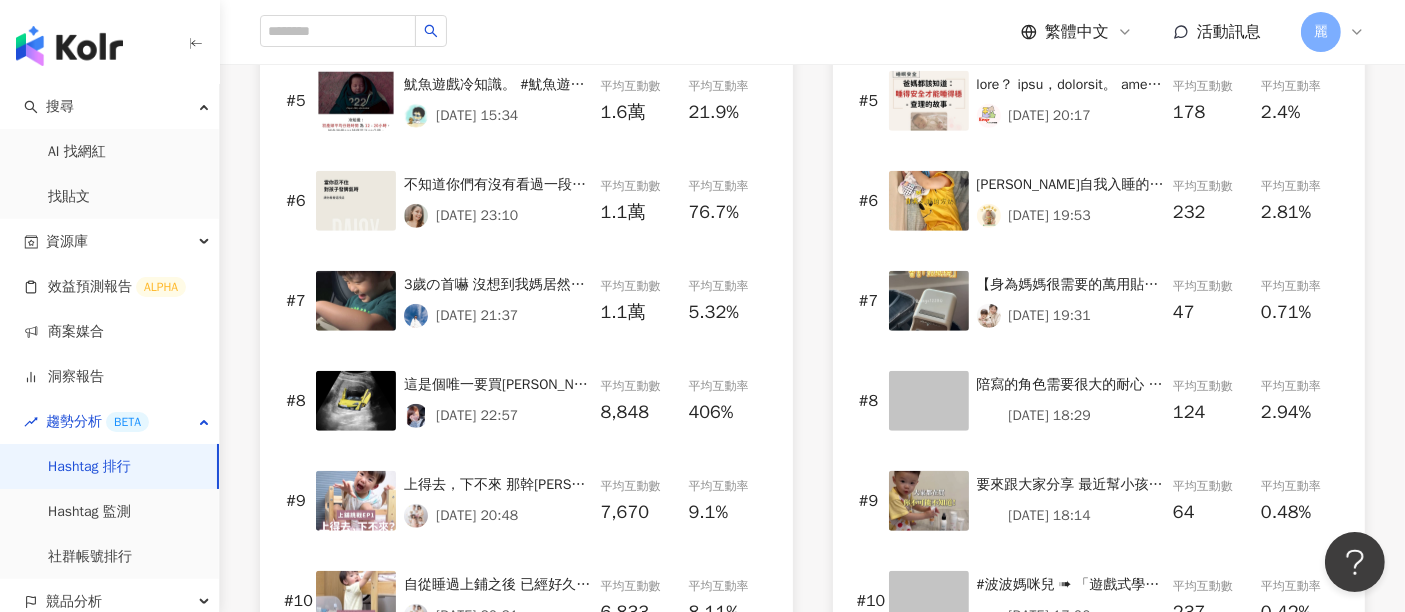scroll, scrollTop: 1444, scrollLeft: 0, axis: vertical 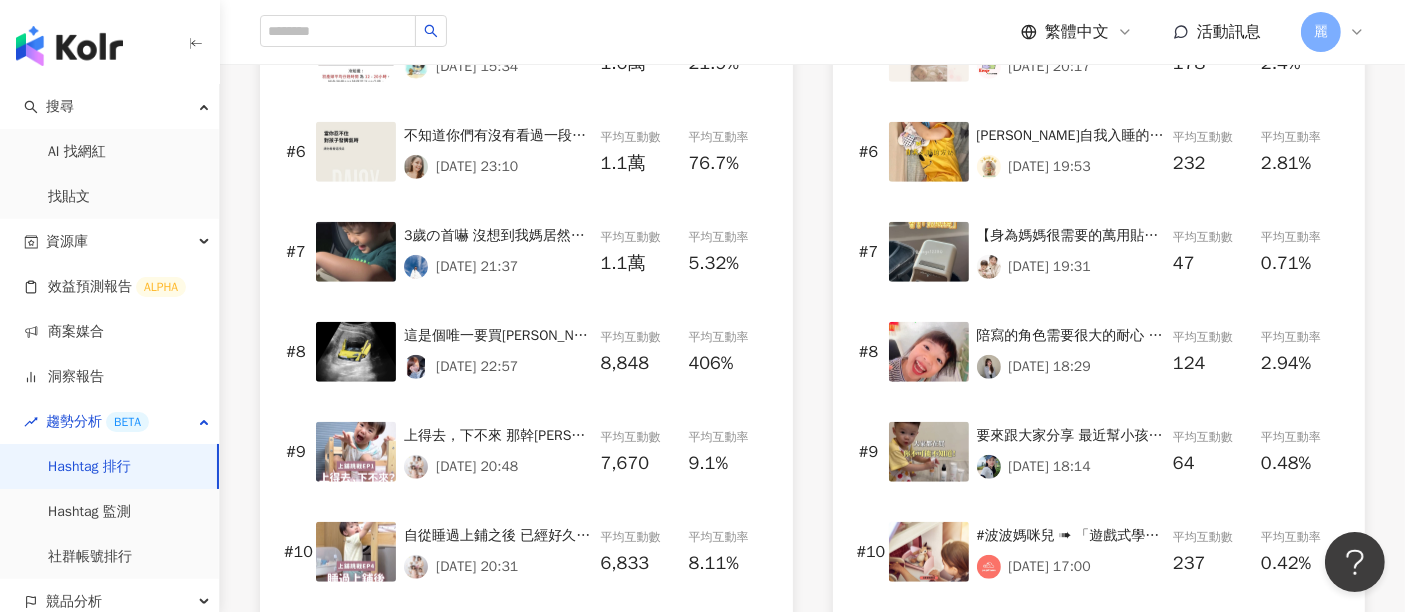 click on "#波波媽咪兒 ➠ 「遊戲式學習🧸」5招式
-
\ 扮家家酒🎀 = 語言力 + 社交力/
讓小孩「玩」不是浪費時間⏰是讓孩子在玩樂中自然成長💖家長們可以試試看這5招「遊戲式學習」練習長大🙆🏻‍♀️
#育兒 #教養 #假裝遊戲 #遊戲式學習 #家家酒 #小孩發展 #語言發展 #popmama育兒
想看更多有趣內容，追蹤 @popdaily 波波黛莉❤️
- - - - - - - - - - - - - - - - - - - - - - - - - - - - - - - -
📷：AdobeStock、Canva" at bounding box center (1071, 536) 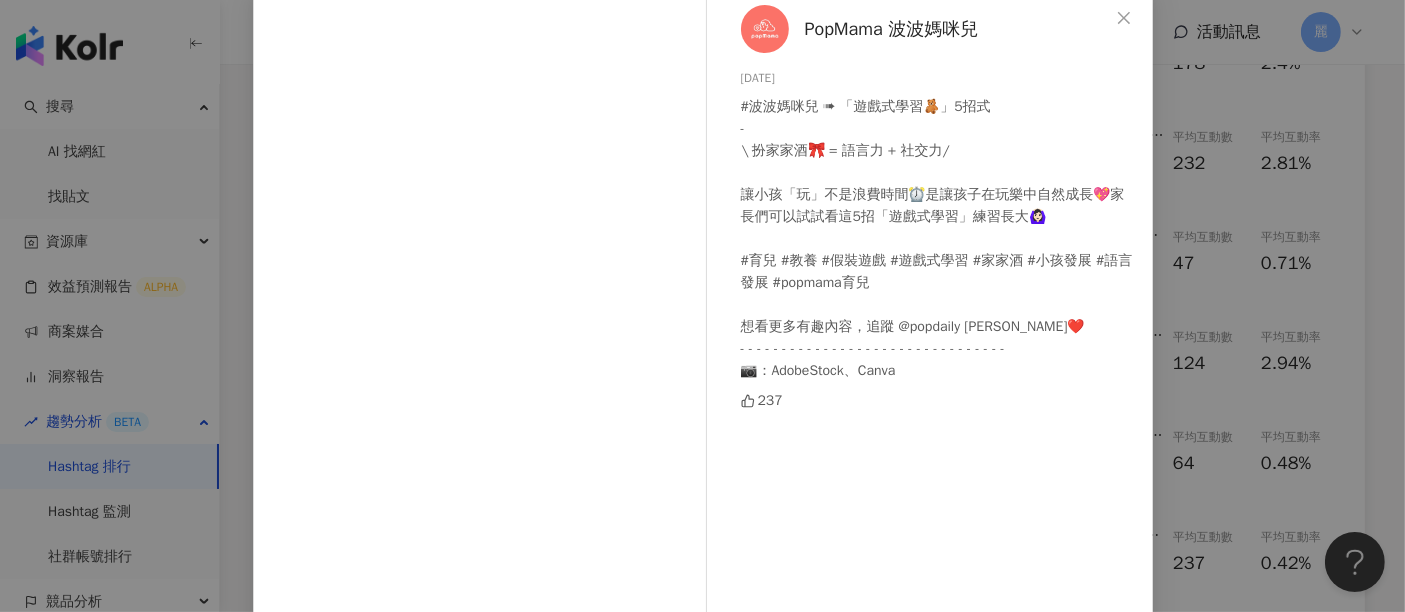 scroll, scrollTop: 0, scrollLeft: 0, axis: both 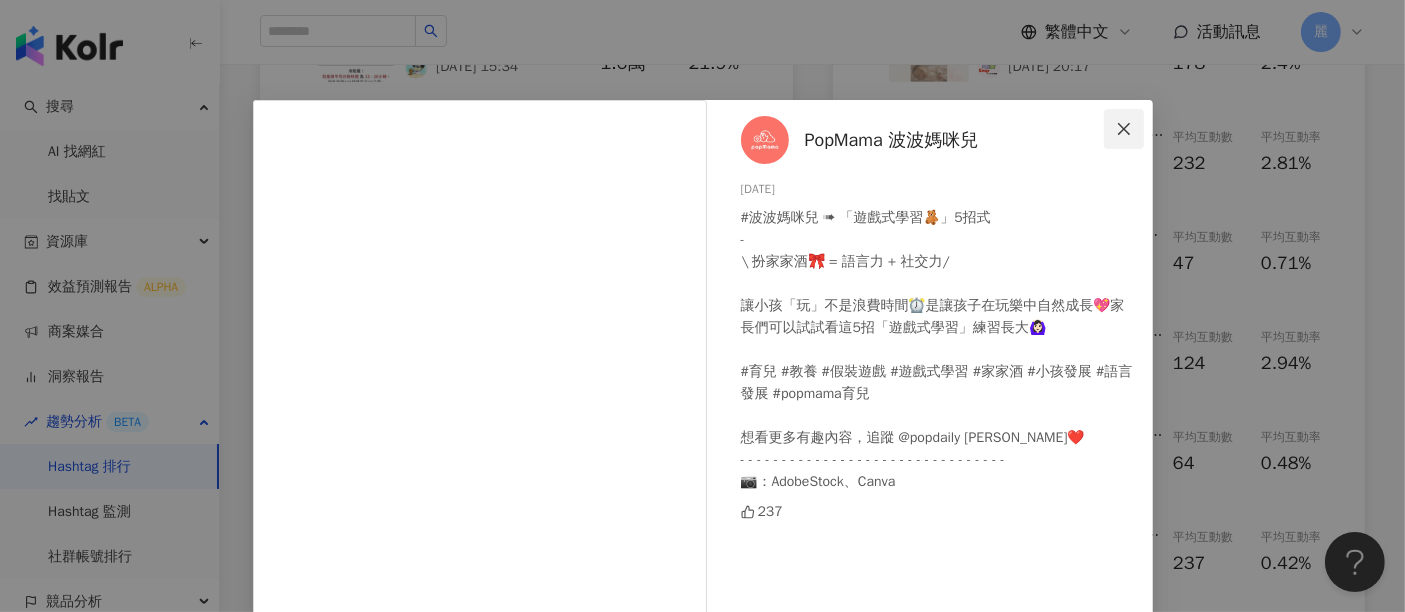 drag, startPoint x: 1120, startPoint y: 129, endPoint x: 1206, endPoint y: 238, distance: 138.84163 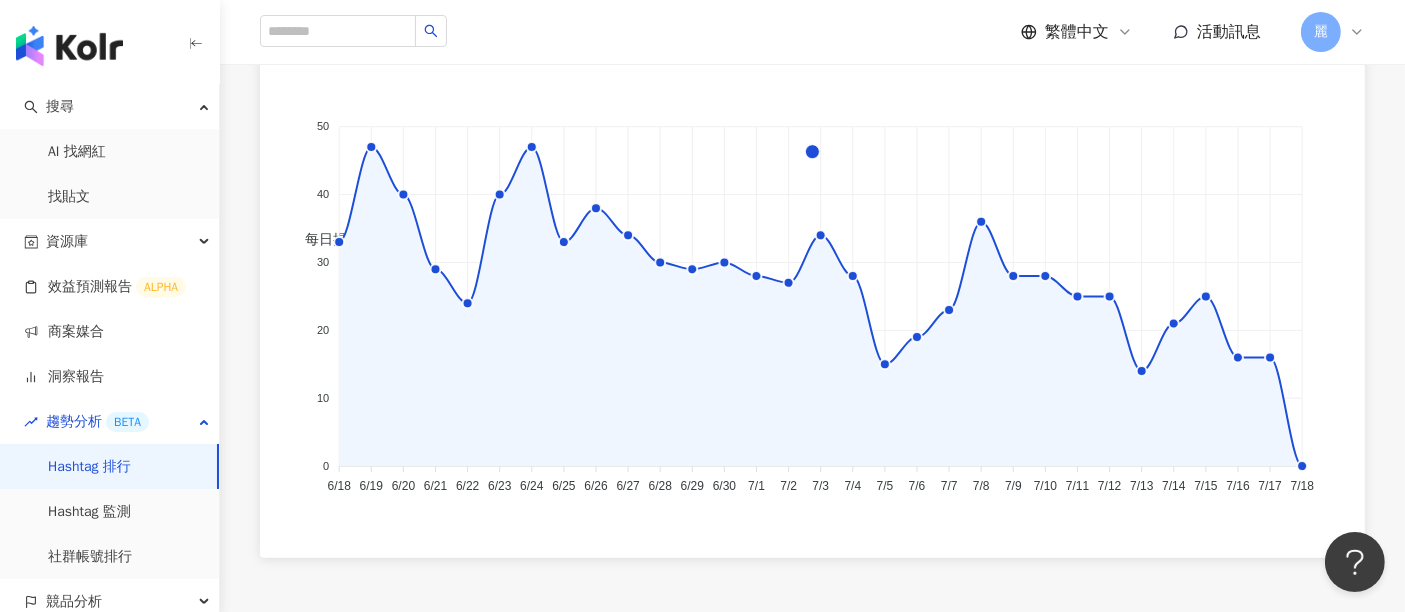 scroll, scrollTop: 2300, scrollLeft: 0, axis: vertical 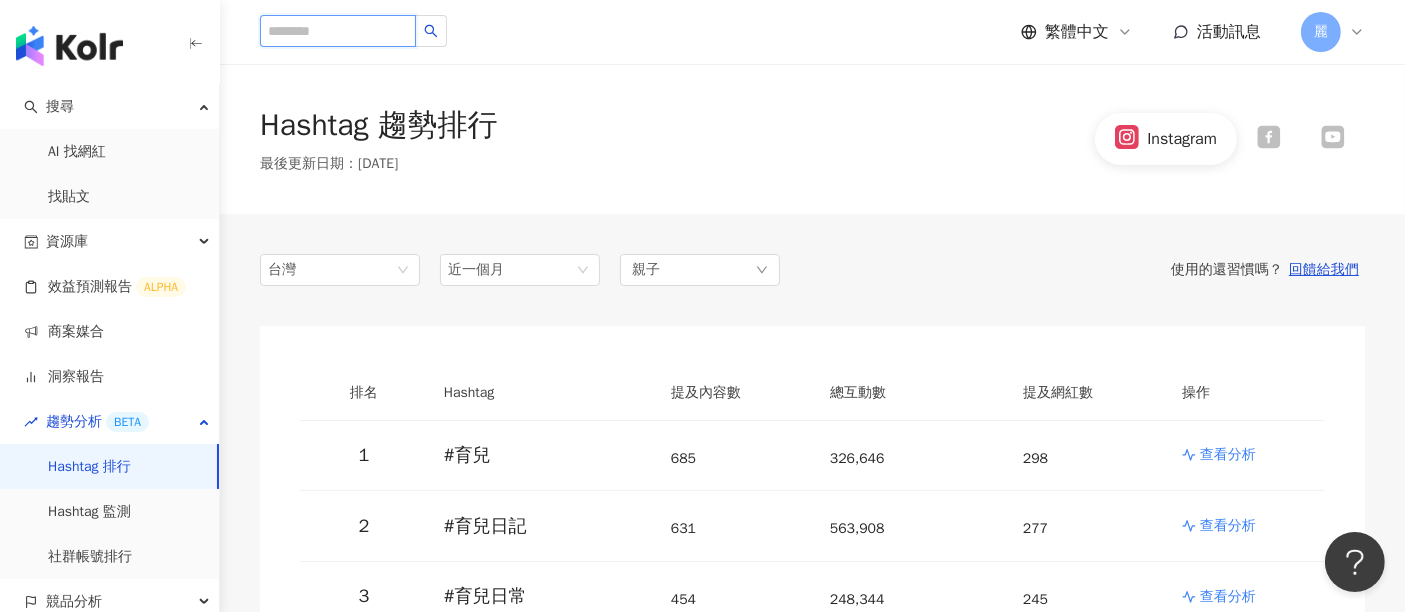 click at bounding box center (338, 31) 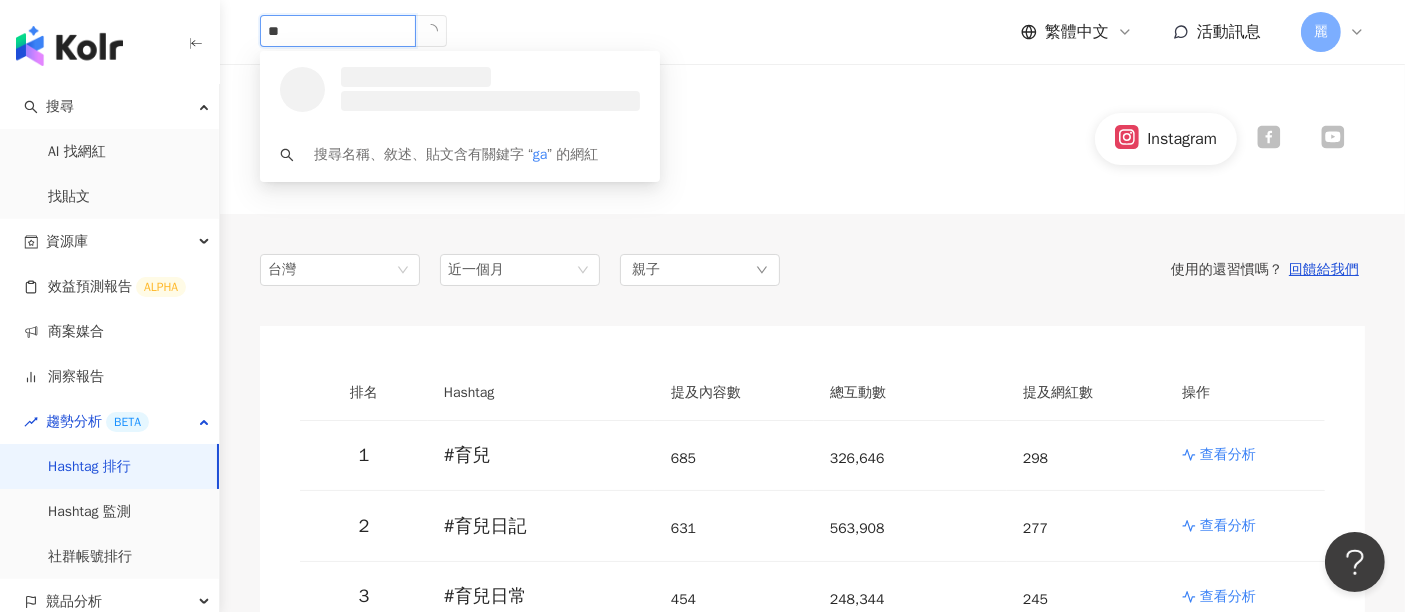 type on "*" 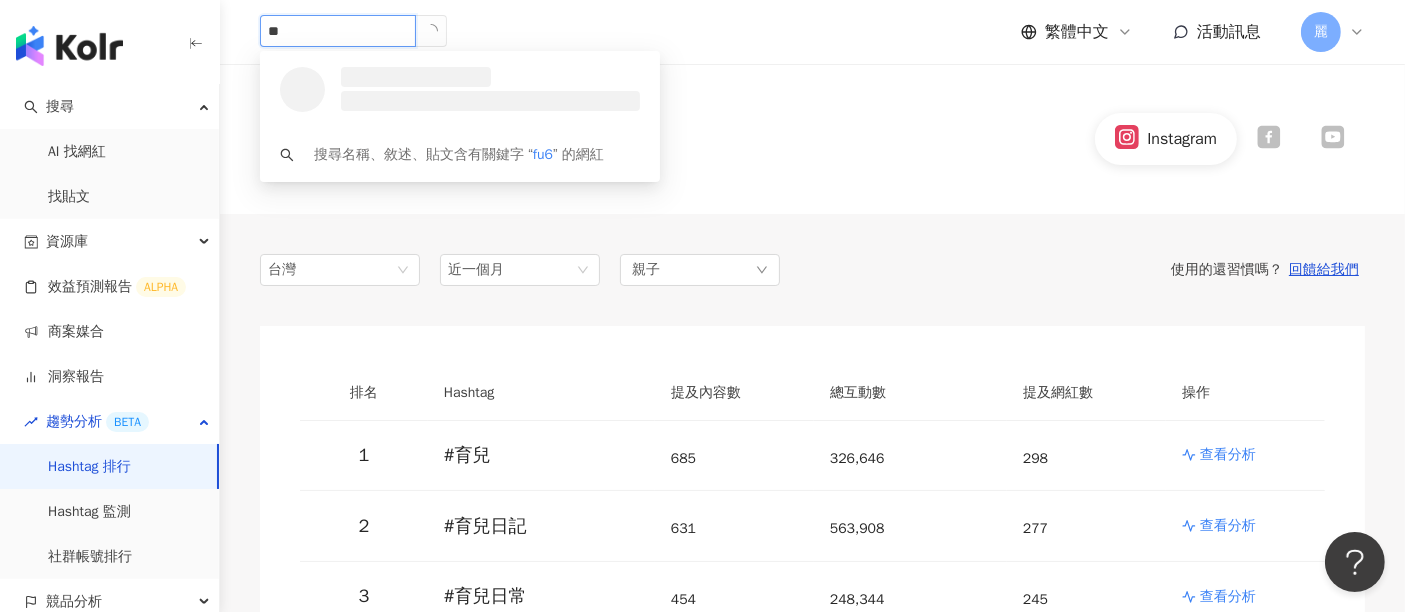 type on "*" 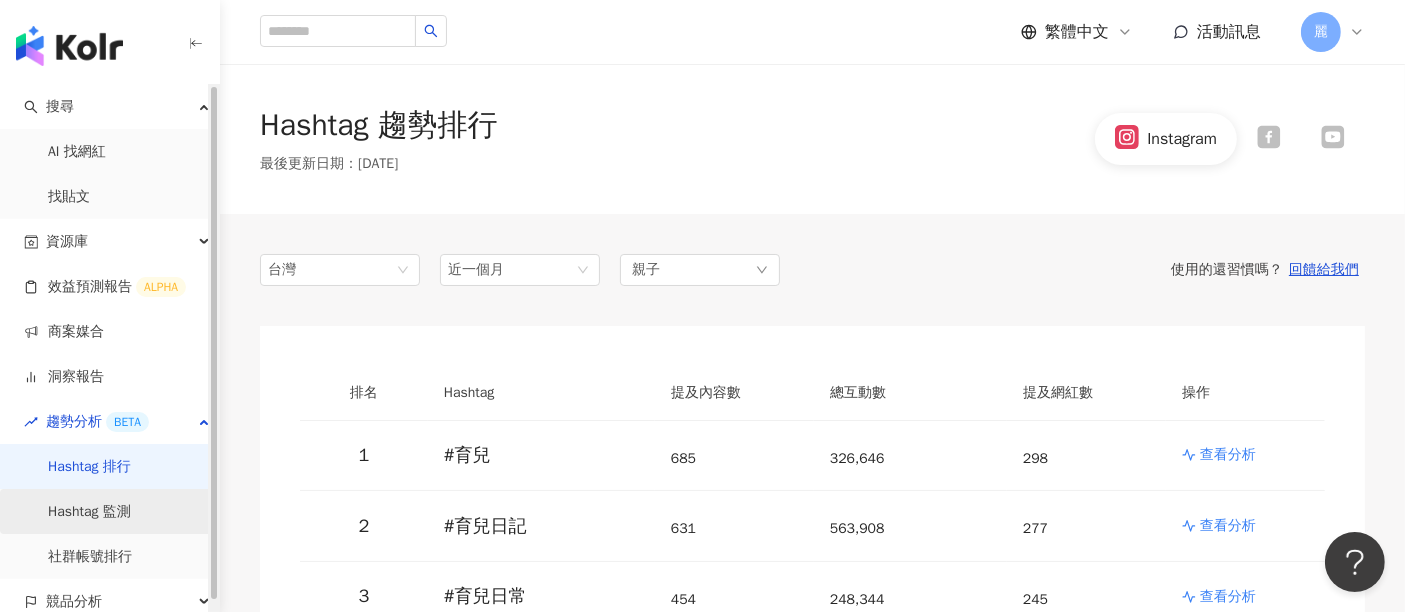 click on "Hashtag 監測" at bounding box center (89, 512) 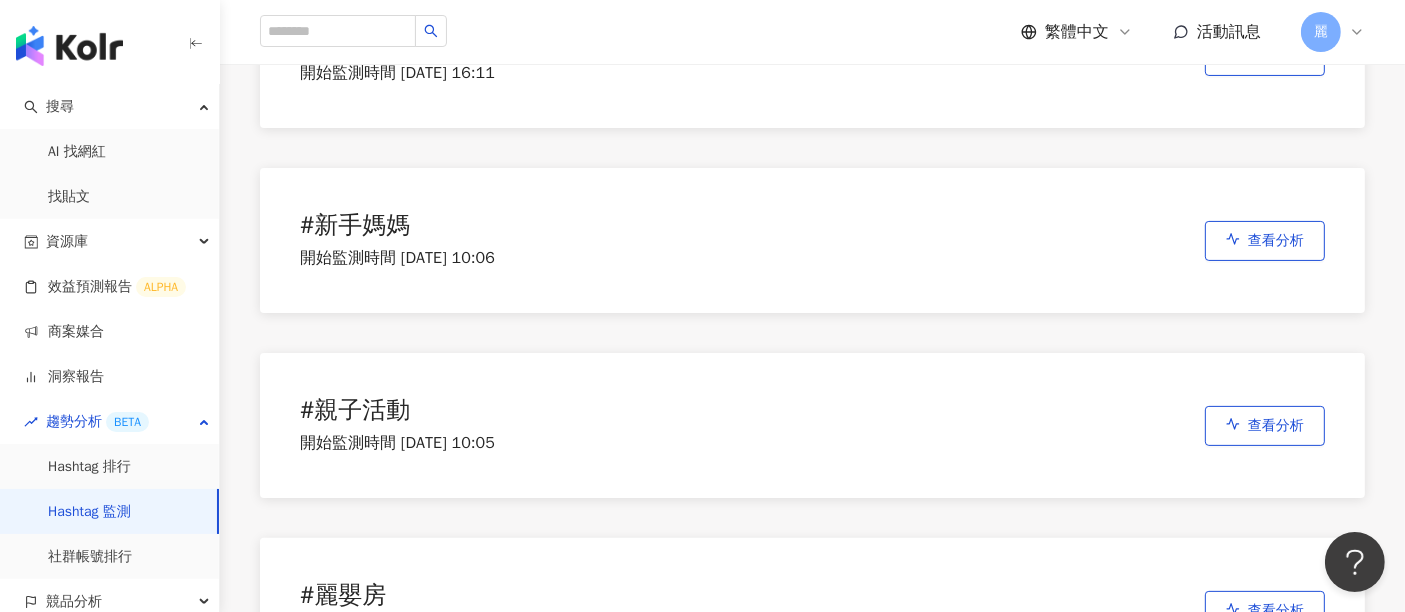 scroll, scrollTop: 555, scrollLeft: 0, axis: vertical 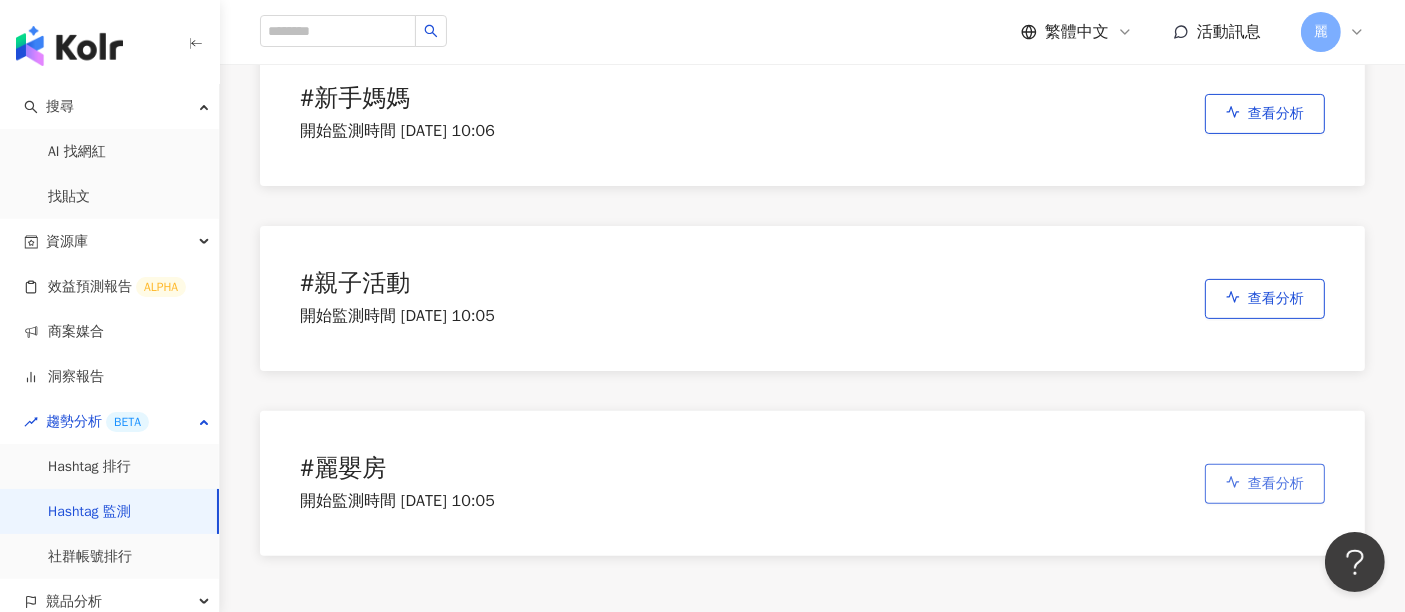 click on "查看分析" at bounding box center [1276, 484] 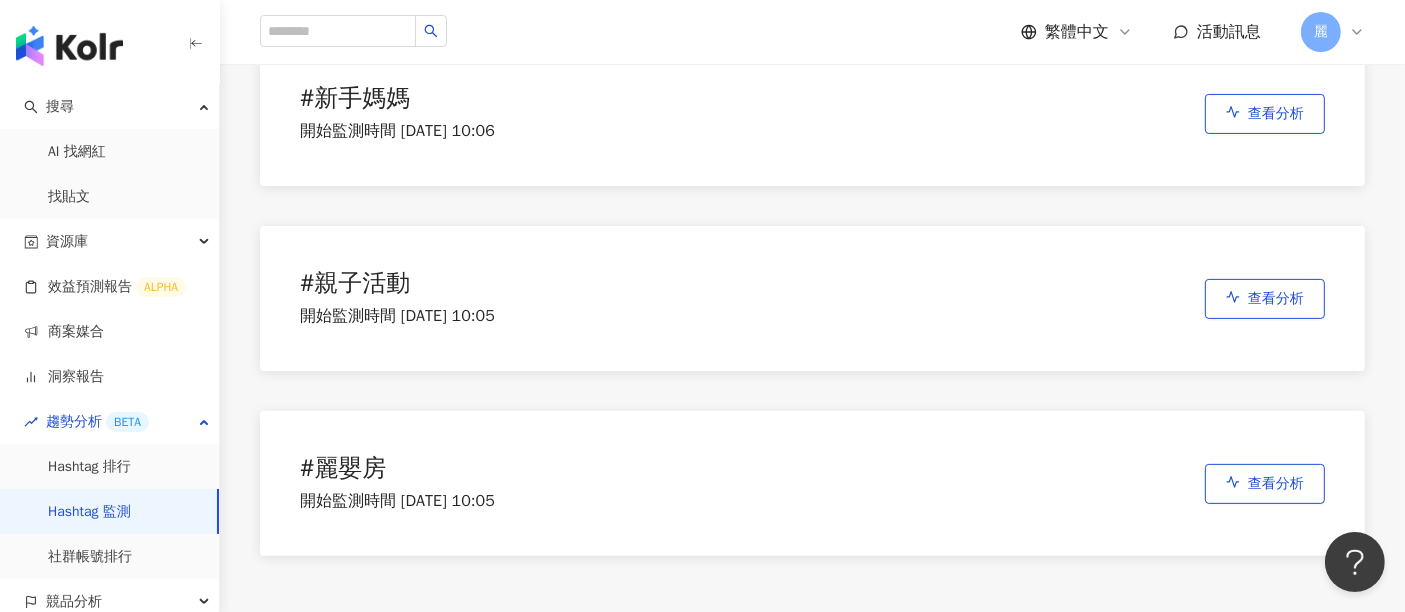 scroll, scrollTop: 0, scrollLeft: 0, axis: both 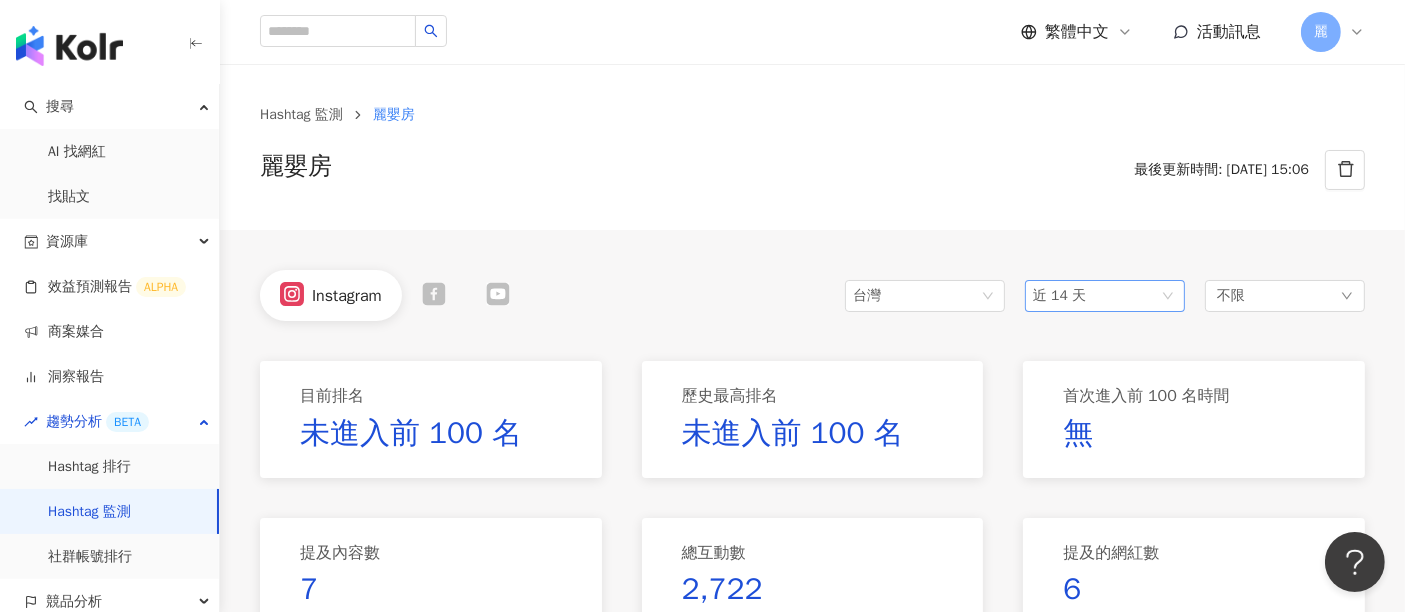 click on "近 14 天" at bounding box center [1105, 296] 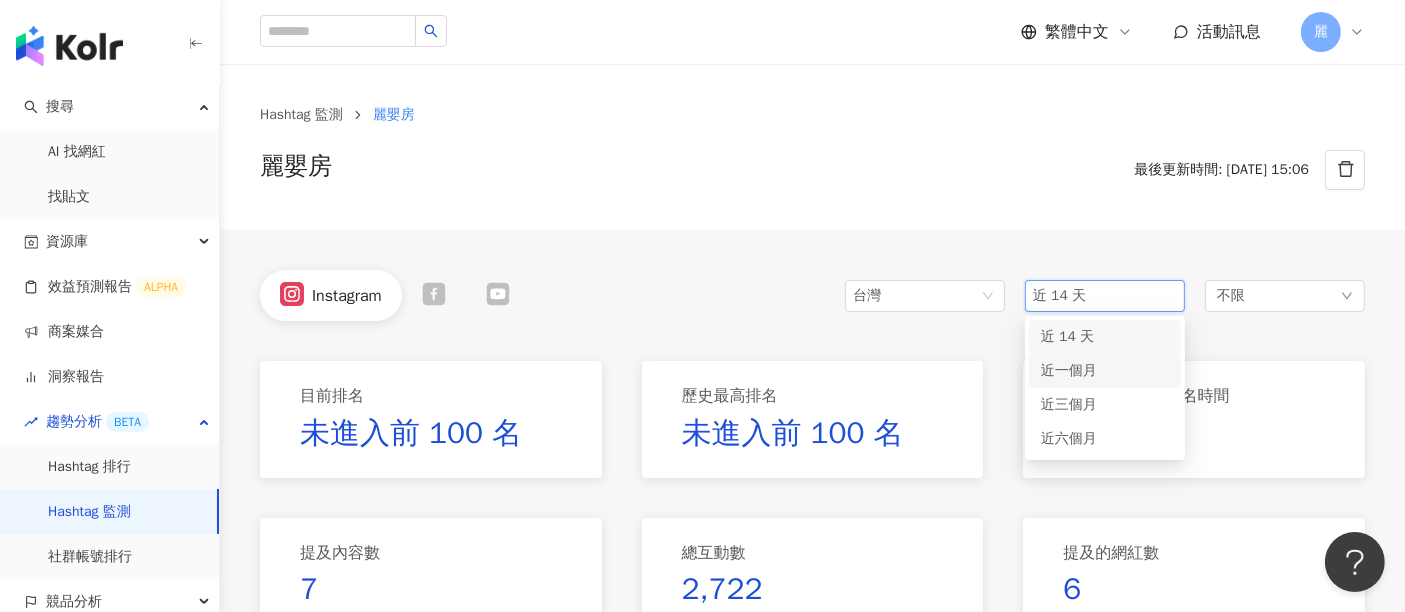 click on "近一個月" at bounding box center (1105, 371) 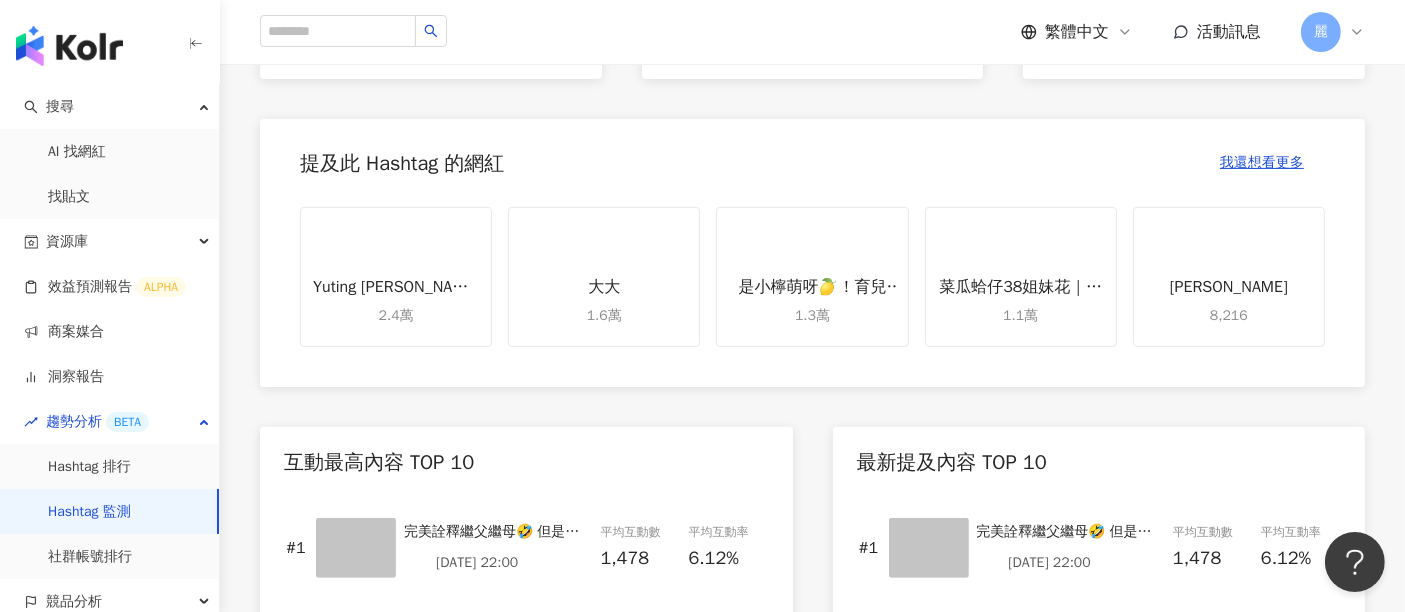 scroll, scrollTop: 777, scrollLeft: 0, axis: vertical 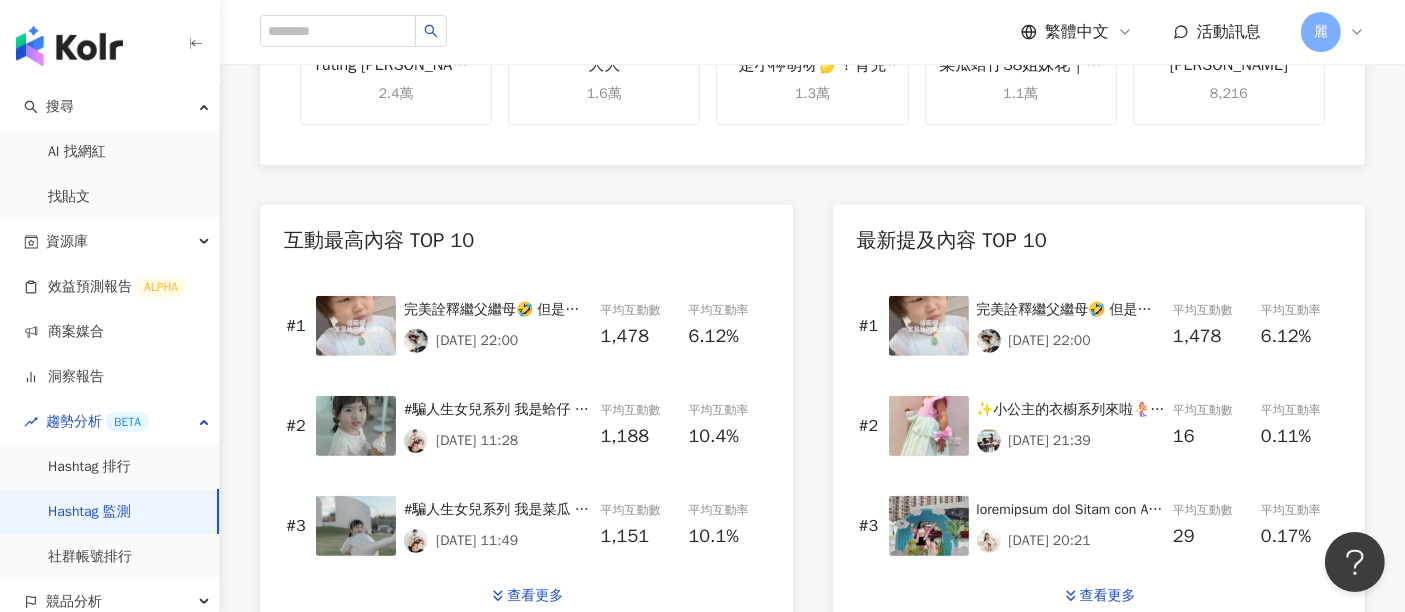 click on "完美詮釋繼父繼母🤣
但是生氣的時候會開始數123
到底是什麼意思啦 有夠可愛！
#仙杜瑞拉 #公主 #繼父繼母 #爭風吃醋 #育兒日常
@les_enphants
#麗嬰房 #迪士尼 #CinderellaStyle #女孩的高光時刻 #公主不只是夢 #lesenphants麗嬰房 #lesenphants  #PeaceAndHope #FamilyLoveP #陪伴成長" at bounding box center [498, 310] 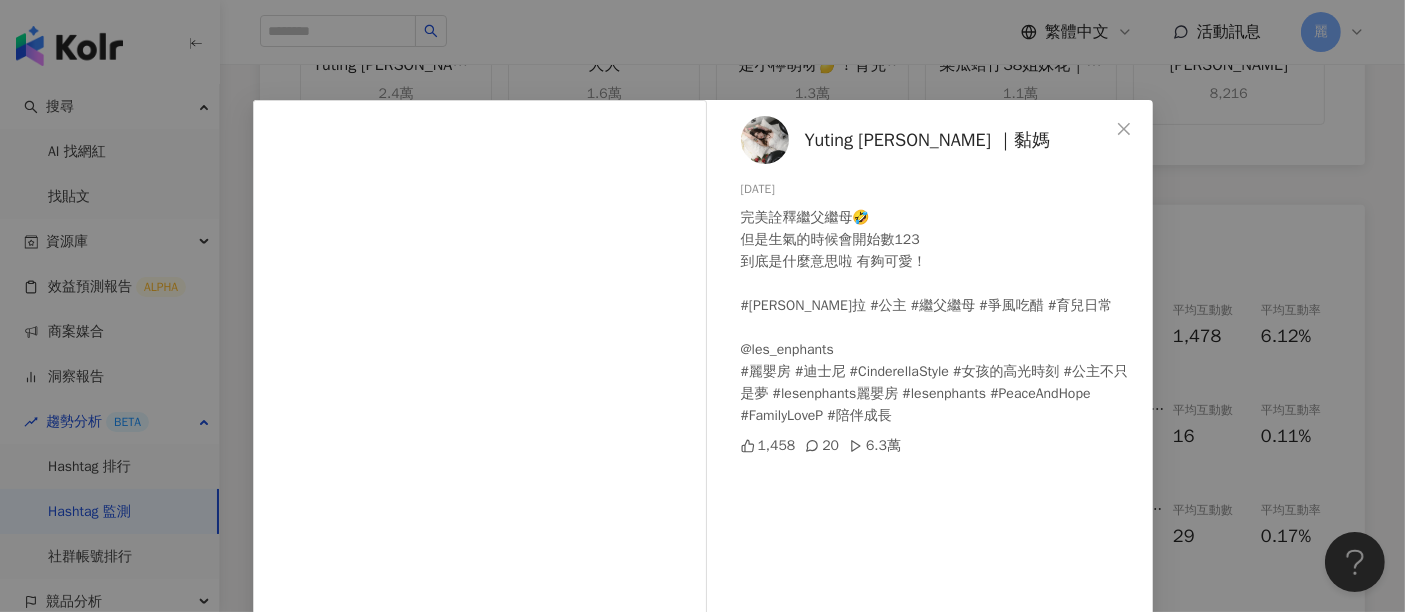 click on "Yuting Lin ｜黏媽" at bounding box center (928, 140) 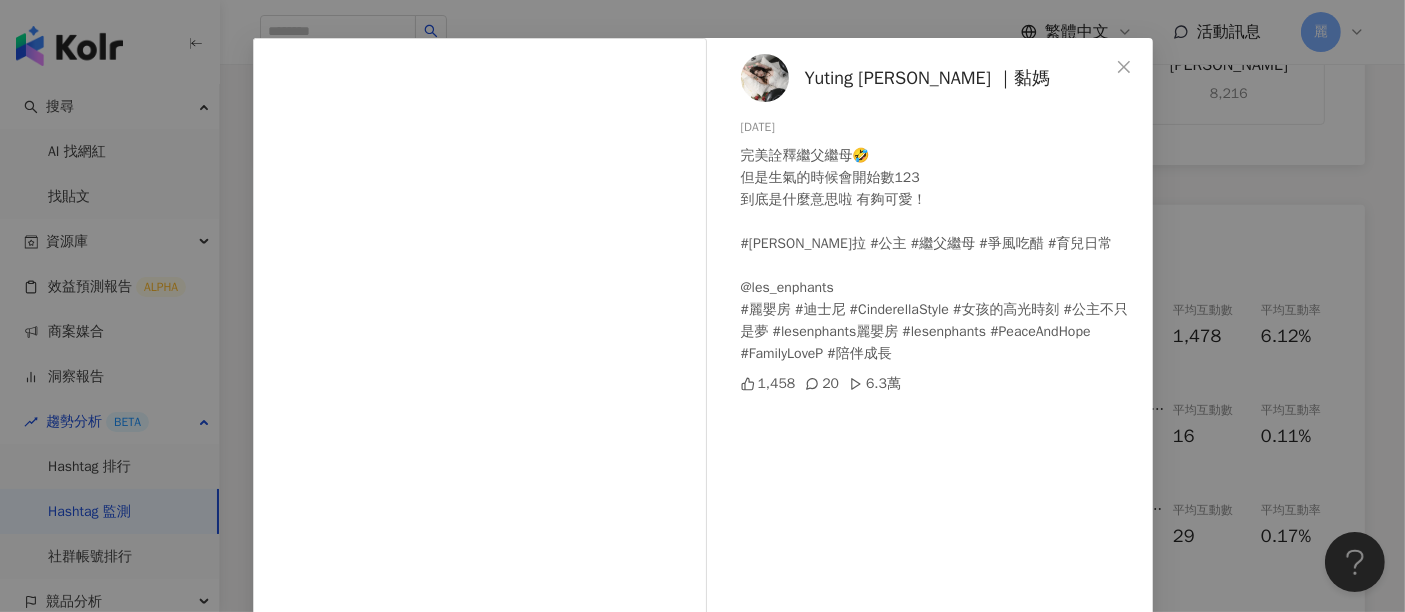 scroll, scrollTop: 0, scrollLeft: 0, axis: both 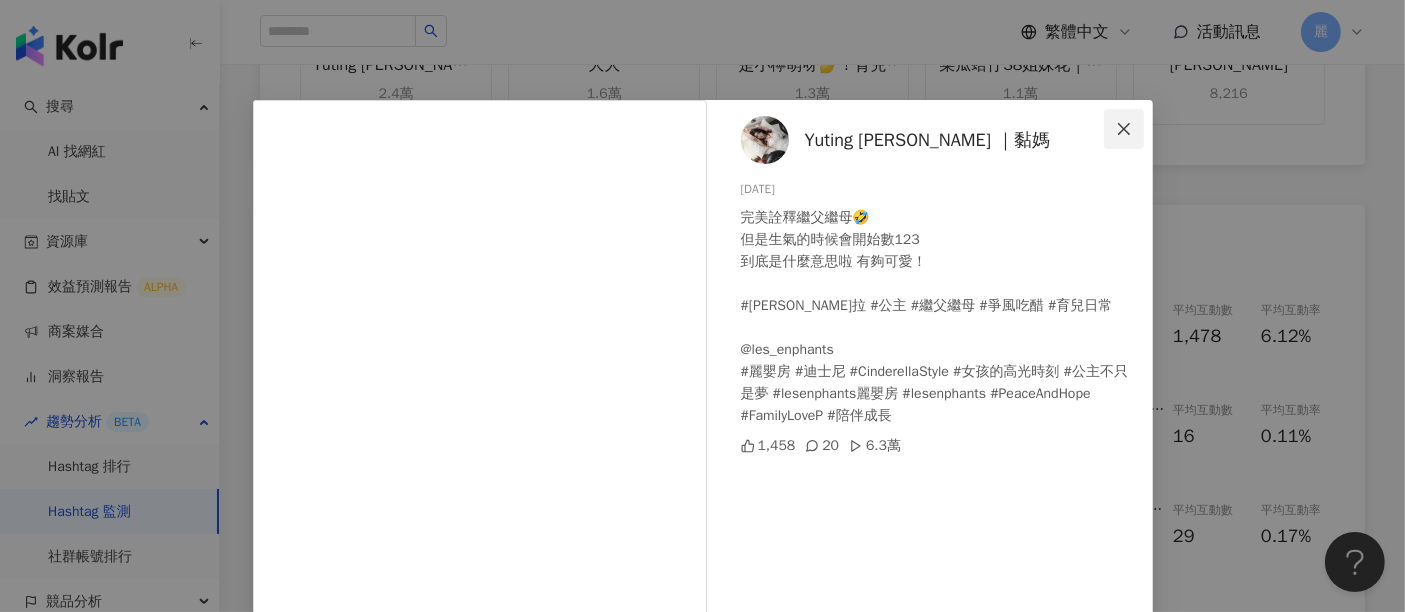 click 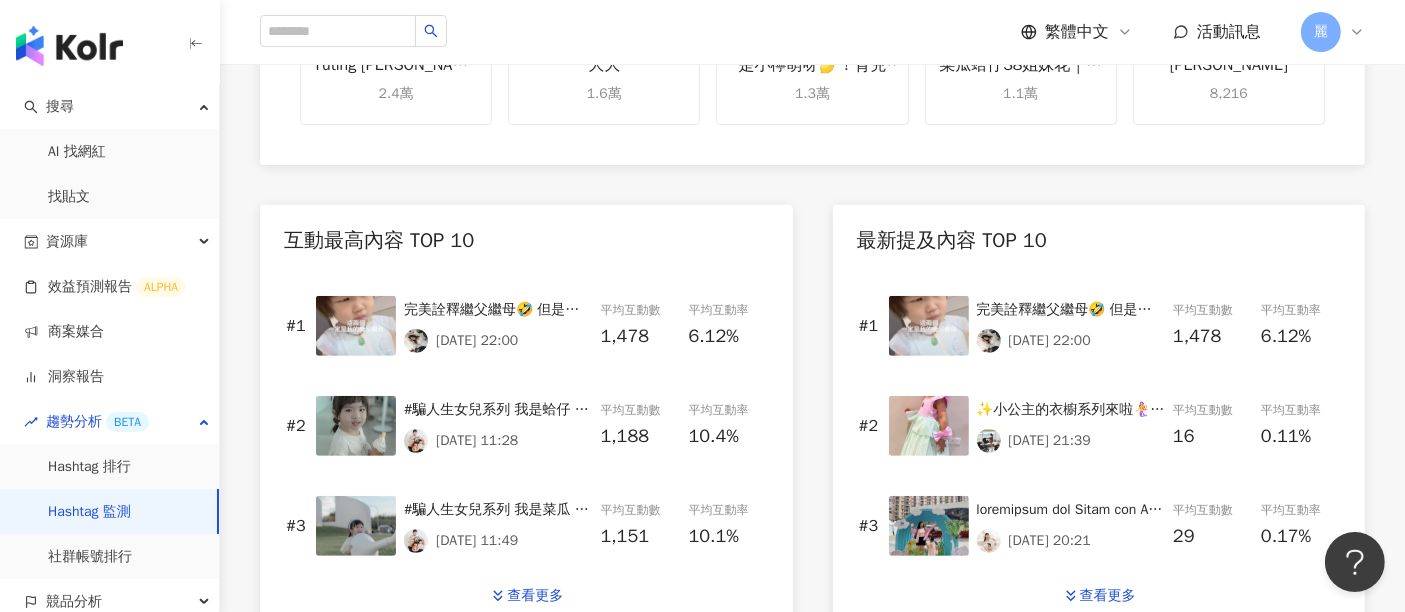 click on "完美詮釋繼父繼母🤣
但是生氣的時候會開始數123
到底是什麼意思啦 有夠可愛！
#仙杜瑞拉 #公主 #繼父繼母 #爭風吃醋 #育兒日常
@les_enphants
#麗嬰房 #迪士尼 #CinderellaStyle #女孩的高光時刻 #公主不只是夢 #lesenphants麗嬰房 #lesenphants  #PeaceAndHope #FamilyLoveP #陪伴成長" at bounding box center [1071, 310] 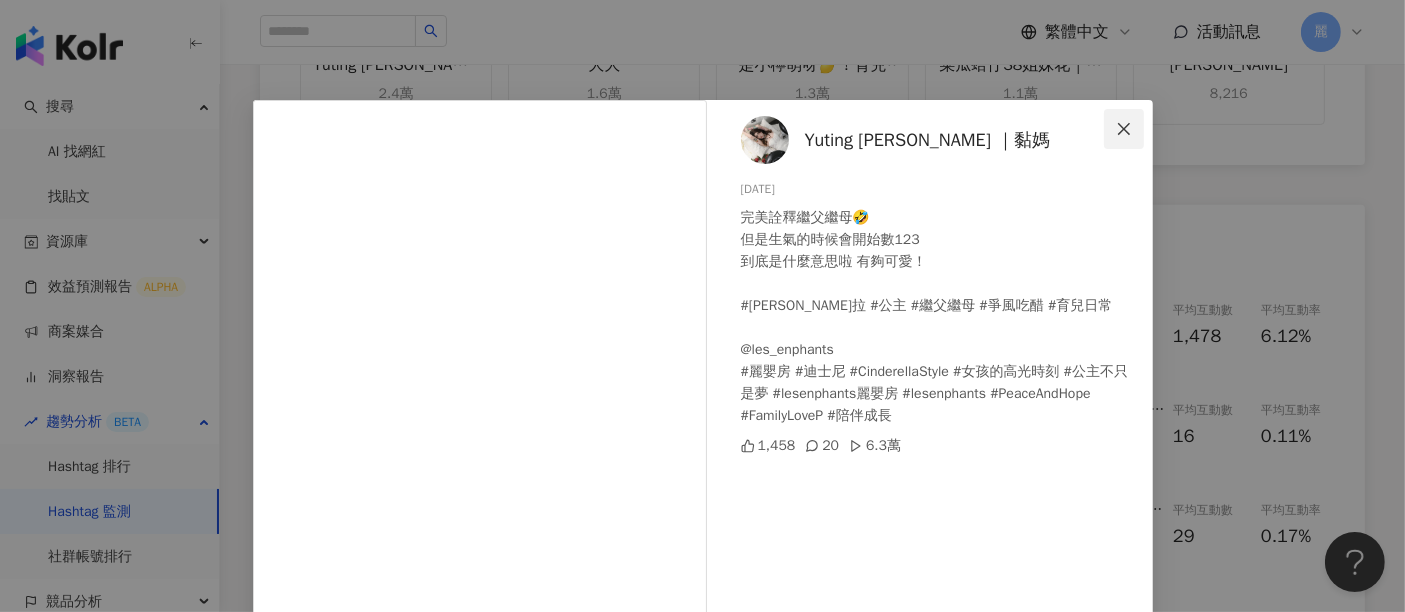 click 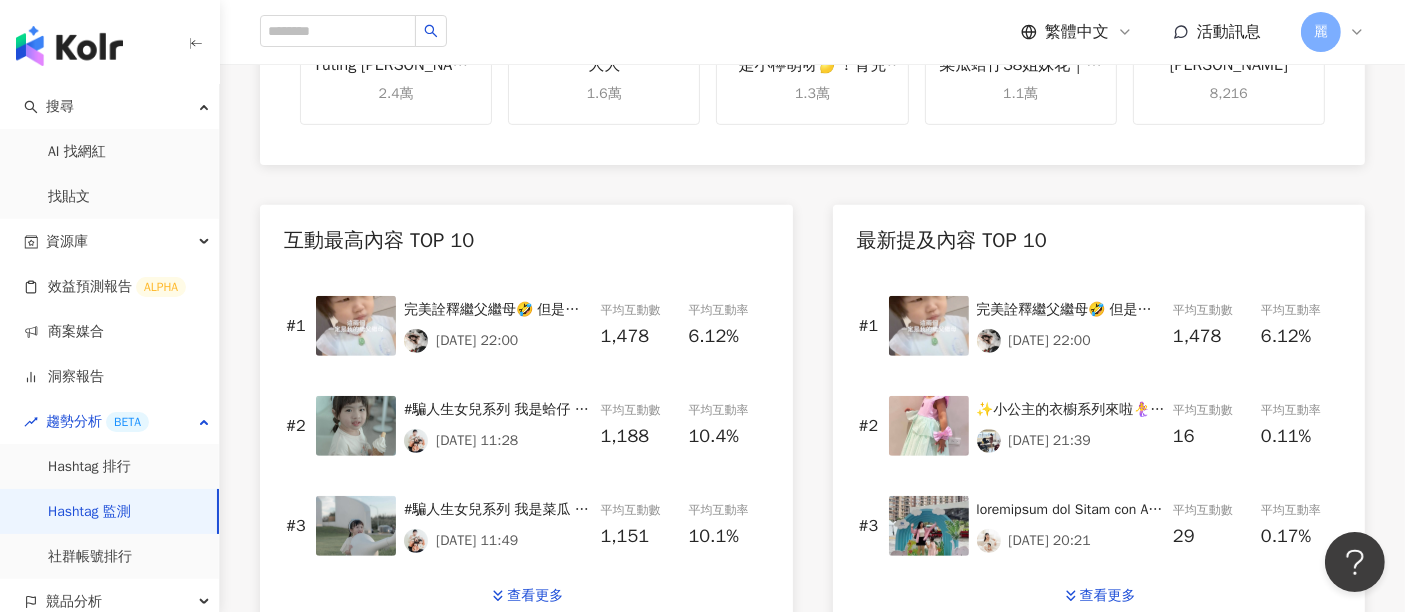 click on "✨小公主的衣櫥系列來啦🧜‍♀️
饅頭尖叫啦❤️太可愛了吧‼️
小美人魚風夢幻的紫色貝殼＋水草綠魚尾
水藍色蕾絲搭配閃閃紗裙
穿上去直接變身海底公主💙
媽媽覺得材質很讚,饅頭穿起來很舒適
柔軟舒棉、百合緞跟輕柔紗網
寶貝嫩嫩的皮膚穿的很放心
讓每個小女孩都能穿出自己的童話風格🫶
這次 @les_enphants 還推出親子裝
手繪風格貝殼圖案
100% 純棉短袖材質真的很舒服
揚揚穿上就說哦~!好軟好舒服
可以和孩子們一起穿出門,開心出遊囉🚗
這裡逛逛➡️ https://bit.ly/4kEXcoY
@les_enphants
#麗嬰房 #迪士尼 #小美人魚 #小公主的衣櫥 #育兒日常#LesEnphants 麗嬰房
#lesenphants #PeaceAndHope #FamilyLove #陪伴成長" at bounding box center [1071, 410] 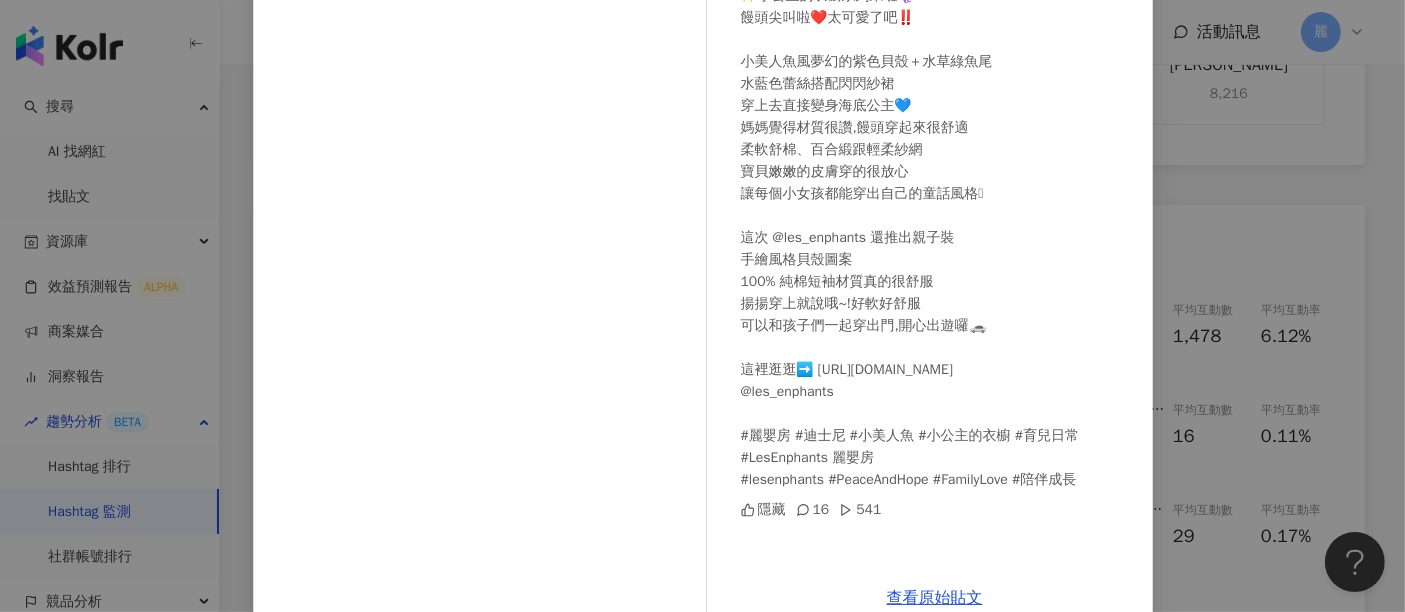 scroll, scrollTop: 0, scrollLeft: 0, axis: both 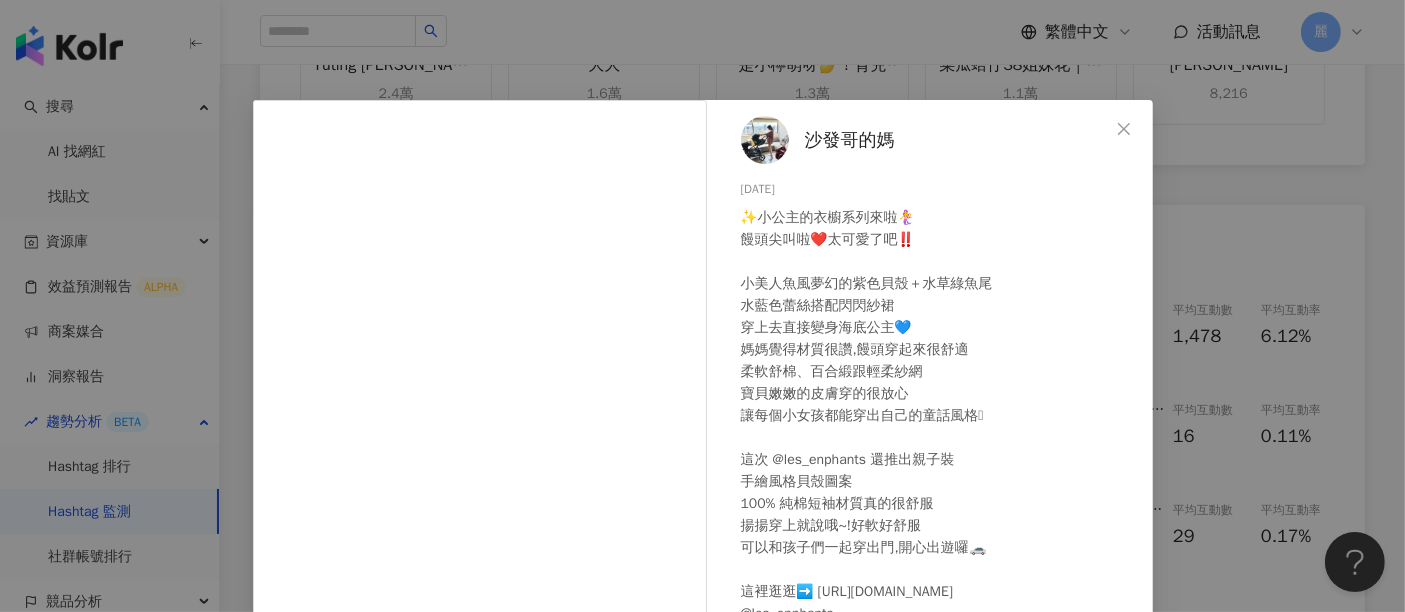 click 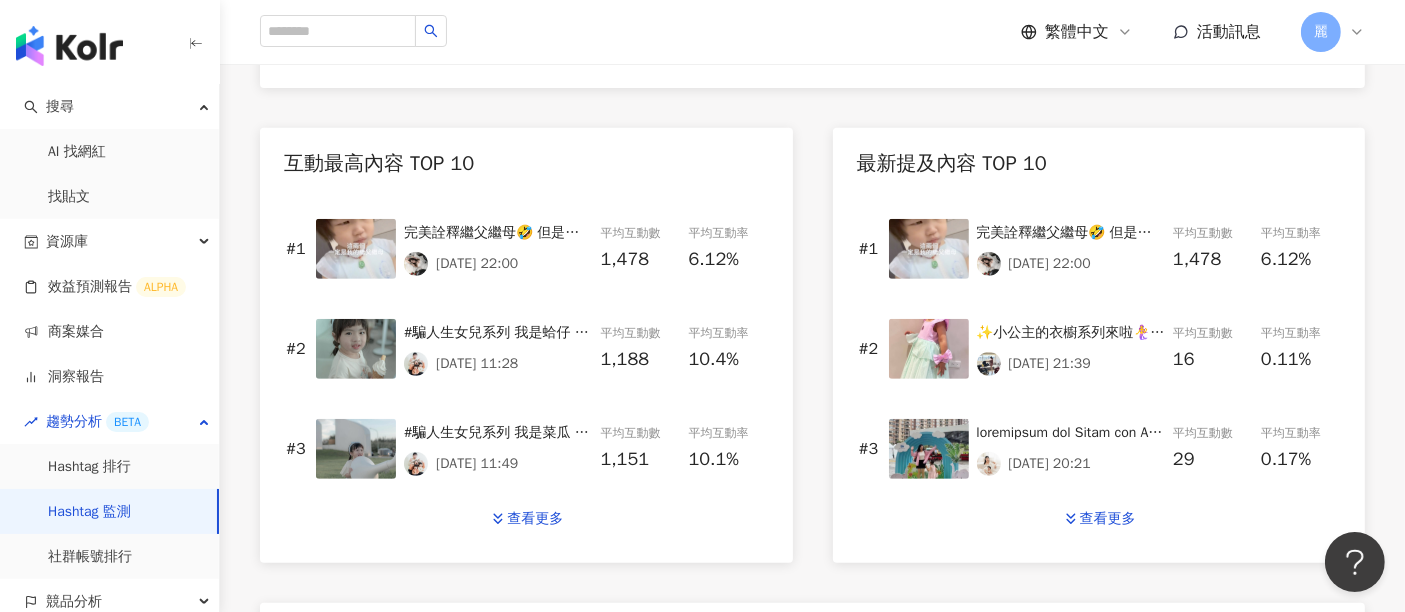scroll, scrollTop: 888, scrollLeft: 0, axis: vertical 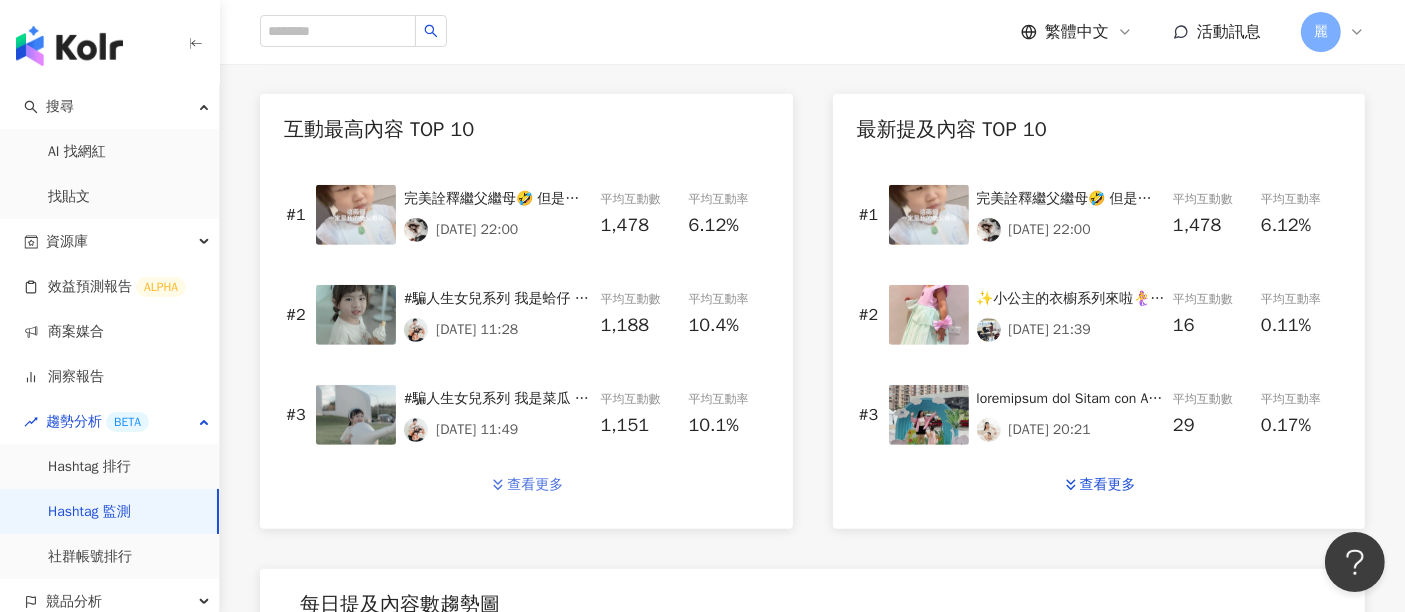 click on "查看更多" at bounding box center [535, 485] 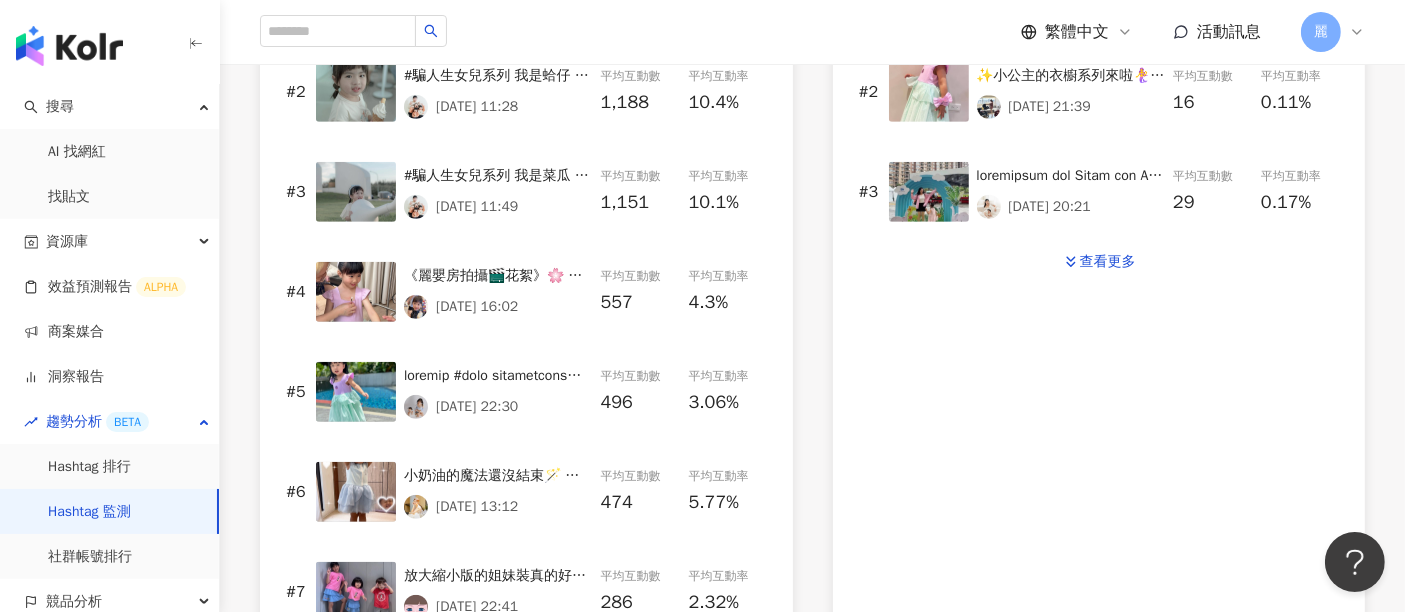 scroll, scrollTop: 777, scrollLeft: 0, axis: vertical 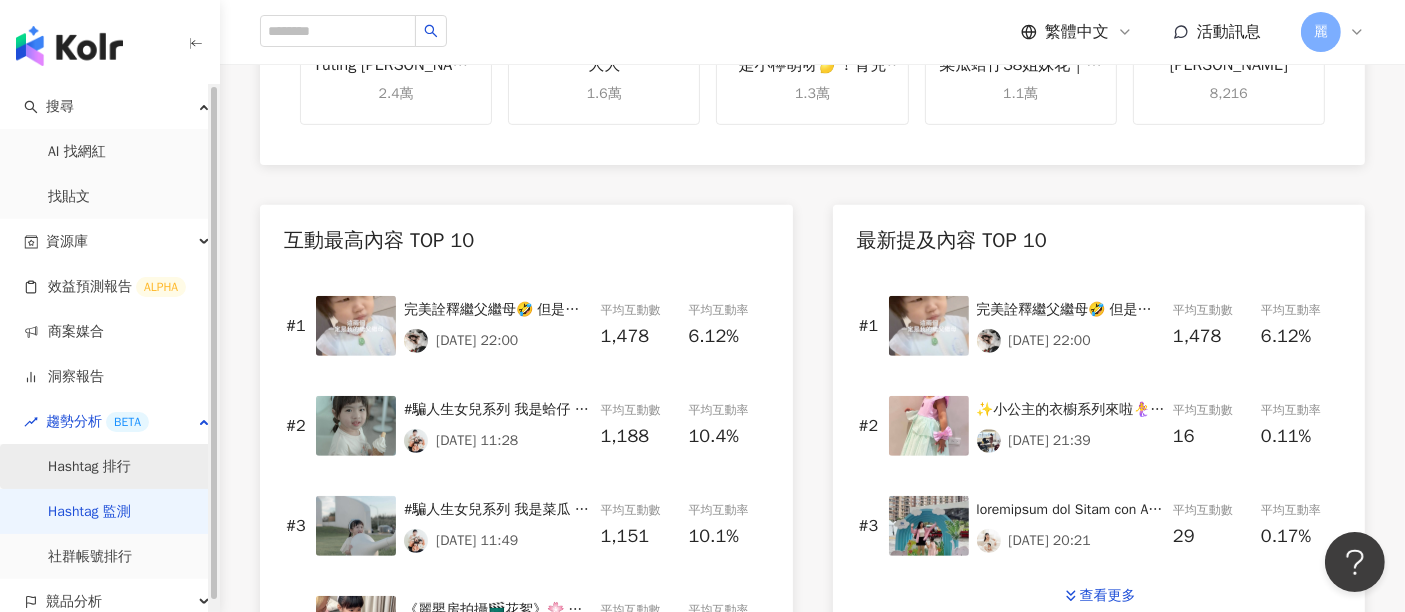 click on "Hashtag 排行" at bounding box center (89, 467) 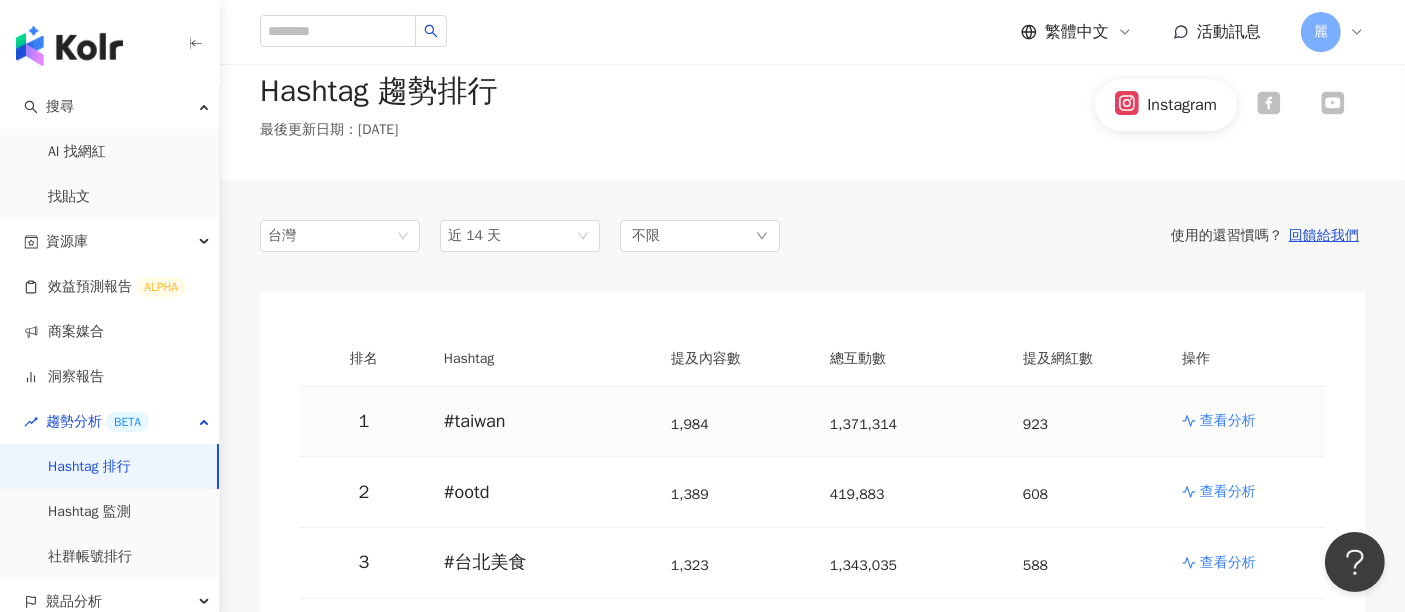 scroll, scrollTop: 0, scrollLeft: 0, axis: both 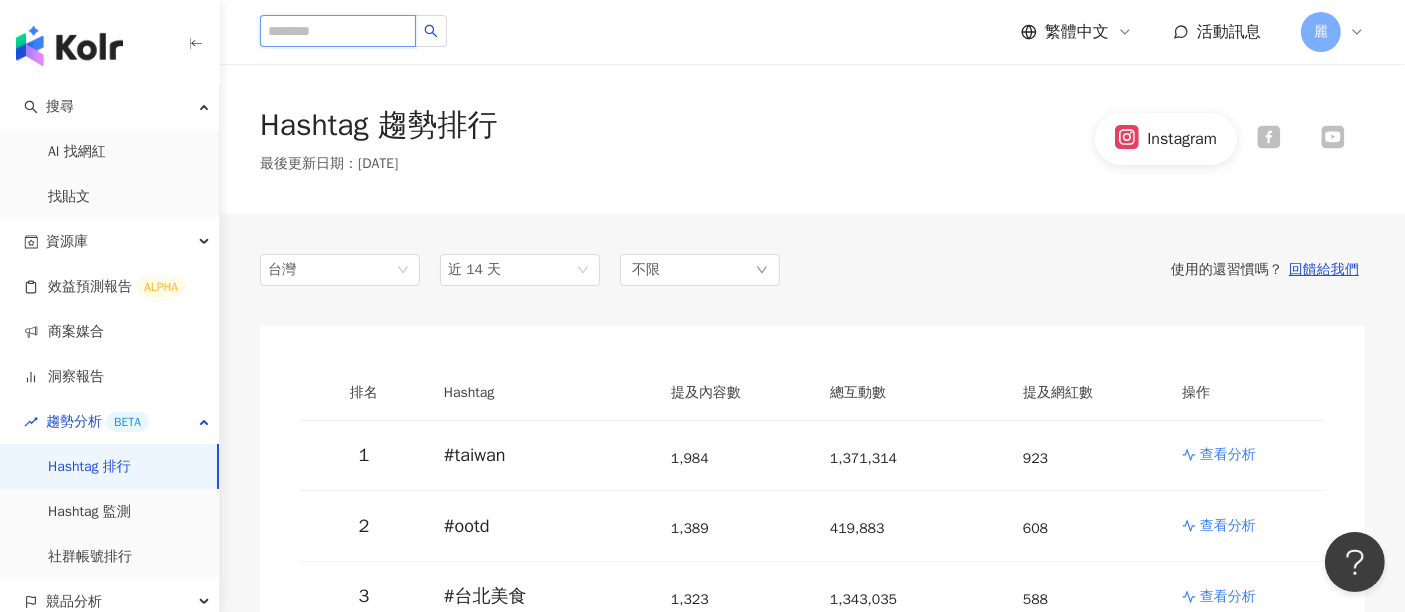 click at bounding box center (338, 31) 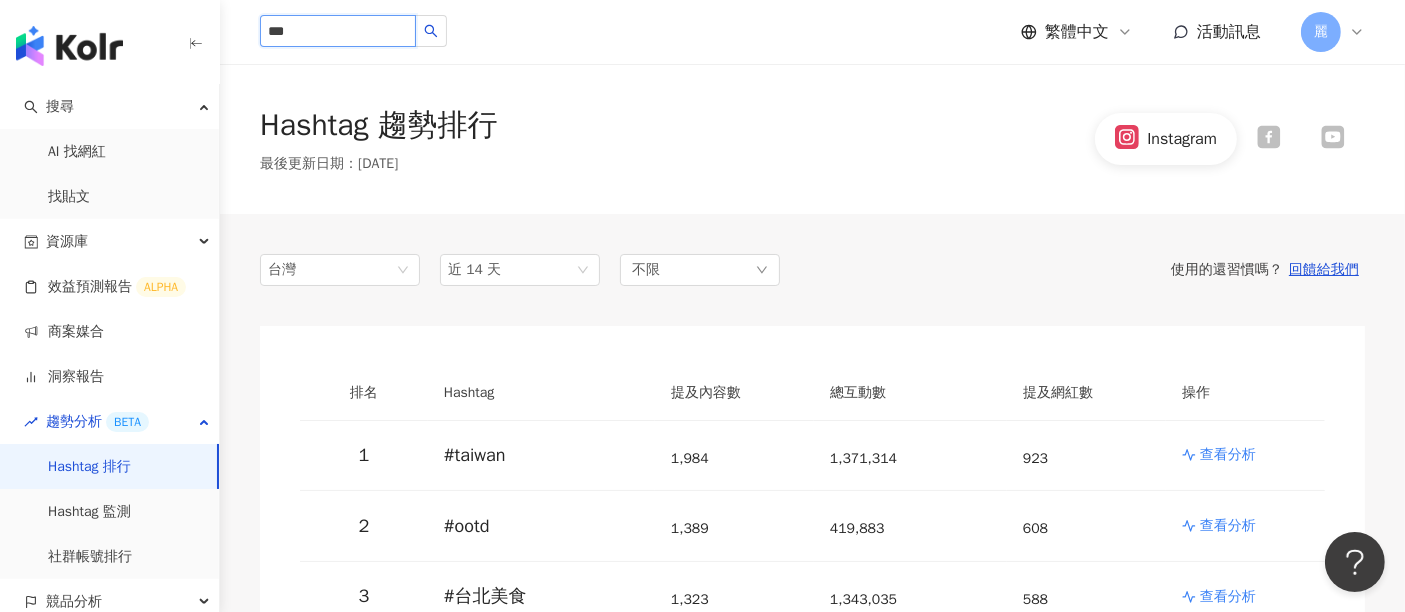 type on "***" 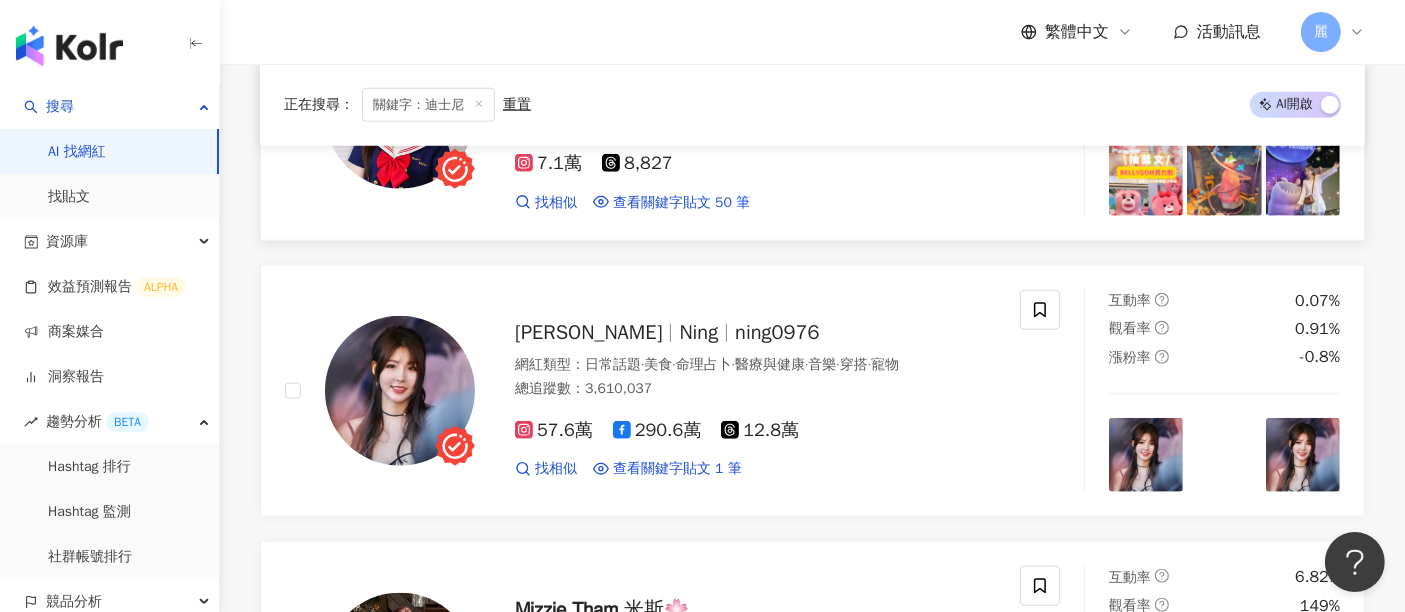 scroll, scrollTop: 1777, scrollLeft: 0, axis: vertical 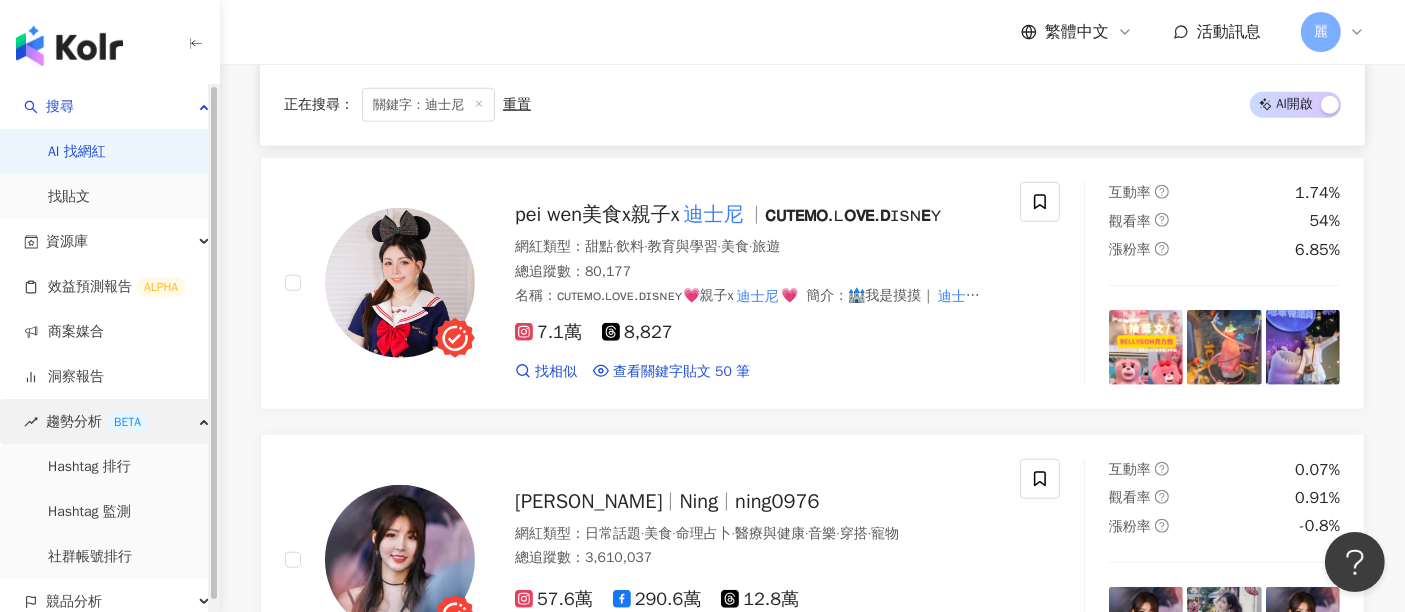 click on "趨勢分析 BETA" at bounding box center [97, 421] 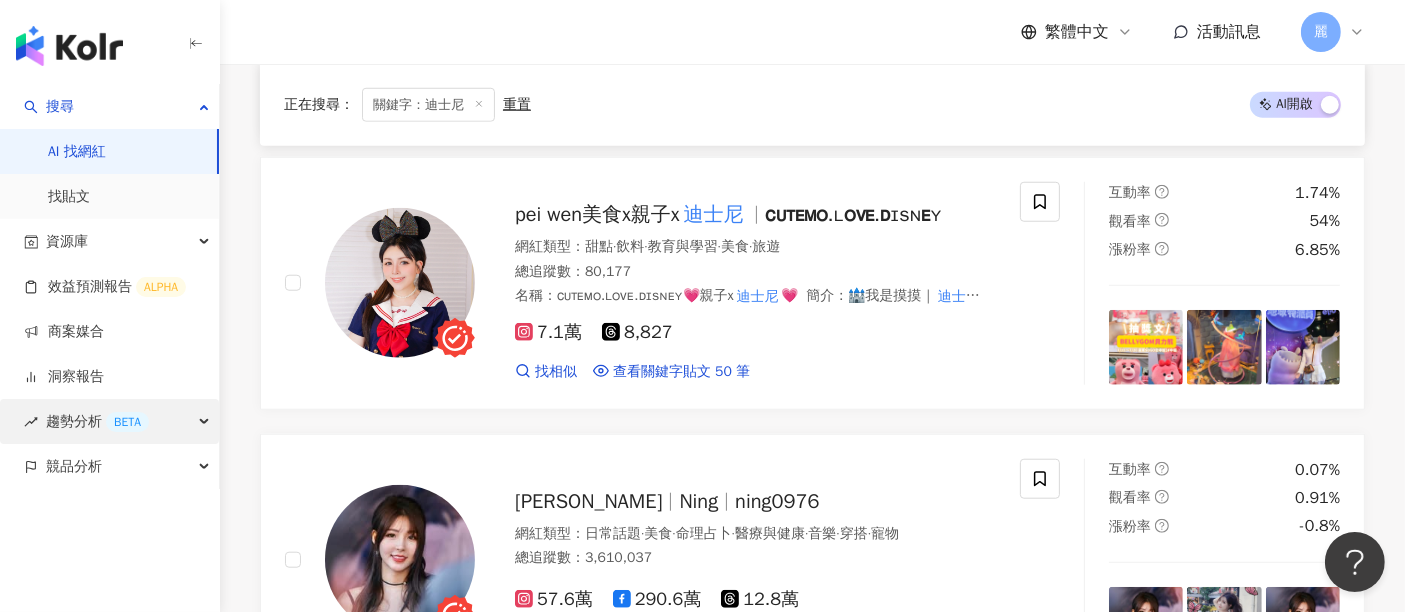 click on "趨勢分析 BETA" at bounding box center [97, 421] 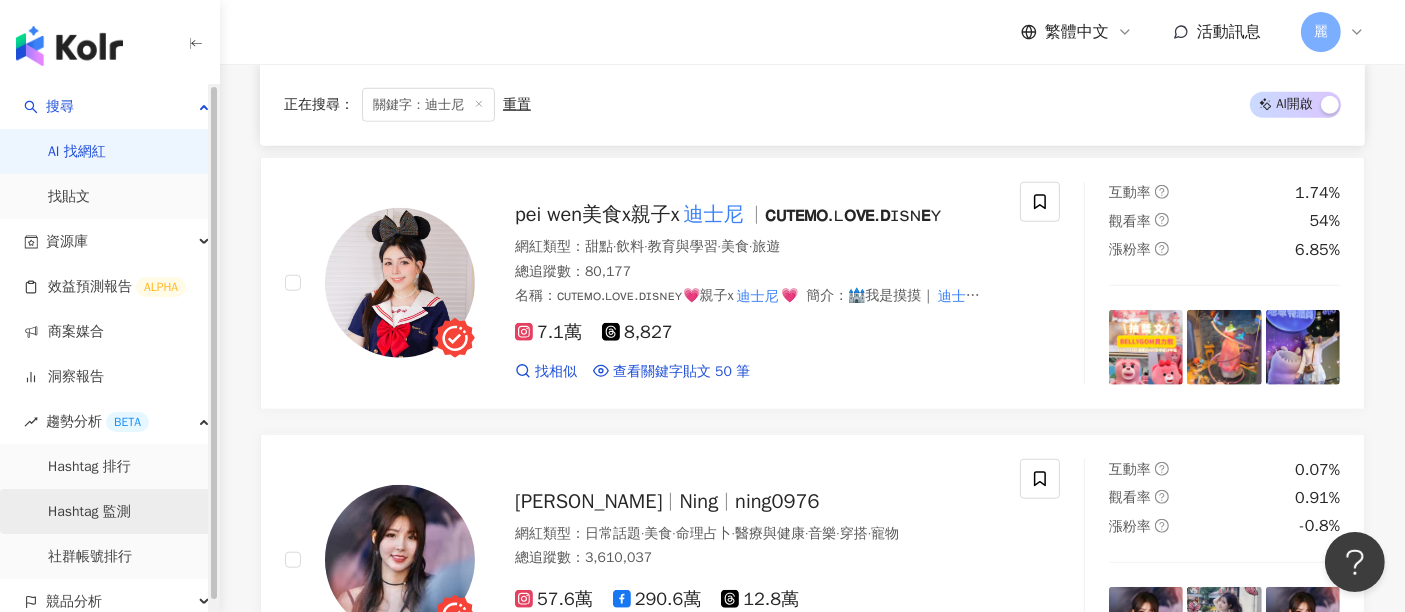 click on "Hashtag 監測" at bounding box center (89, 512) 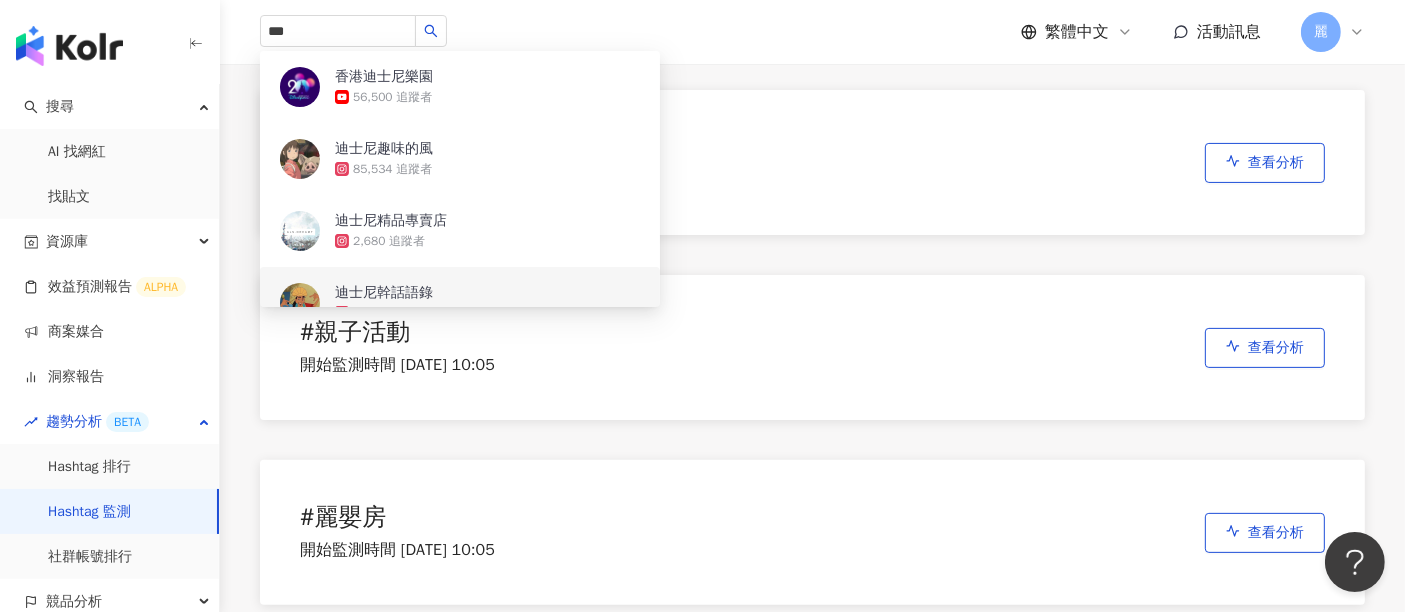 scroll, scrollTop: 555, scrollLeft: 0, axis: vertical 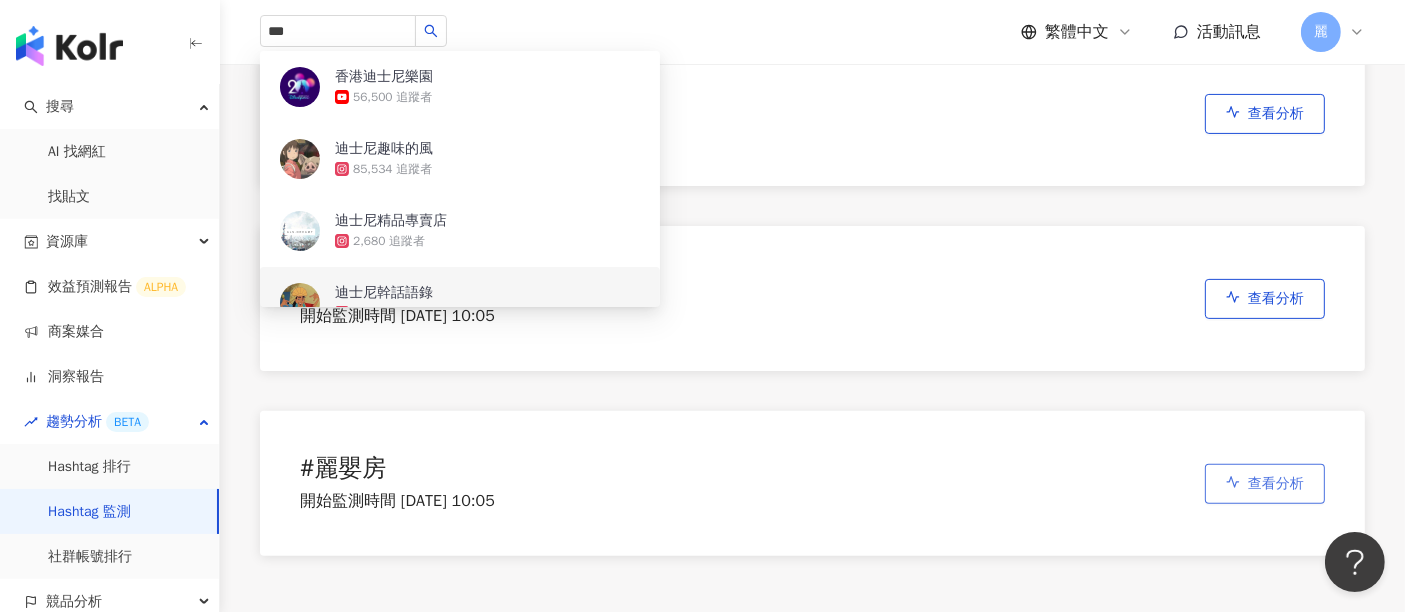 click on "查看分析" at bounding box center [1276, 484] 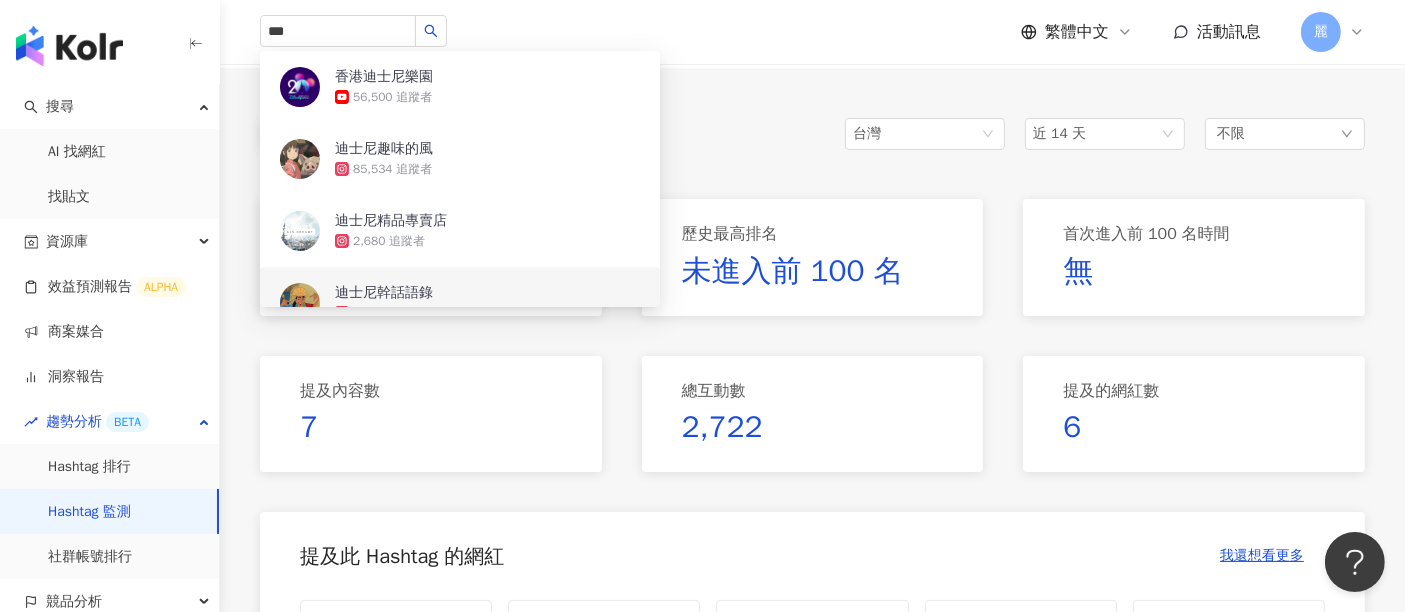 scroll, scrollTop: 333, scrollLeft: 0, axis: vertical 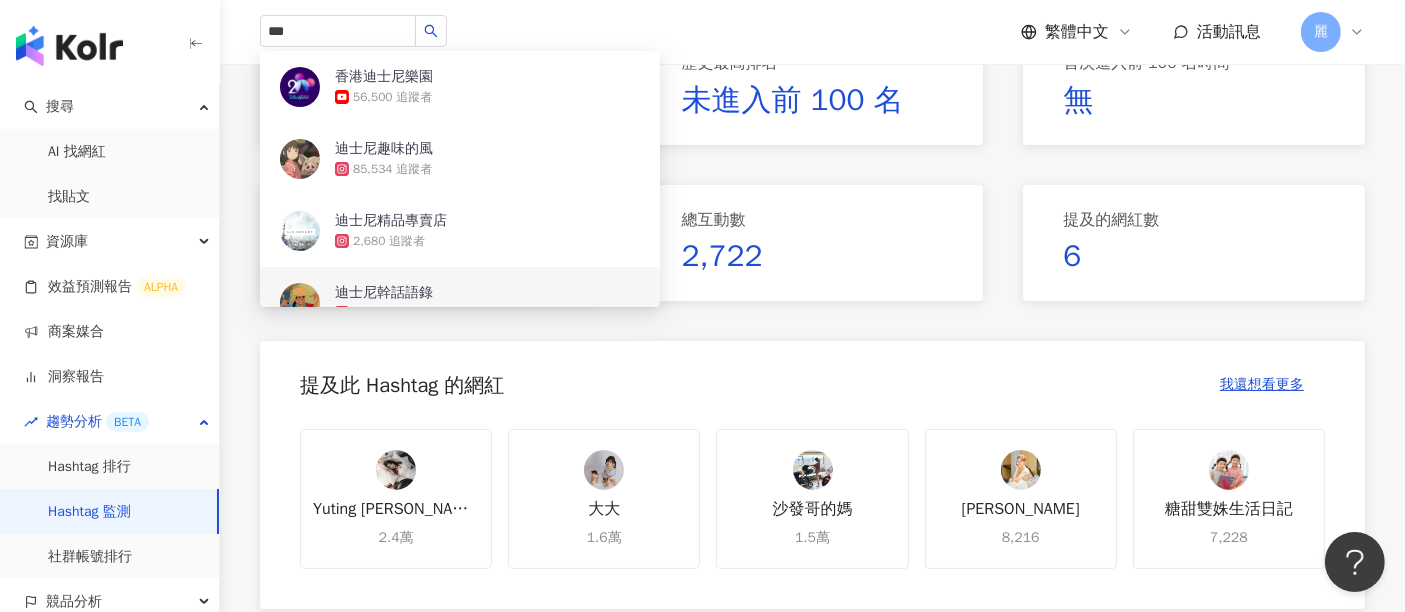 drag, startPoint x: 740, startPoint y: 35, endPoint x: 541, endPoint y: 30, distance: 199.0628 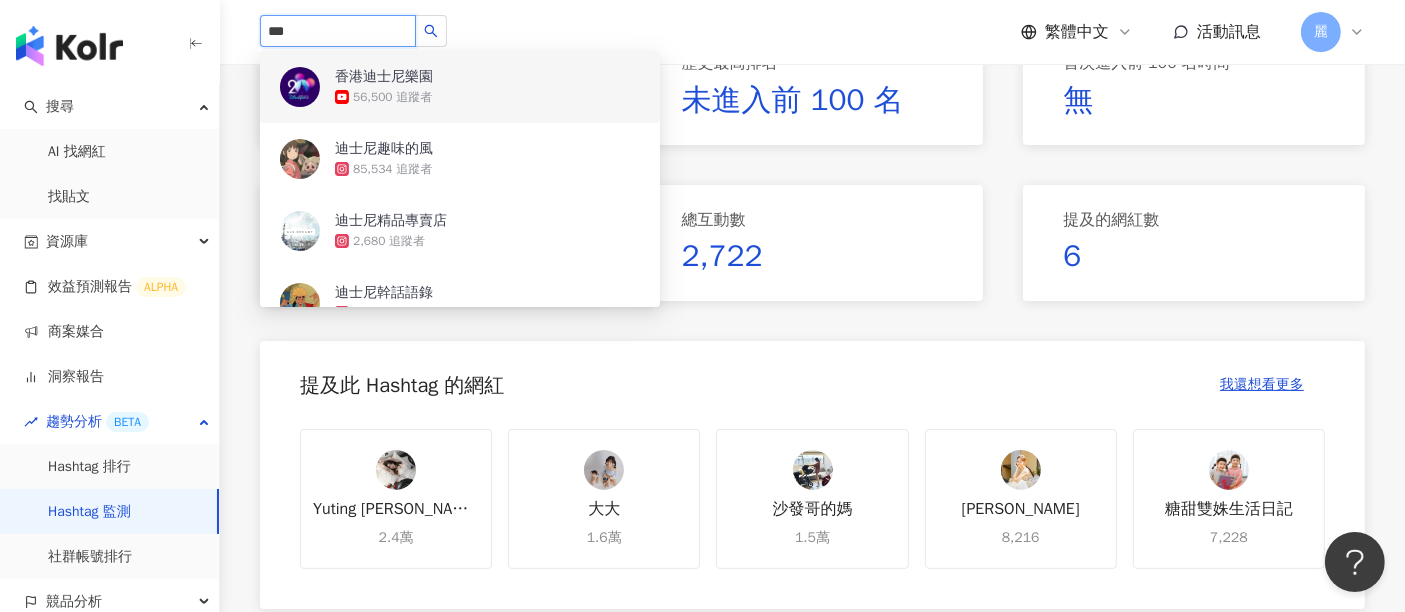 click on "***" at bounding box center (338, 31) 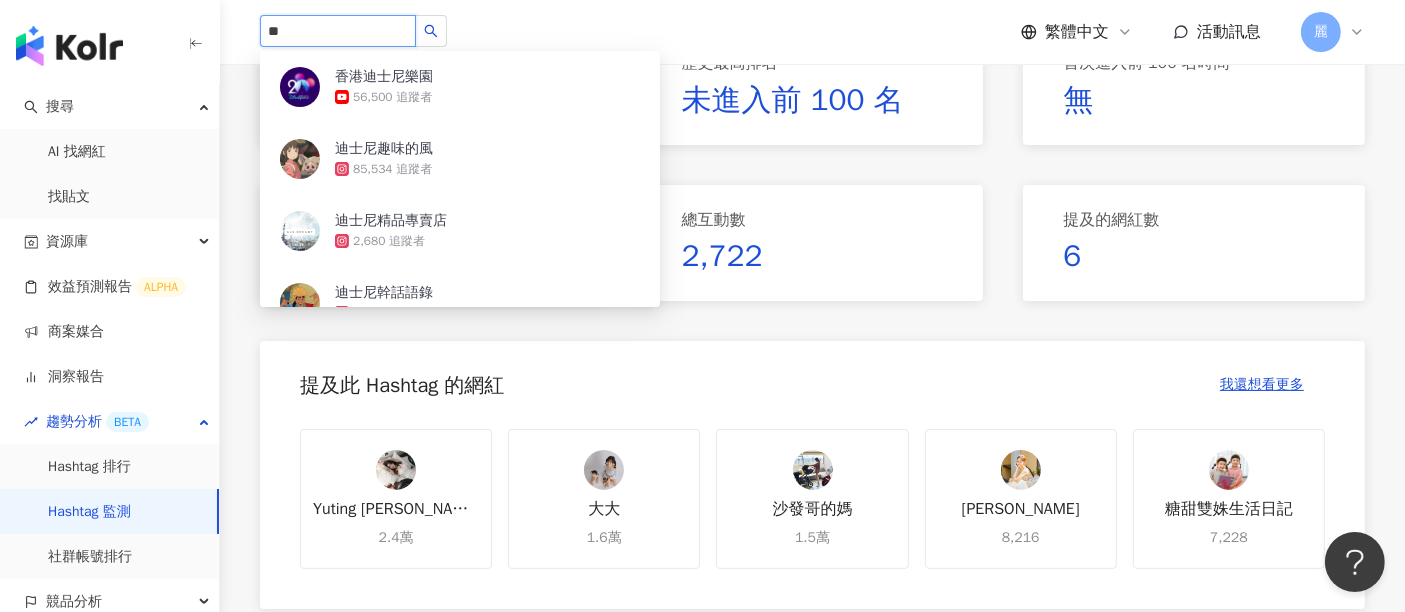 type on "*" 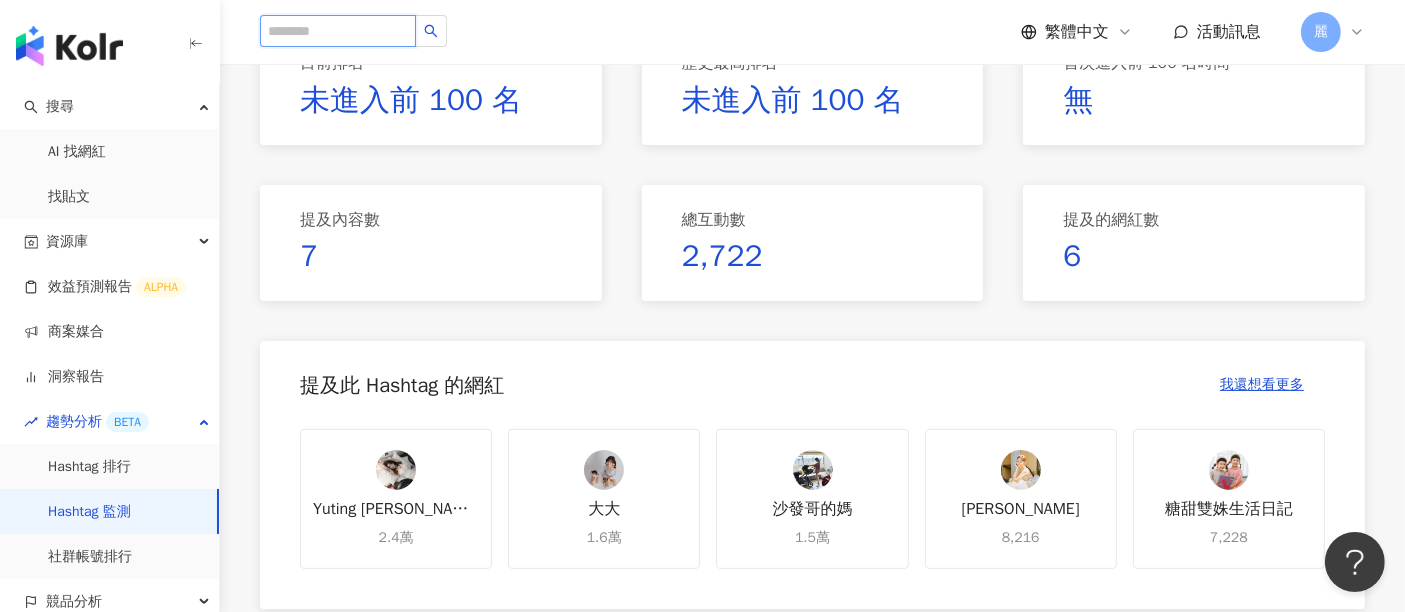 type 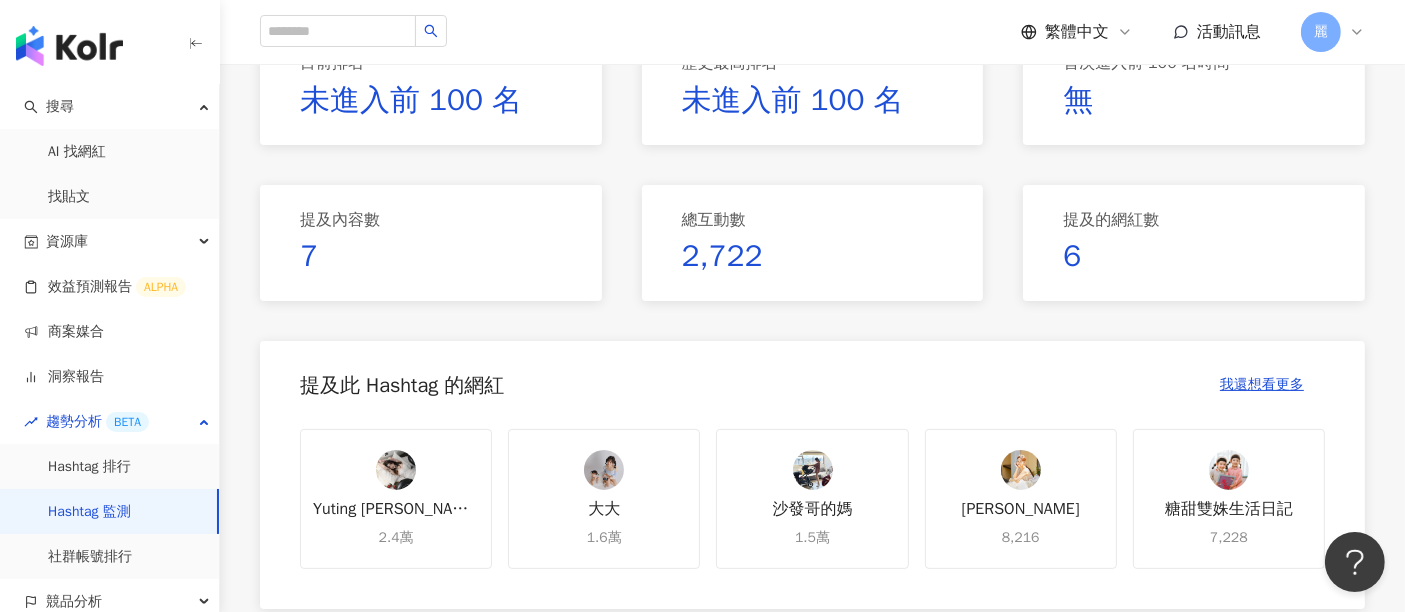 click on "香港迪士尼樂園  56,500   追蹤者 迪士尼趣味的風 85,534   追蹤者 迪士尼精品專賣店 2,680   追蹤者 迪士尼幹話語錄 218,359   追蹤者 迪士尼在逃仙女. 10,792   追蹤者 日本迪士尼代購💚 3,658   追蹤者 東京迪士尼樂園/日本迪士尼商店 1,250   追蹤者 寰宇迪士尼 4,862   追蹤者 🏰東京/上海迪士尼代購🏰 2,461   追蹤者 迪士尼精品 1,020   追蹤者 迪士尼精品小店 4,360   追蹤者 迪士尼在逃𝓜•͈ᴗ•͈ 🤍 tiktok-icon 5,515   追蹤者 ♥️ALOHA®🈺迪士尼代購♥️ 4,174   追蹤者 迪士尼在逃公主 tiktok-icon 10,200   追蹤者 迪士尼在逃公主 tiktok-icon 9,709   追蹤者 迪士尼代購🎡日本代購🇯🇵 5,082   追蹤者 迪士尼在逃公主👑 2,946   追蹤者 迪士尼代購進行中💕💋 1,224   追蹤者 迪士尼在逃公主💃🏻ˎˊ˗ tiktok-icon 8,626   追蹤者 迪士尼在逃黃狗coco tiktok-icon 17,100   追蹤者 迪士尼仙女下煩🌙 133,620" at bounding box center (812, 32) 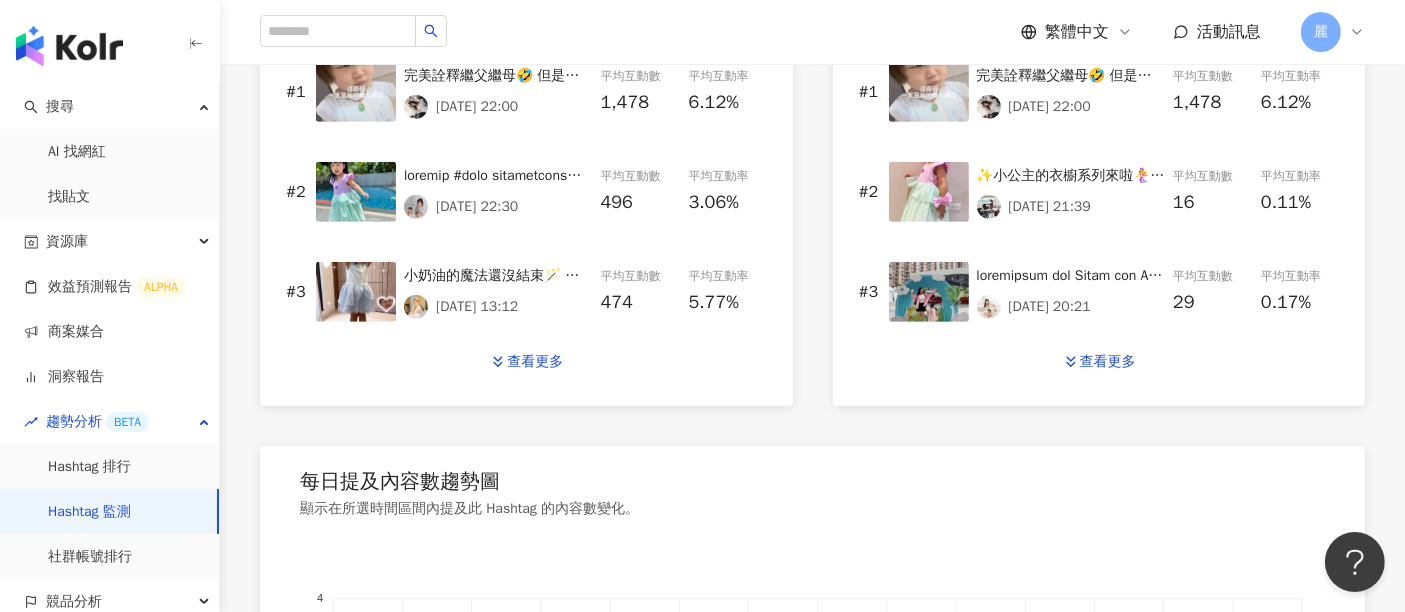 scroll, scrollTop: 869, scrollLeft: 0, axis: vertical 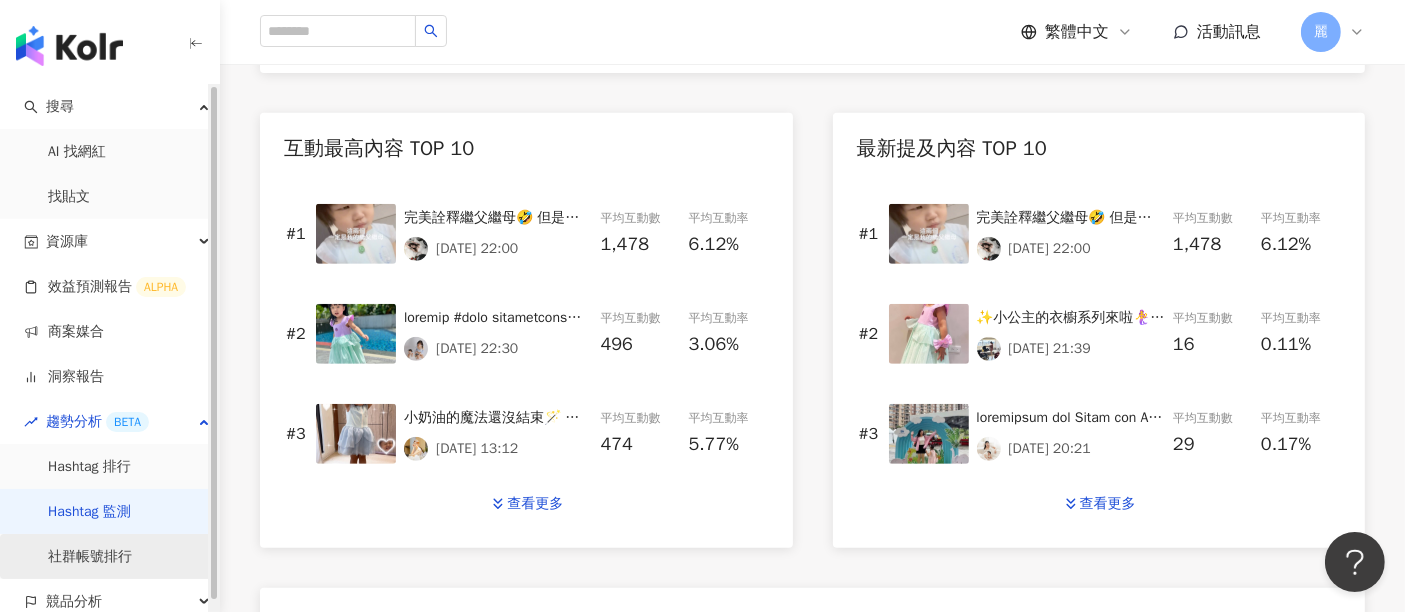 drag, startPoint x: 125, startPoint y: 557, endPoint x: 199, endPoint y: 539, distance: 76.15773 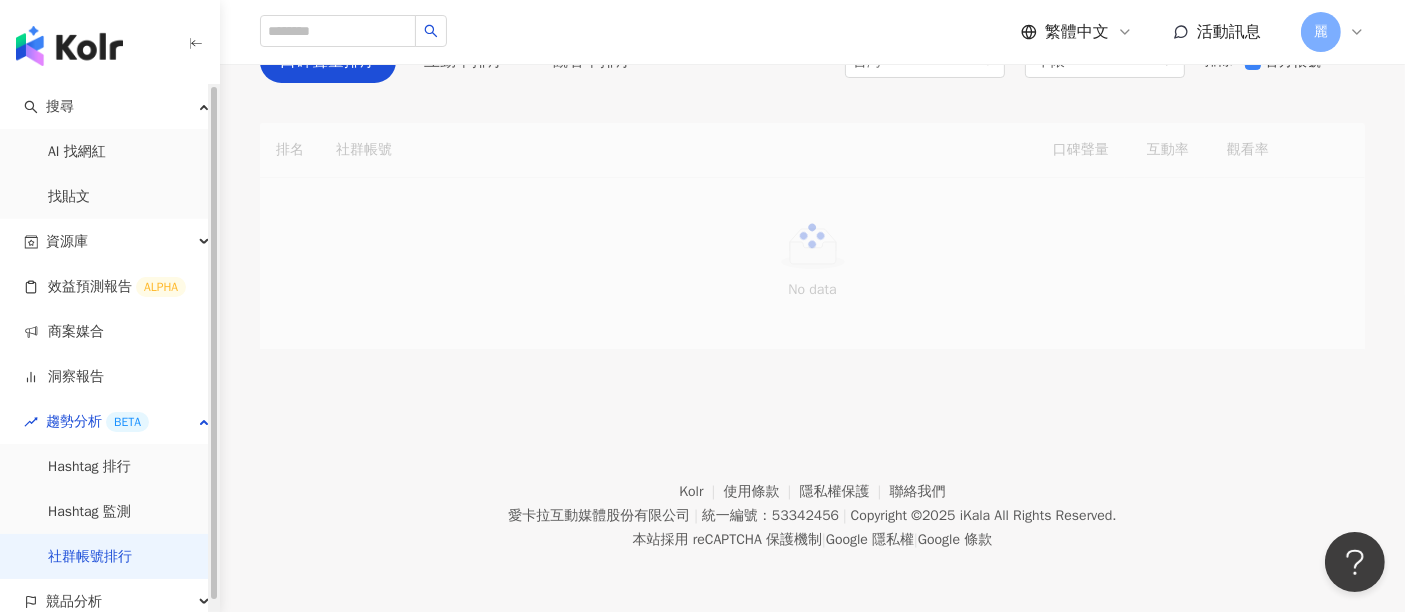 scroll, scrollTop: 0, scrollLeft: 0, axis: both 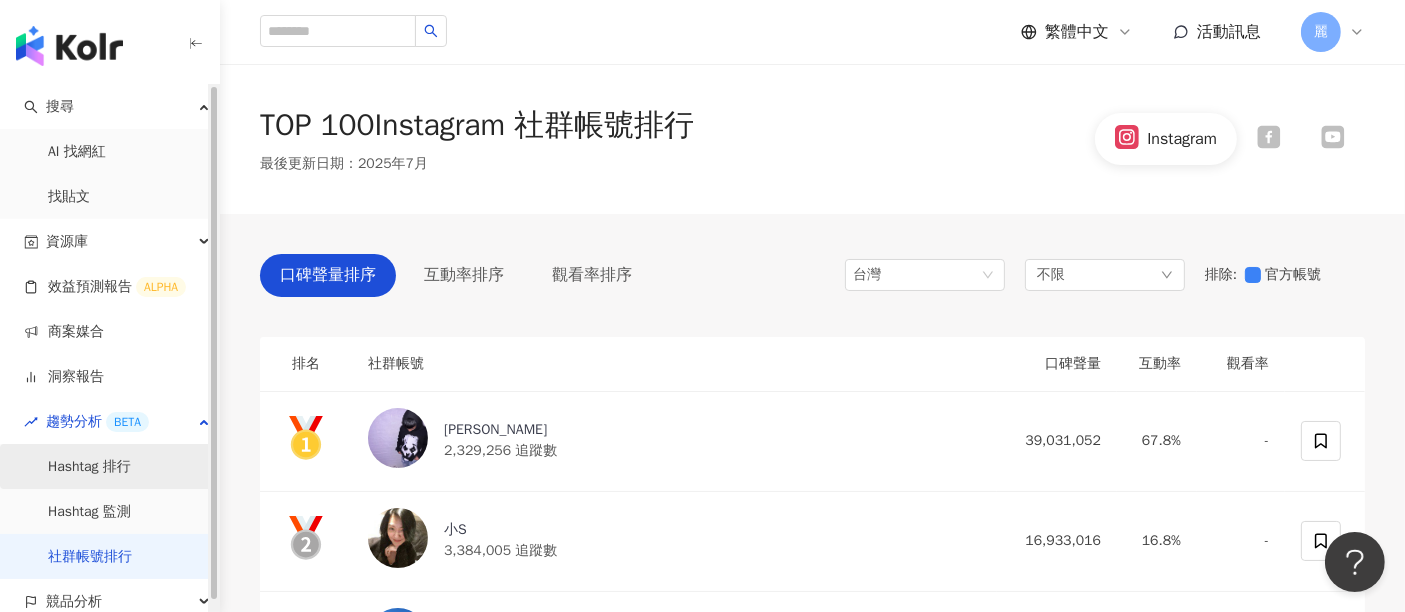 click on "Hashtag 排行" at bounding box center [89, 467] 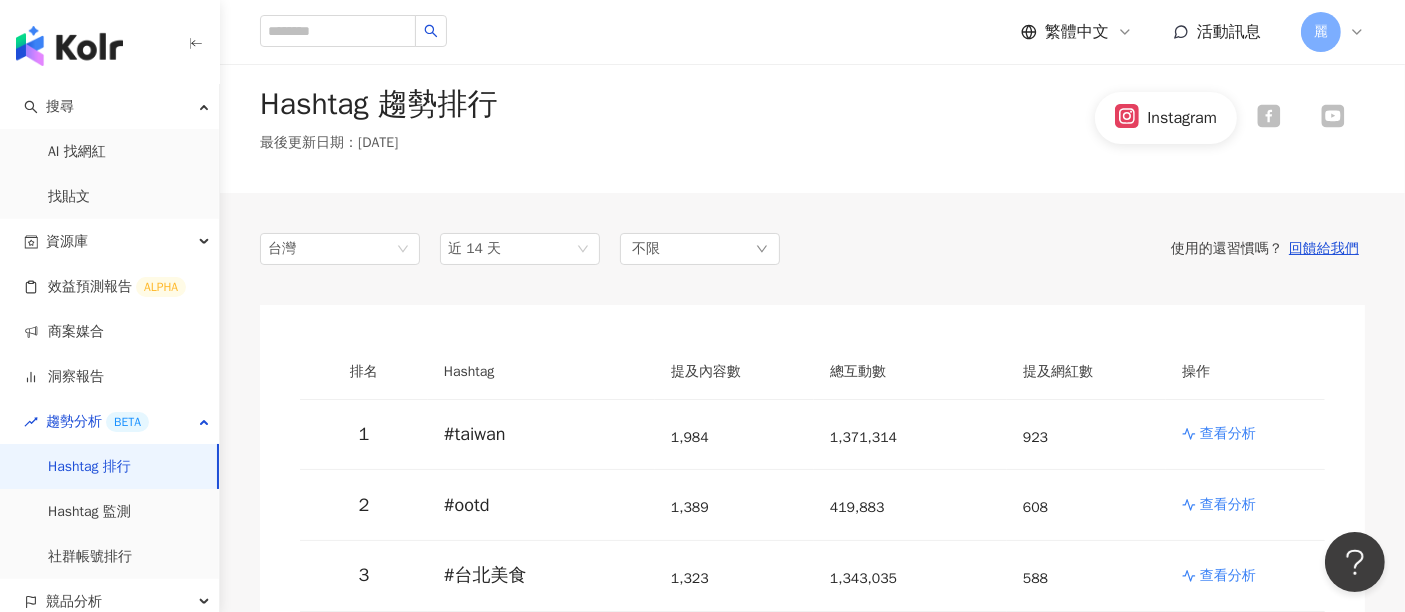 scroll, scrollTop: 0, scrollLeft: 0, axis: both 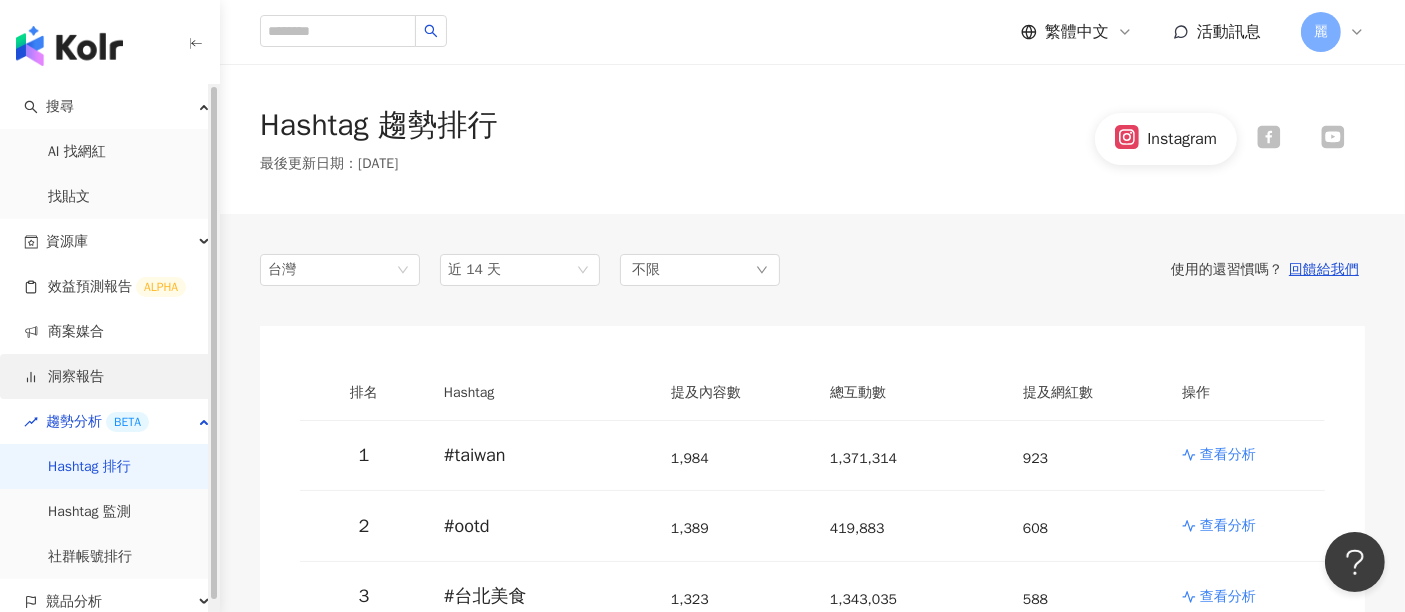 click on "洞察報告" at bounding box center [64, 377] 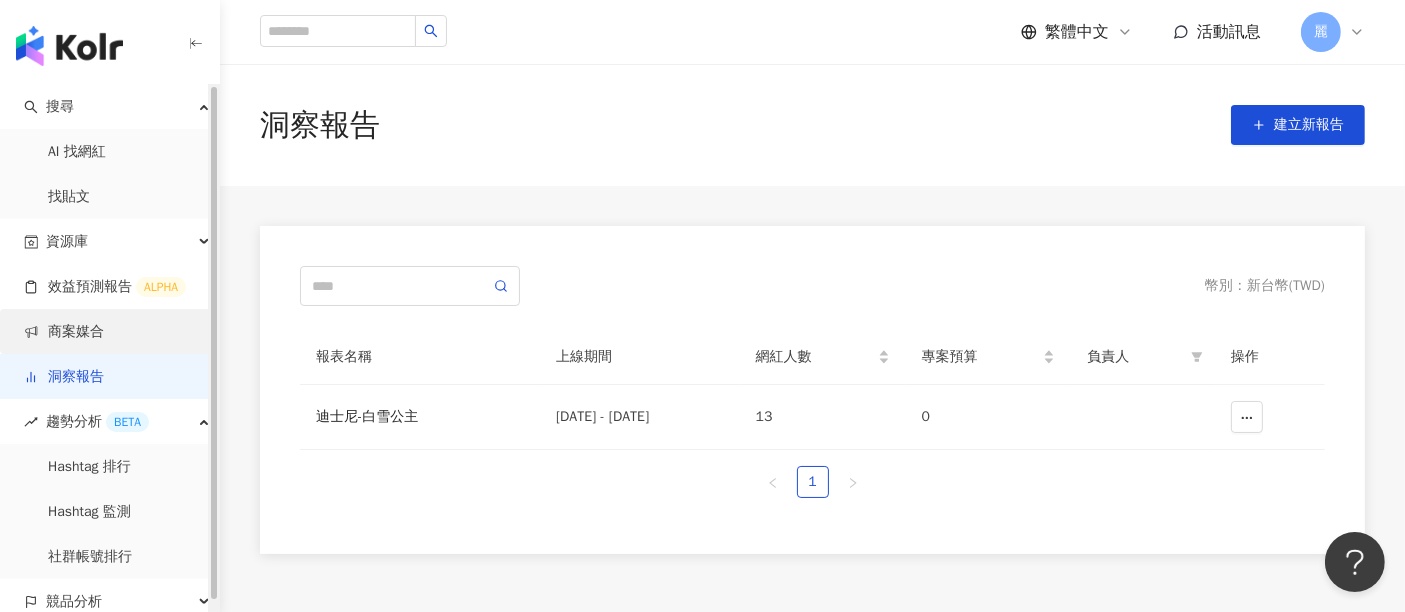 click on "商案媒合" at bounding box center (64, 332) 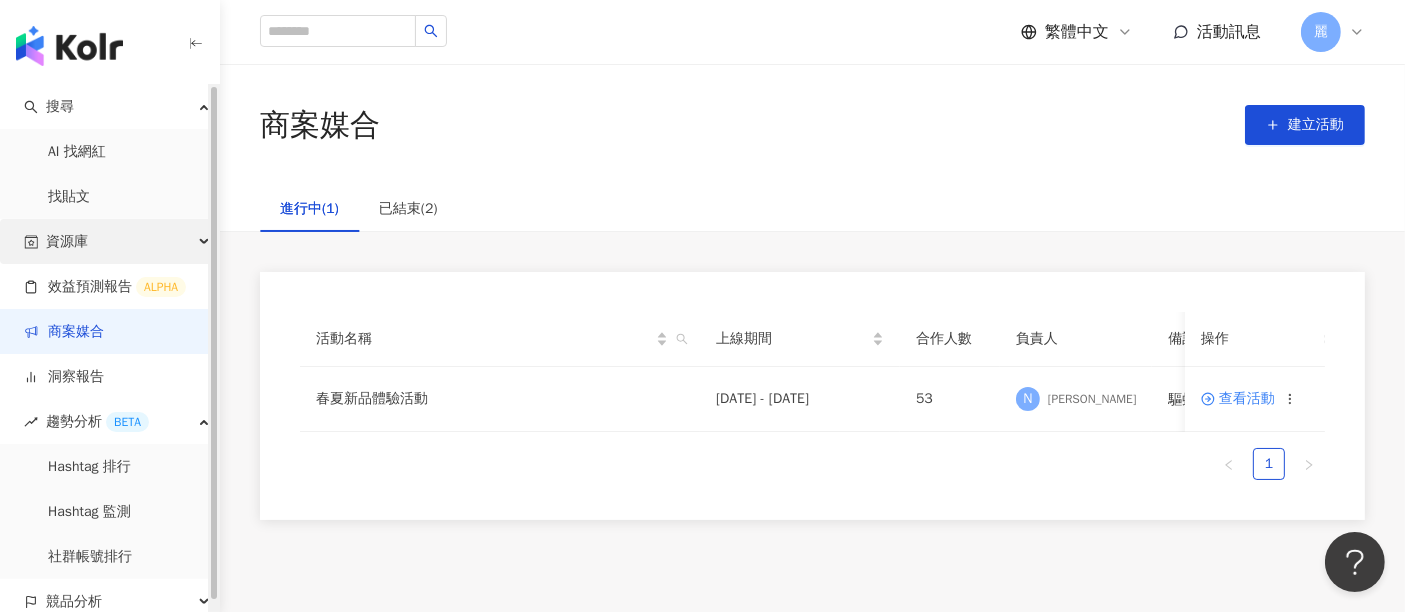 click on "資源庫" at bounding box center (67, 241) 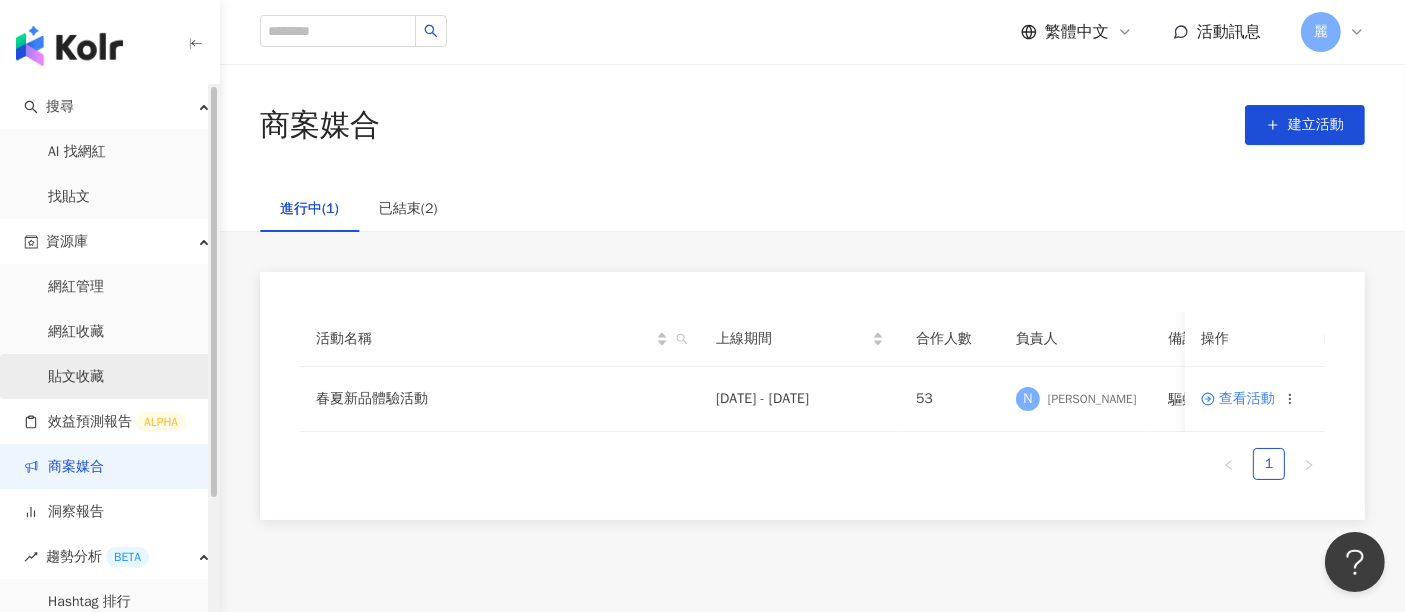 click on "貼文收藏" at bounding box center (76, 377) 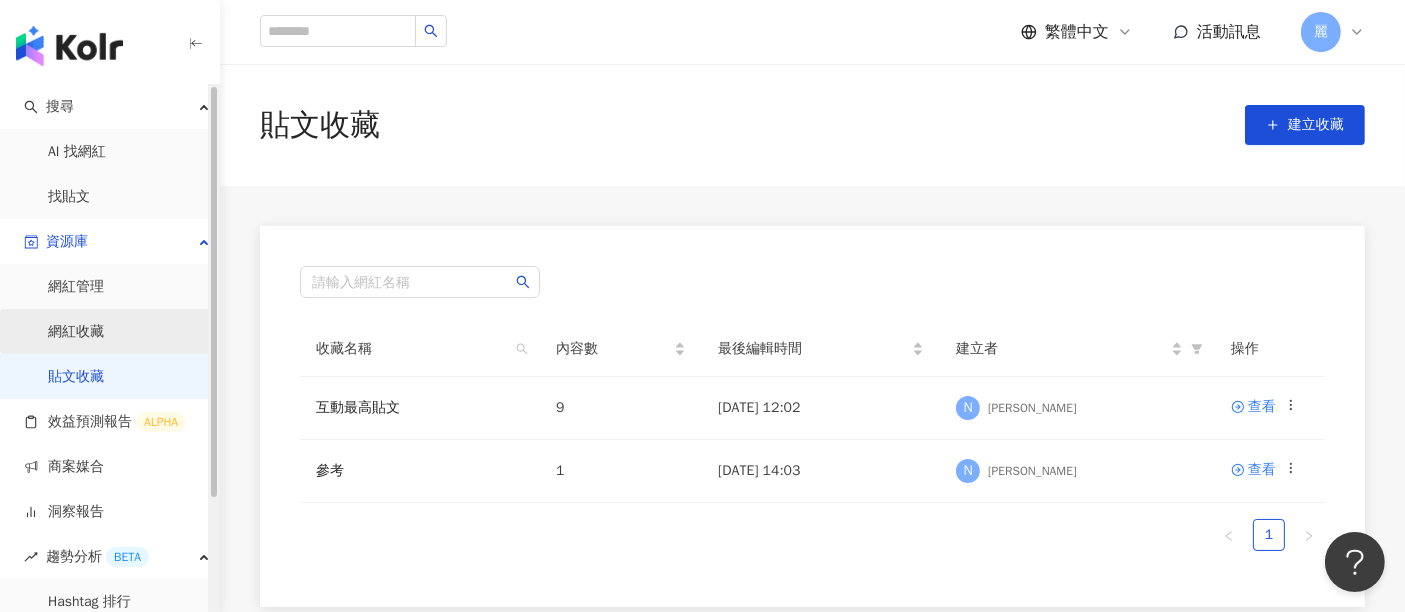 click on "網紅收藏" at bounding box center (76, 332) 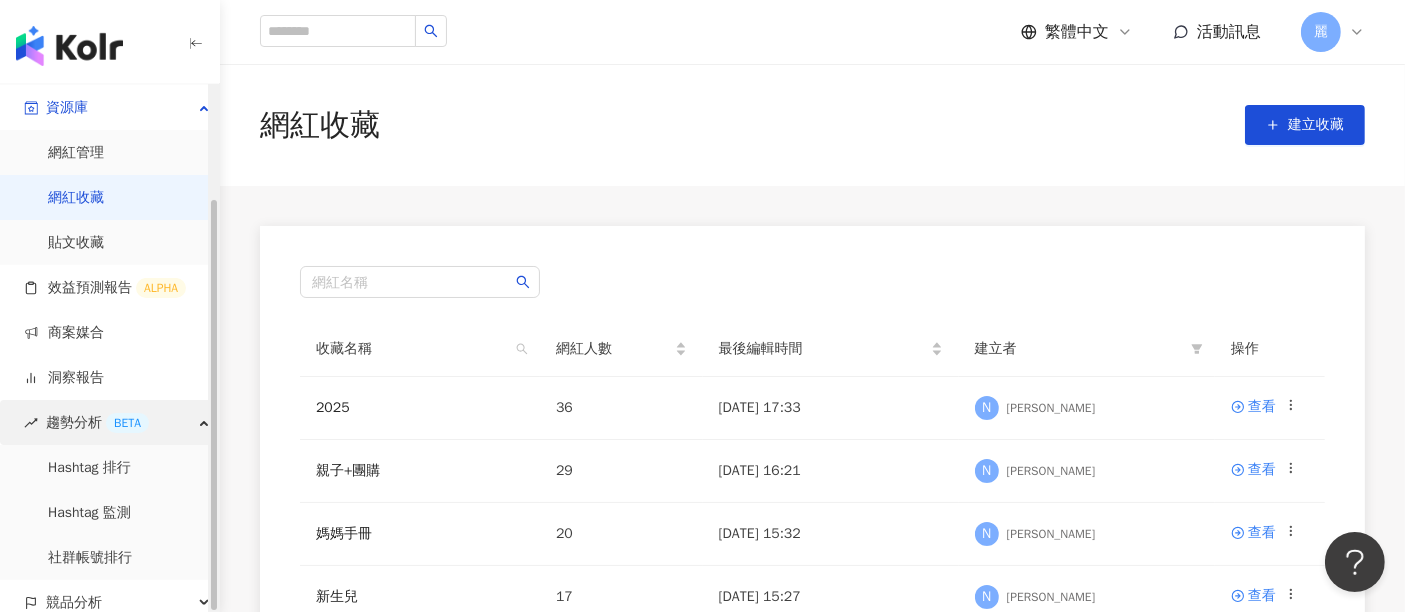 scroll, scrollTop: 145, scrollLeft: 0, axis: vertical 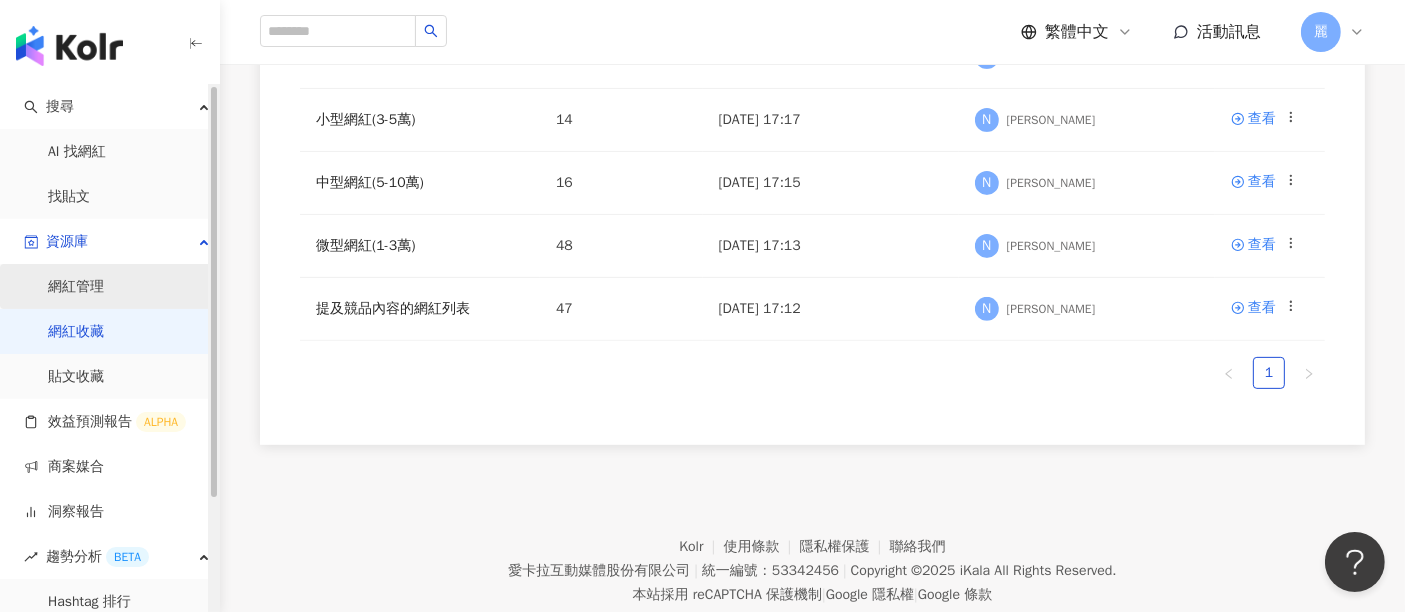 click on "網紅管理" at bounding box center (76, 287) 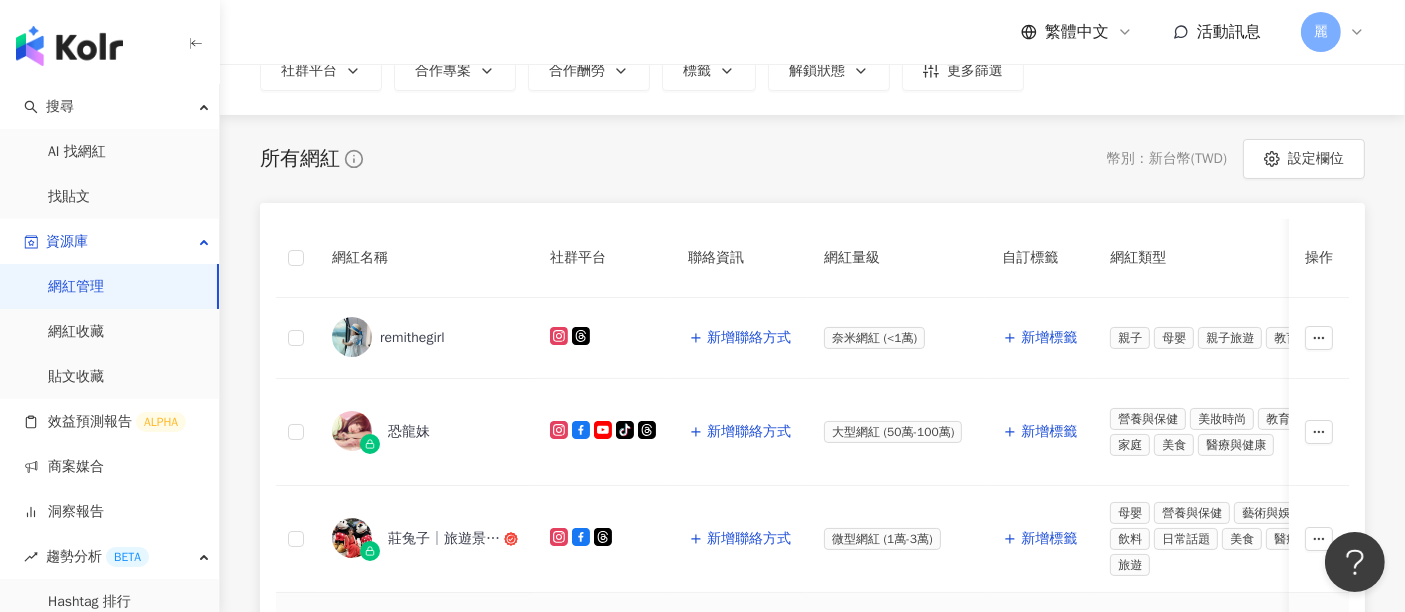 scroll, scrollTop: 0, scrollLeft: 0, axis: both 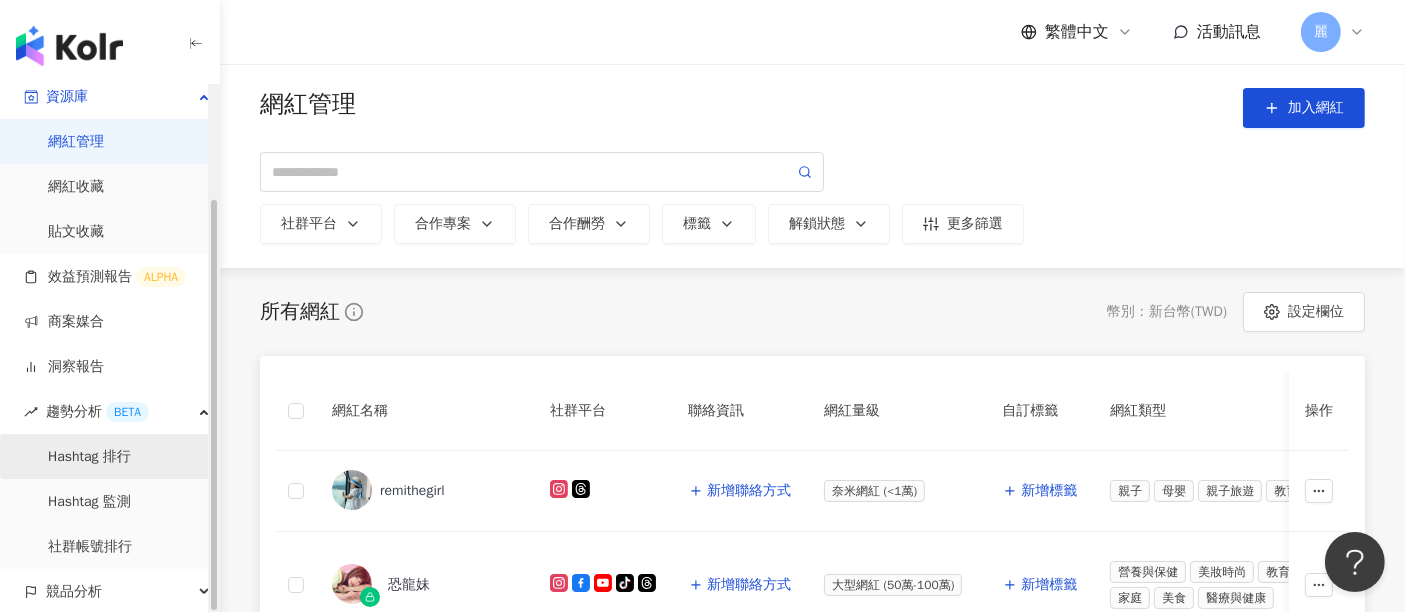 click on "Hashtag 排行" at bounding box center [89, 457] 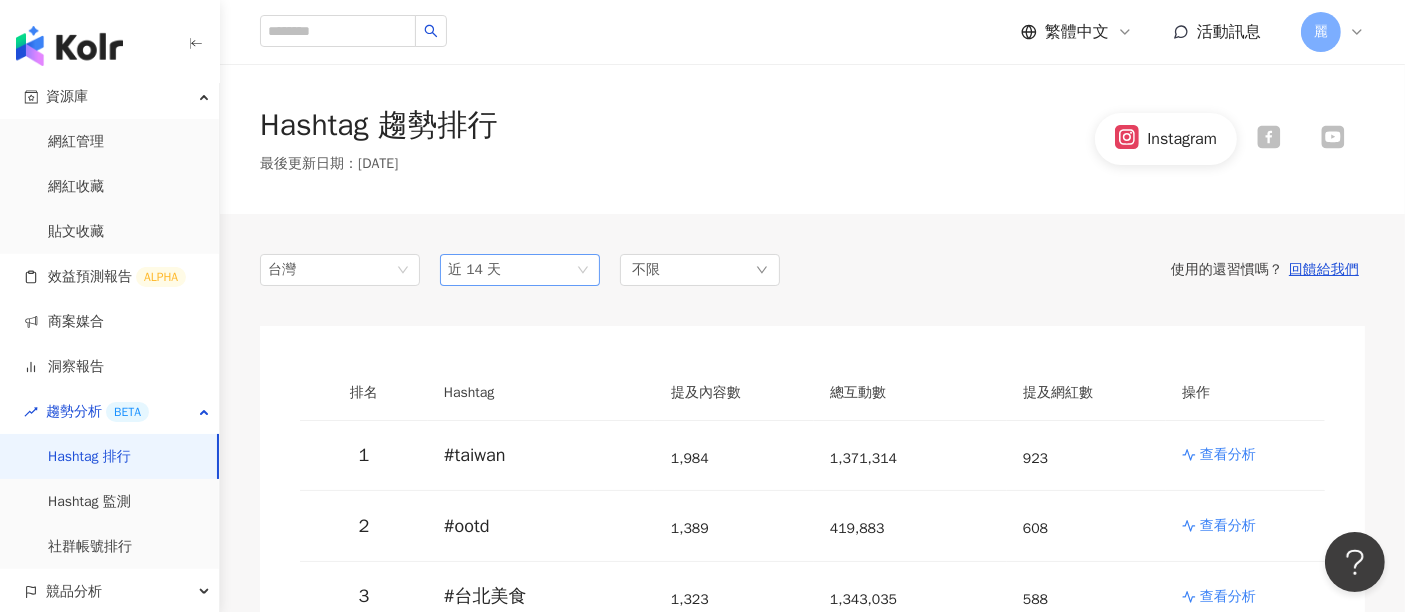 click on "近 14 天" at bounding box center [520, 270] 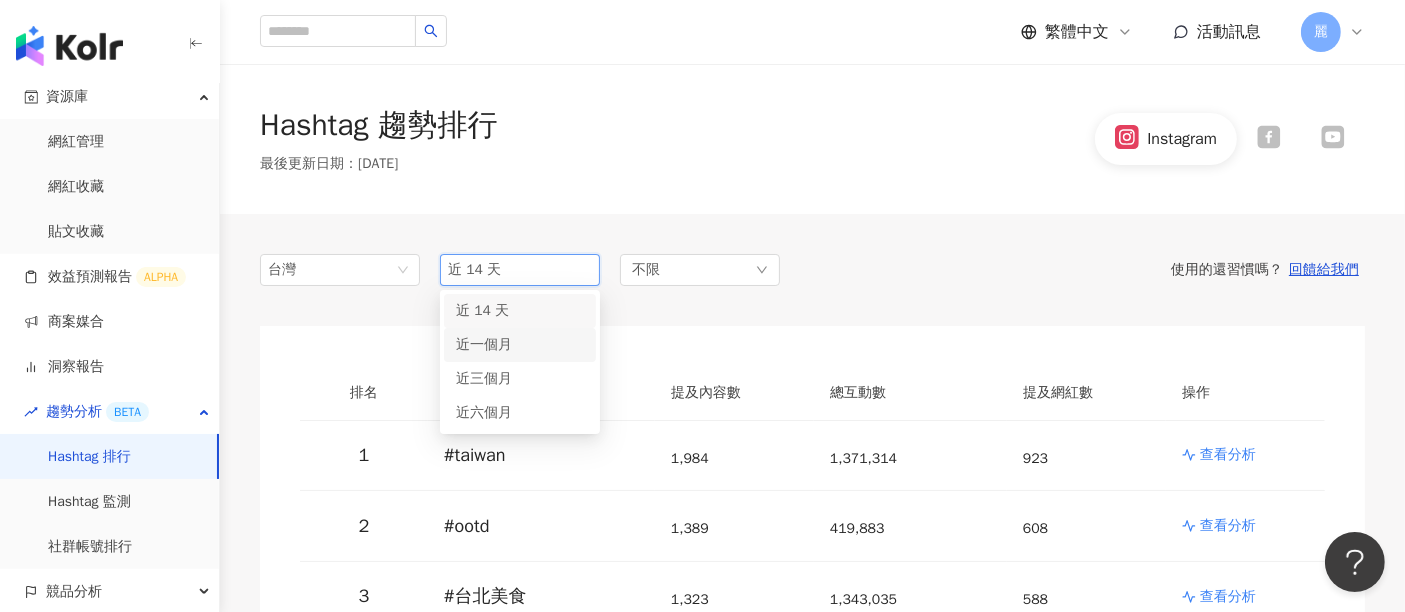 click on "近一個月" at bounding box center [520, 345] 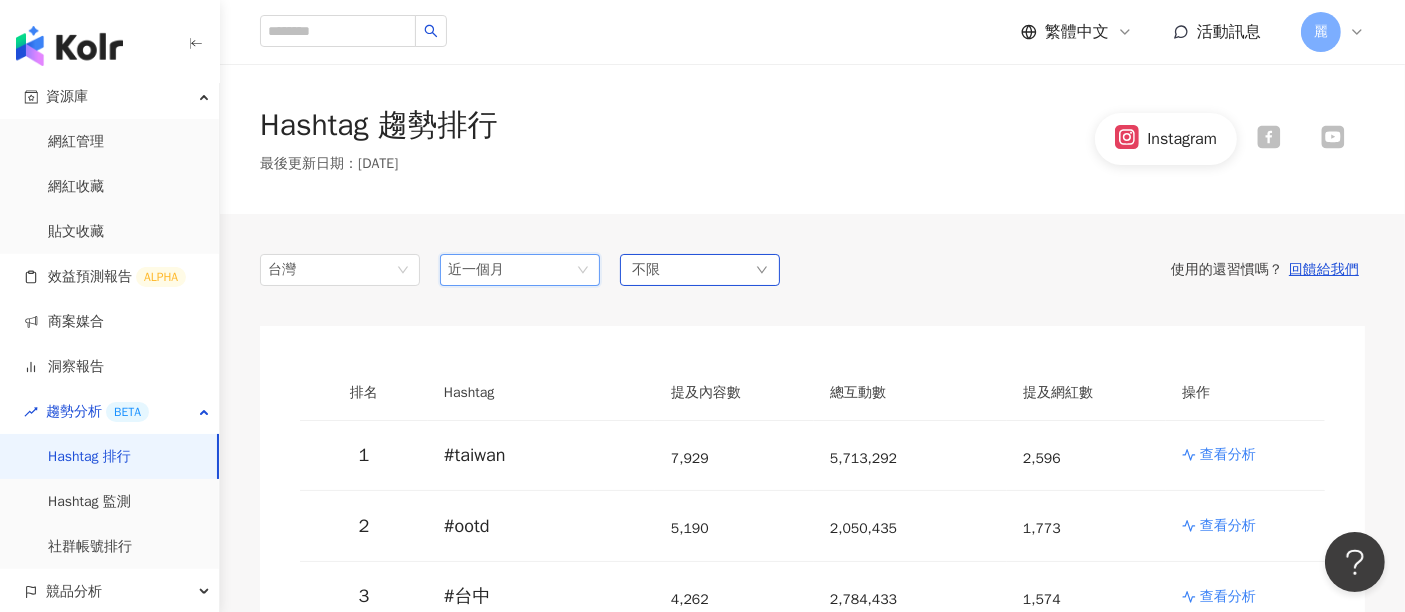 click 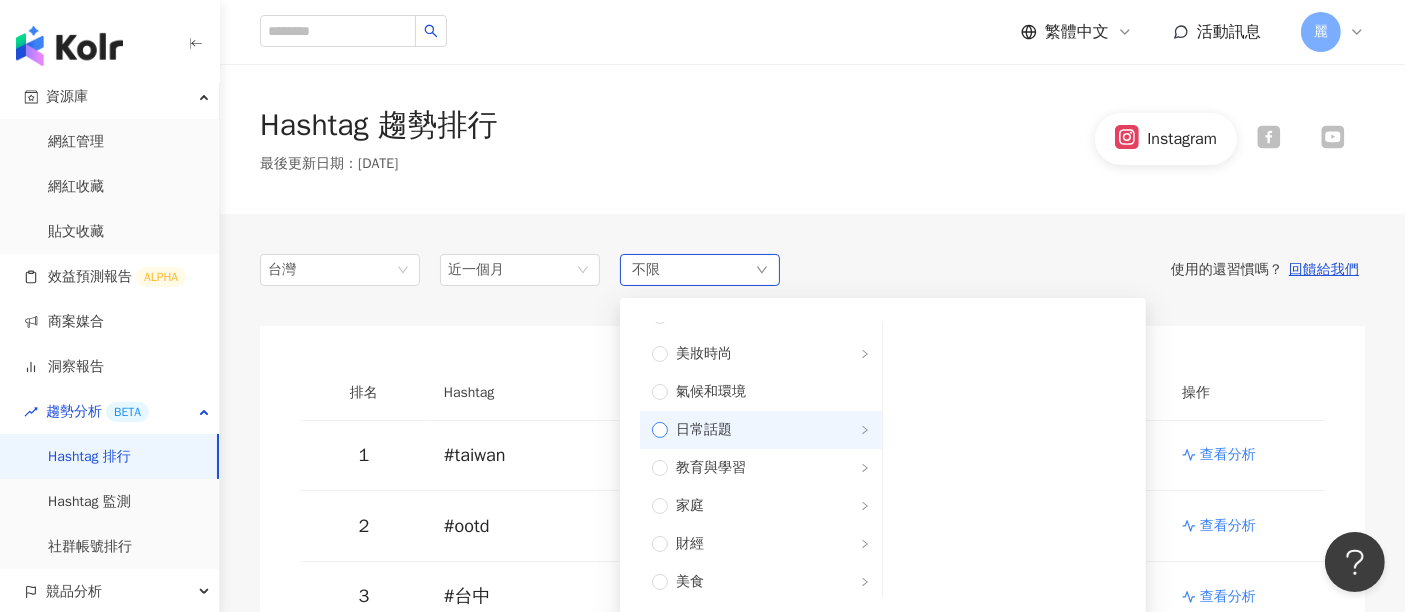 scroll, scrollTop: 111, scrollLeft: 0, axis: vertical 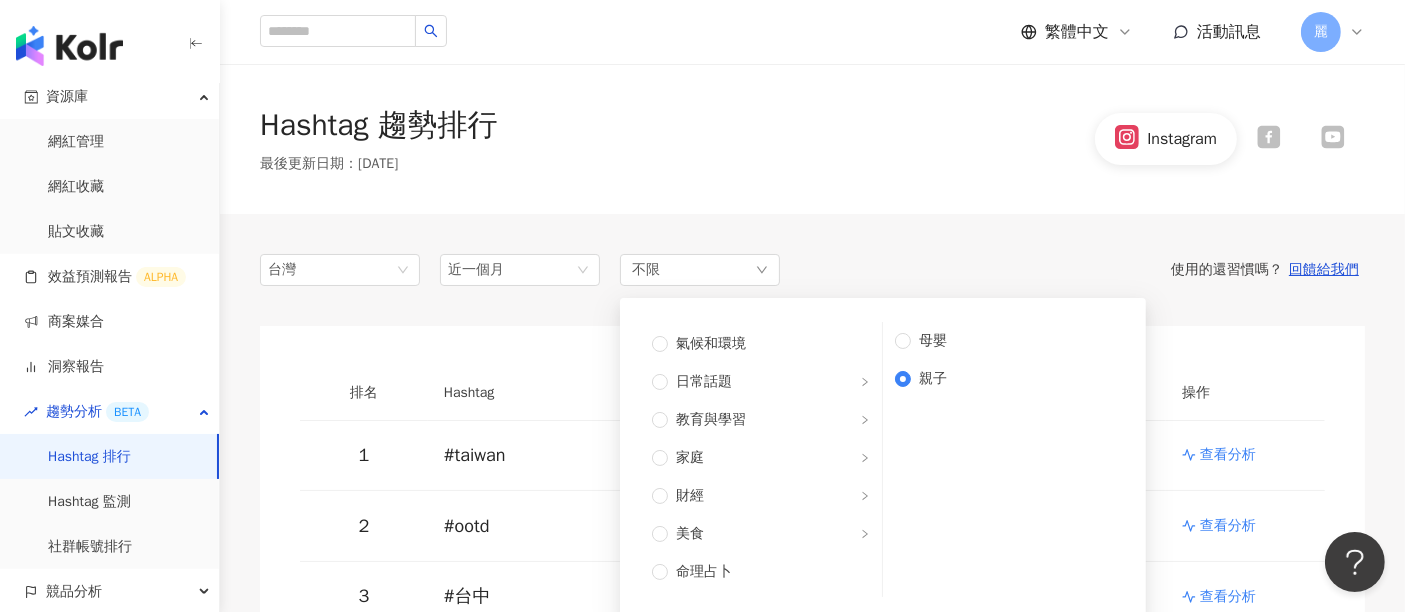 click on "台灣 近一個月 14d 1m 3m 近 14 天 近一個月 近三個月 近六個月 不限 不限 藝術與娛樂 美妝時尚 氣候和環境 日常話題 教育與學習 家庭 財經 美食 命理占卜 遊戲 法政社會 生活風格 影視娛樂 醫療與健康 寵物 攝影 感情 宗教 促購導購 運動 科技 交通工具 旅遊 成人 母嬰 親子 使用的還習慣嗎？ 回饋給我們 排名 Hashtag 提及內容數 總互動數 提及網紅數 操作             1 # taiwan 7,929 5,713,292 2,596 查看分析 2 # ootd 5,190 2,050,435 1,773 查看分析 3 # 台中 4,262 2,784,433 1,574 查看分析 4 # 台灣 4,083 3,816,692 1,272 查看分析 5 # 台北美食 4,053 4,884,258 1,350 查看分析 6 # 台中美食 3,496 3,254,339 1,107 查看分析 7 # 台北 3,488 9,061,929 1,445 查看分析 8 # taipei 3,136 8,206,773 1,308 查看分析 9 # 搞笑 3,065 14,041,504 966 查看分析 10 # 美甲 3,052 332,540 595 查看分析 11 # 台南 3,034 3,447,314 1,076 查看分析 12 # 高雄 2,988 1,156 #" at bounding box center (812, 1064) 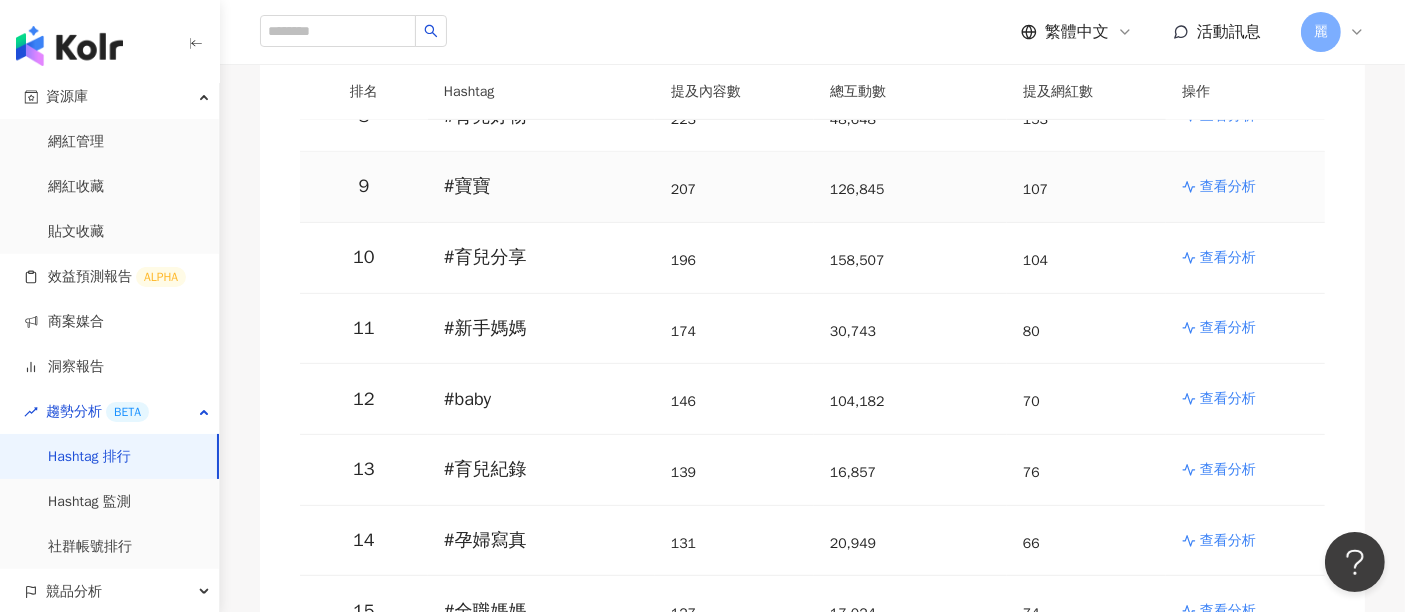 scroll, scrollTop: 888, scrollLeft: 0, axis: vertical 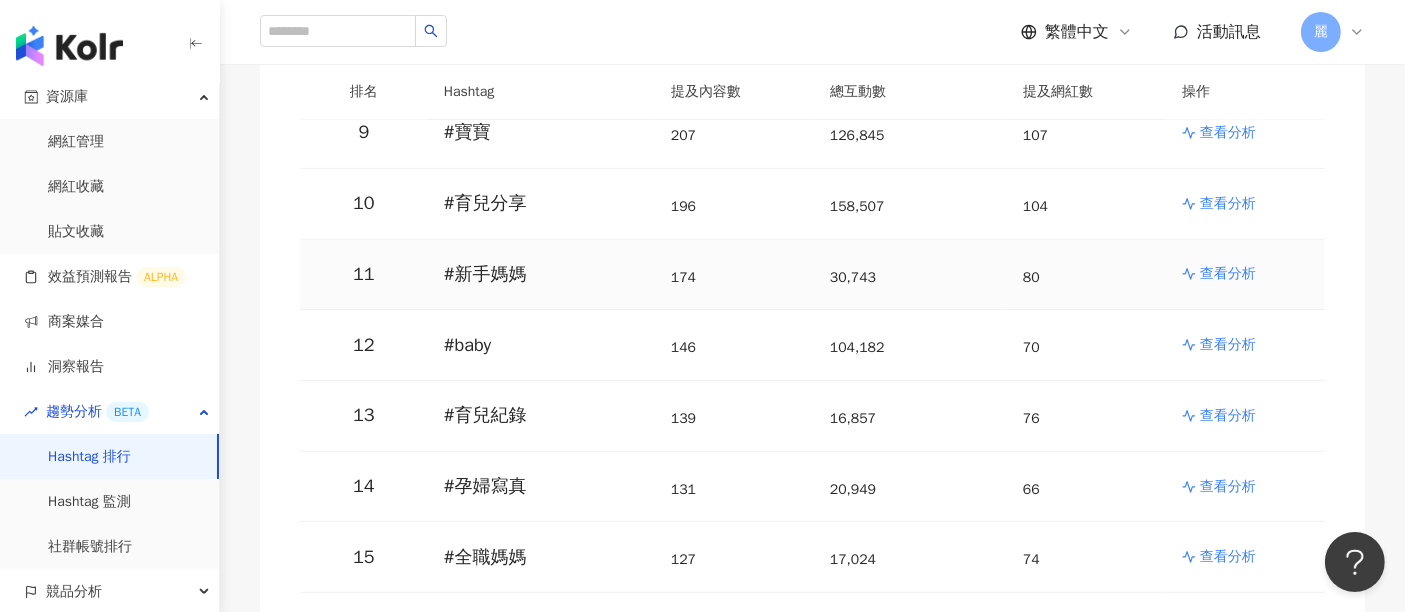 click on "查看分析" at bounding box center (1228, 274) 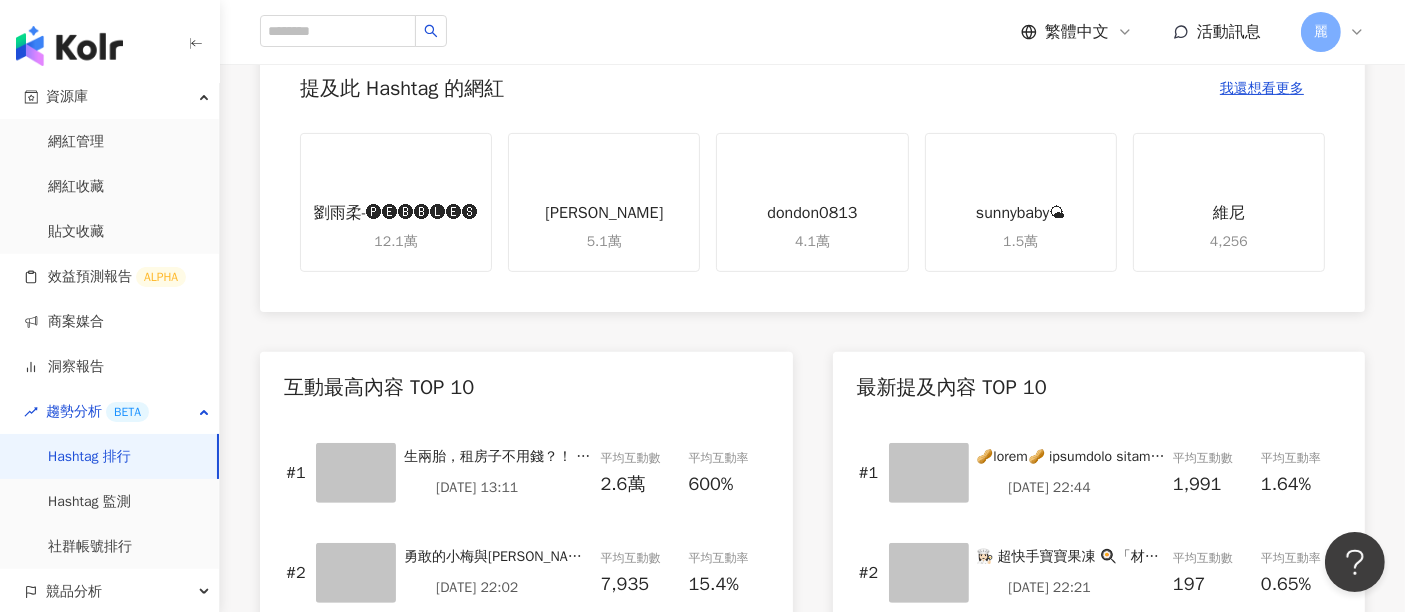 scroll, scrollTop: 777, scrollLeft: 0, axis: vertical 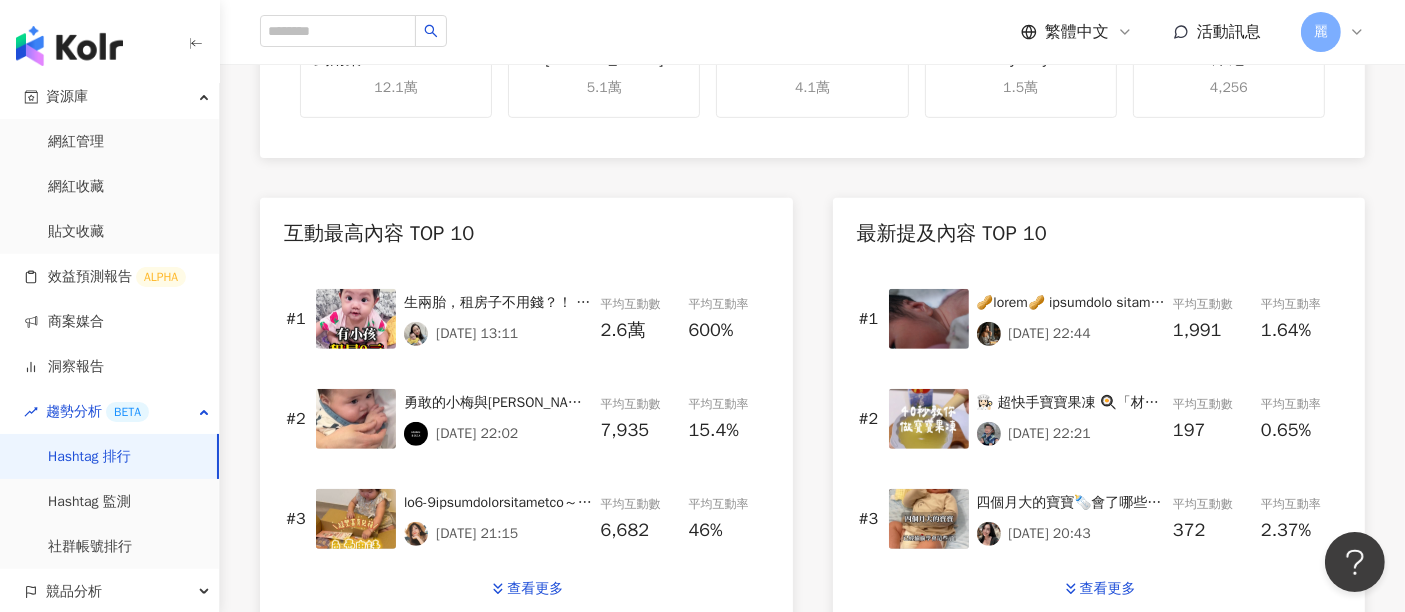 click at bounding box center (498, 503) 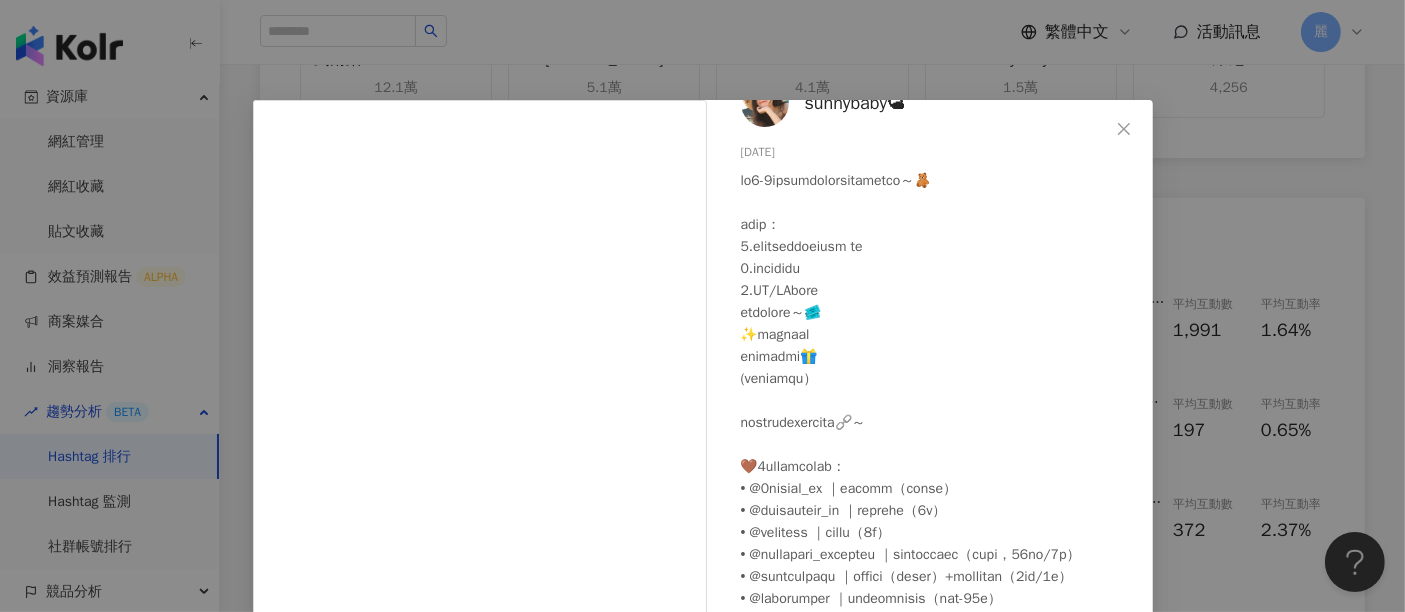 scroll, scrollTop: 147, scrollLeft: 0, axis: vertical 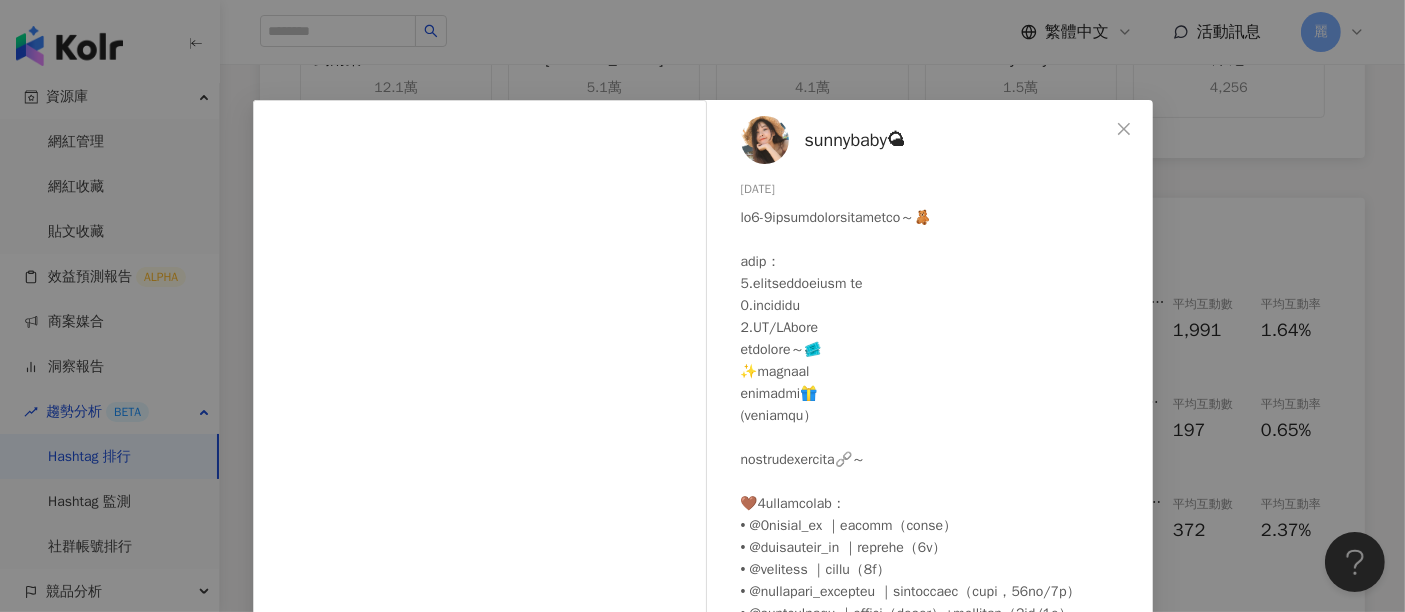 click at bounding box center [1124, 129] 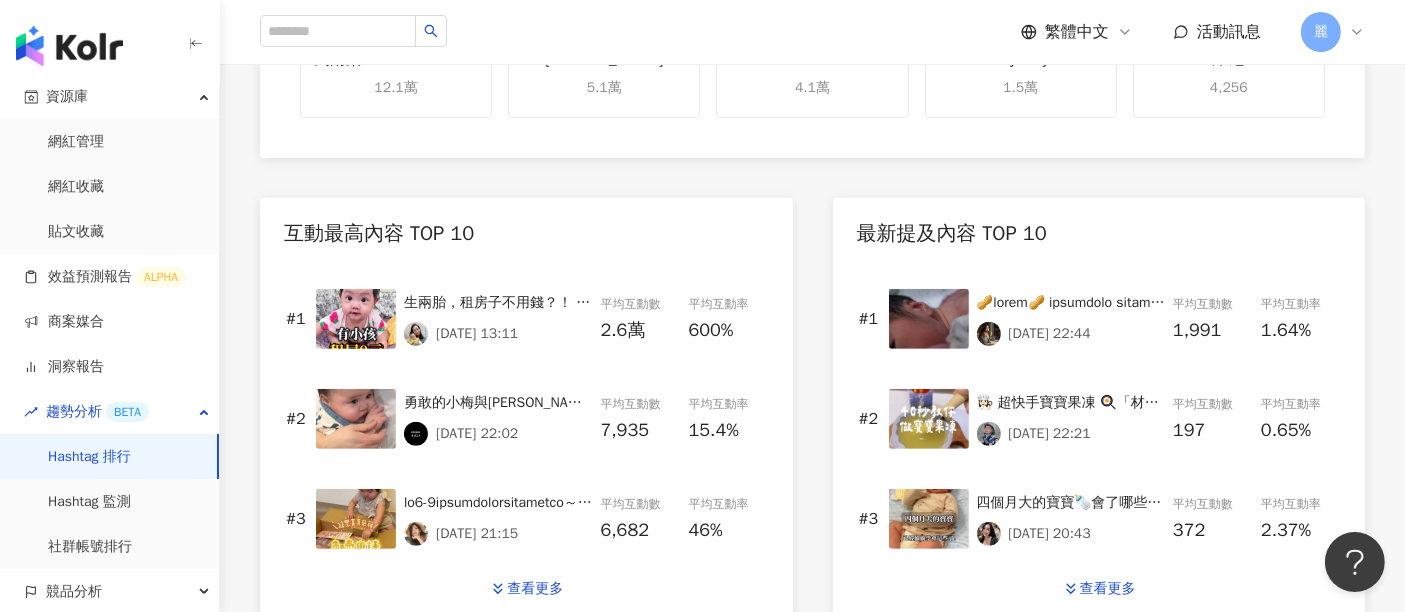 scroll, scrollTop: 888, scrollLeft: 0, axis: vertical 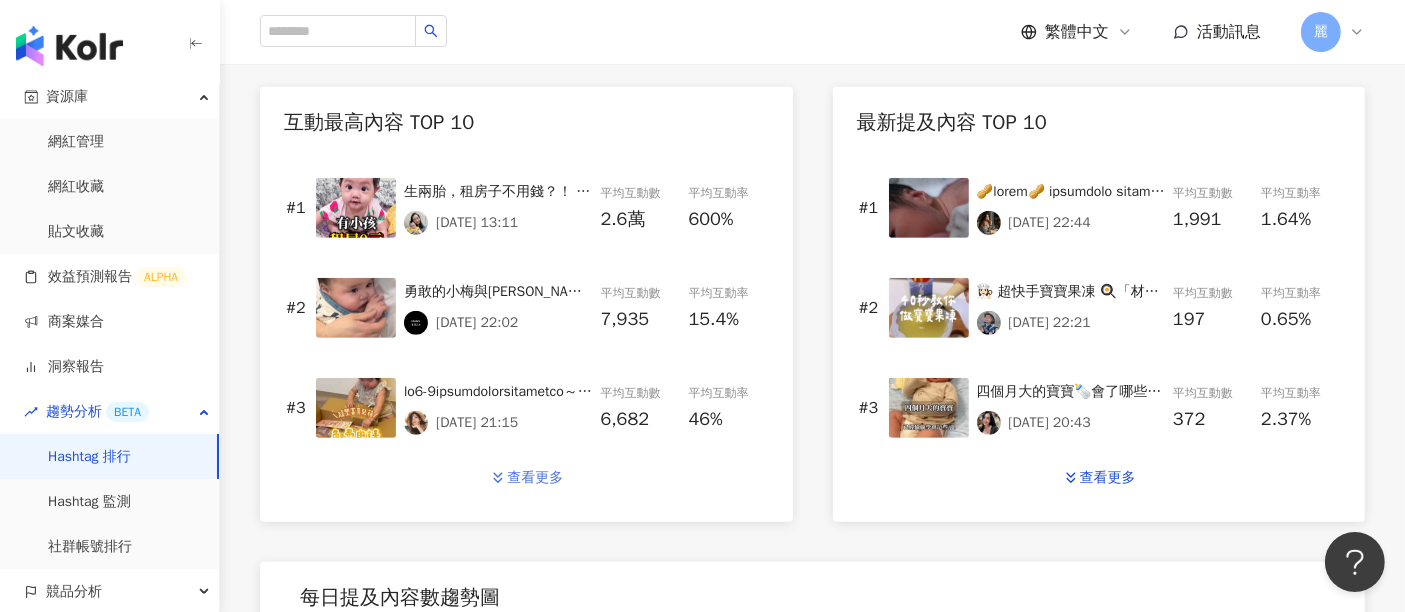 click on "查看更多" at bounding box center [535, 478] 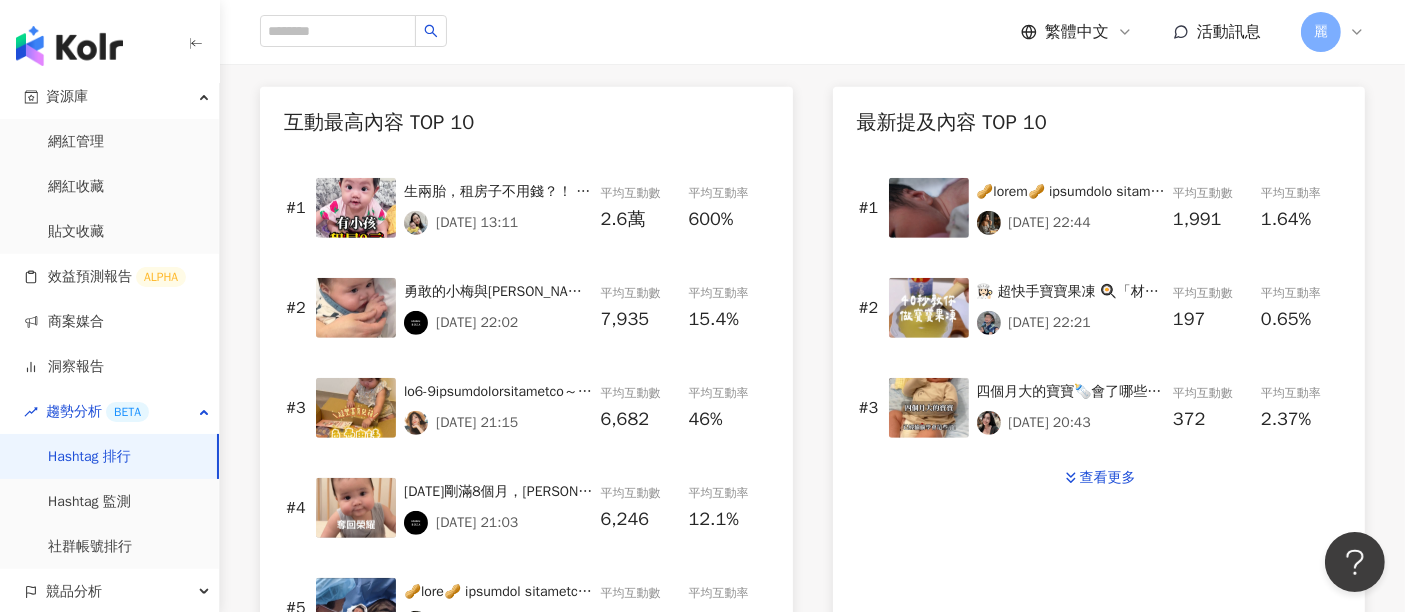 click on "今天剛滿8個月，小穆已經可以越獄😑
而且不只越獄現在還能扶站，現在抓到什麼就要用手把自己撐起來然後翻過去，小梅看著看著也開始要嘗試了…
原本希望小穆要多爬一點，但畢竟他從4個月大就開始爬到現在，這真是體能高手🫠
#雙胞胎 #新生兒 #新手爸爸 #嬰兒 #新手媽媽 #育嬰日常 #迷因" at bounding box center (498, 492) 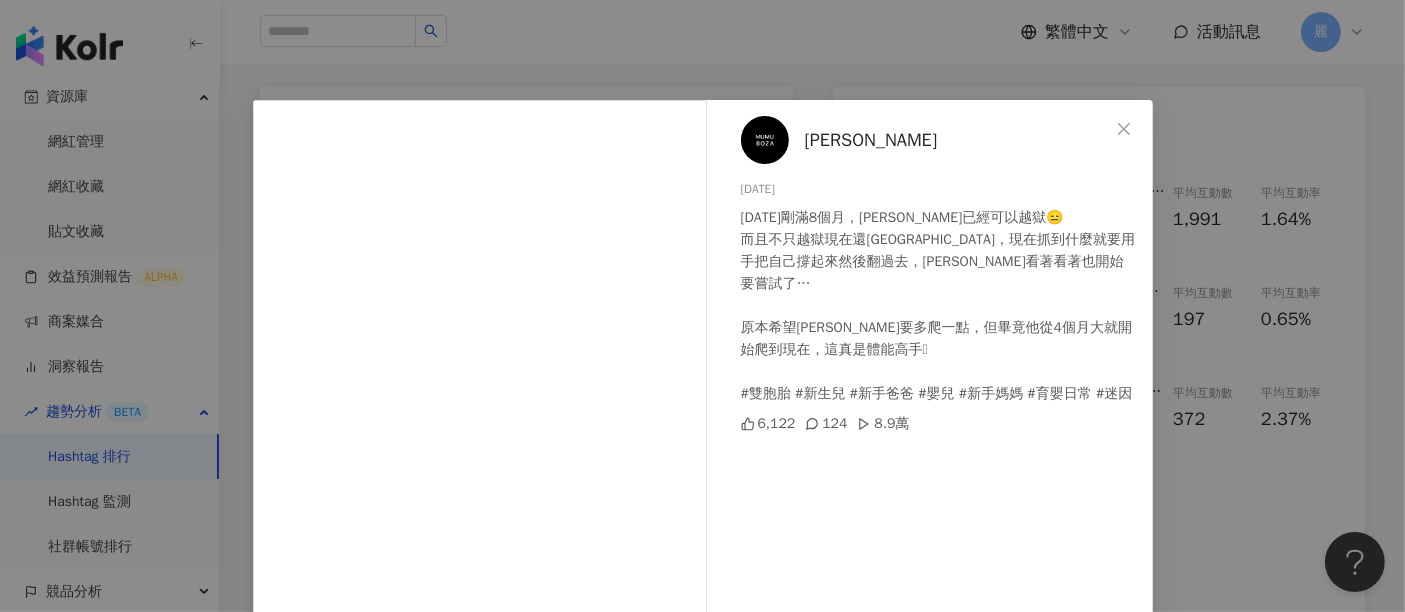 click 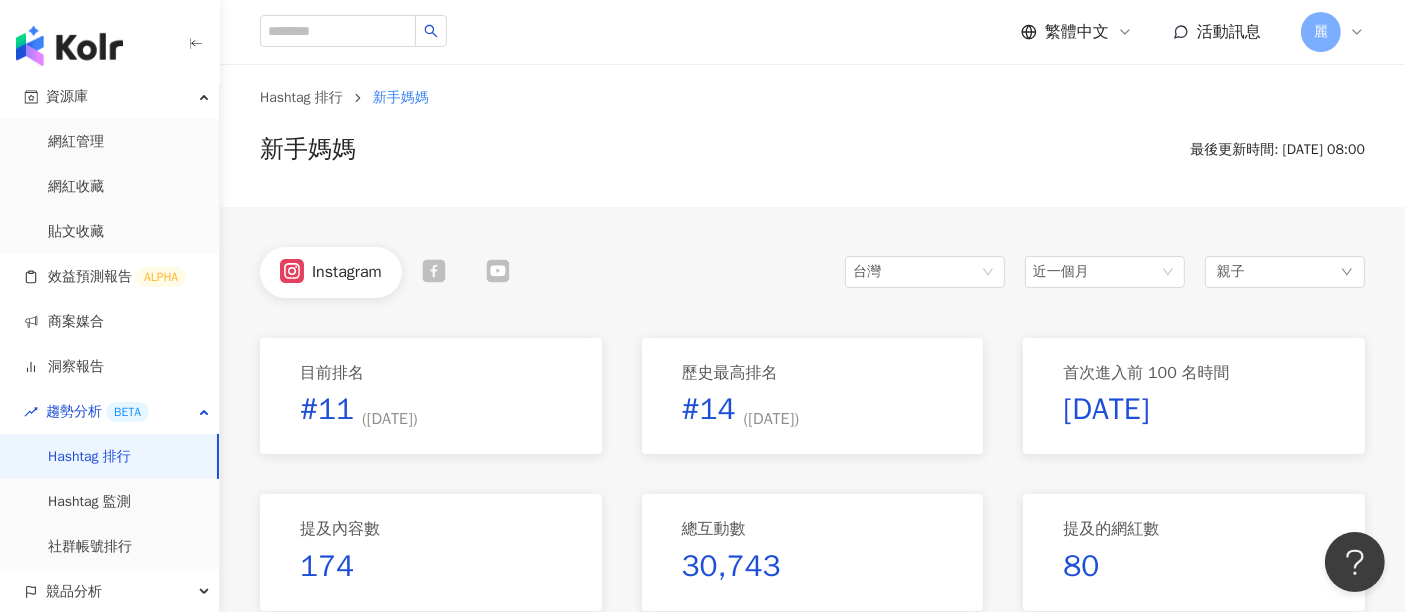 scroll, scrollTop: 0, scrollLeft: 0, axis: both 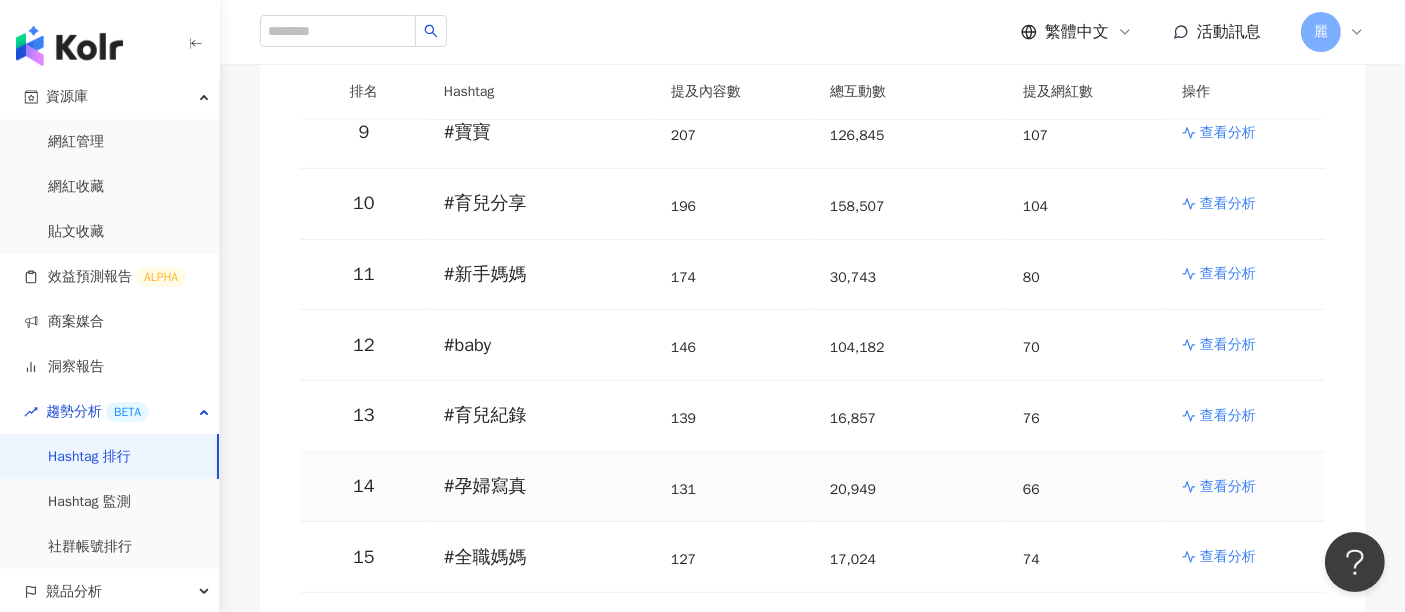 click on "查看分析" at bounding box center [1228, 487] 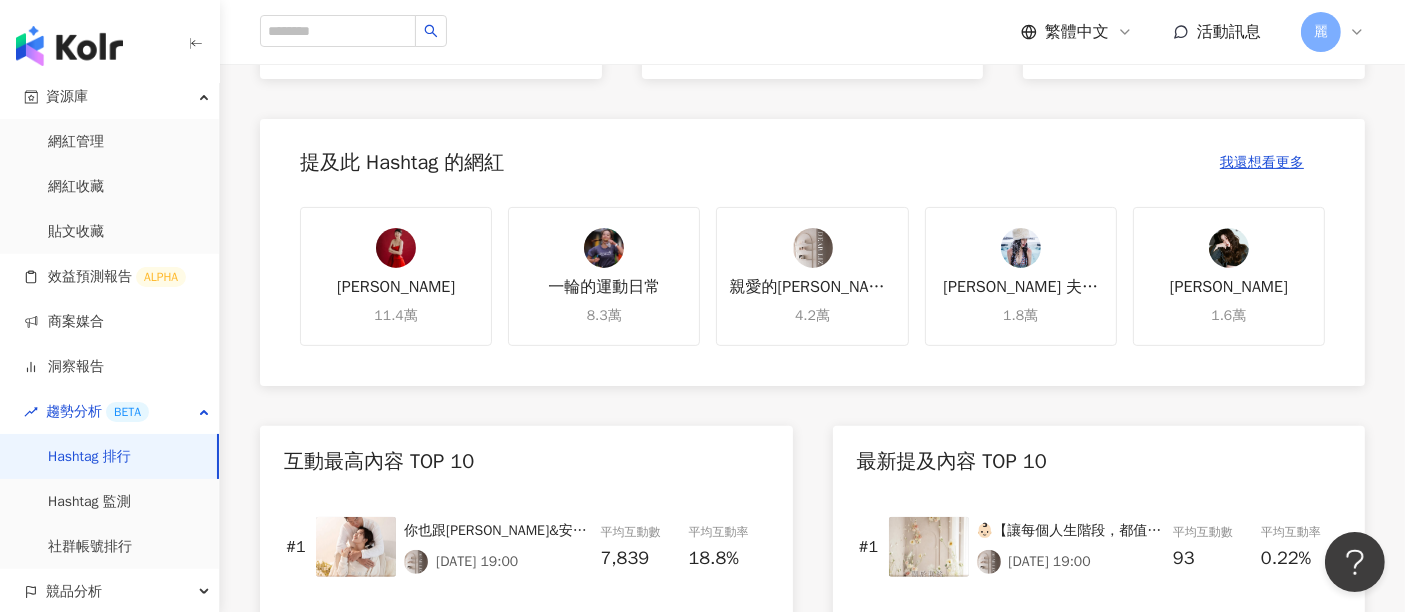 scroll, scrollTop: 777, scrollLeft: 0, axis: vertical 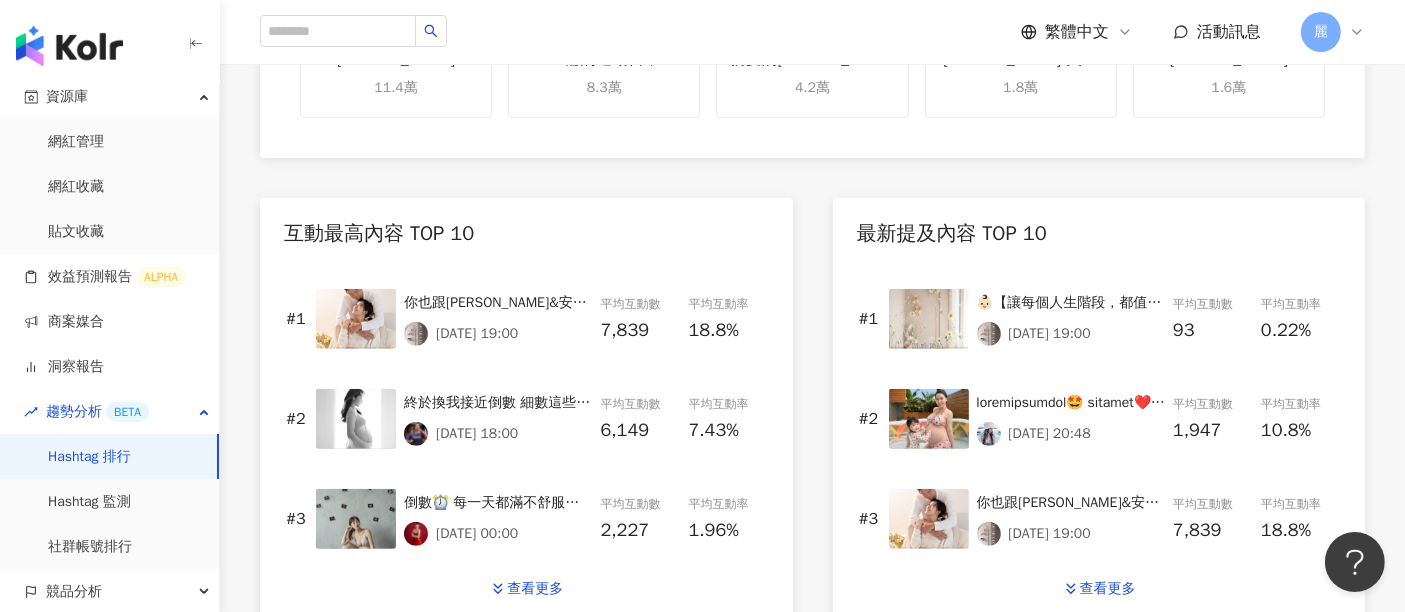 click on "終於換我接近倒數
細數這些日子
心情有許多的變化
我以為很多事只要不顧忌他人口舌
都可以像是以前一樣
我以為只要我很努力、分配好時間
就可以把事情做好做完
身體跟不上的疲憊感+工作轉變的無力感
有段時間讓我很容易感到愧疚
可能是太追求”與以往一樣”
現在我該學著如何接受不一樣
畢竟人生本來就是有許多階段的轉變呀
我不確定什麼時候才能全盤接受
但能感受到自己逐漸地蛻變
對未來有更多的期待與幸福
同時更懂得欣賞這樣的自己
很美很特別😍
📷 @katie_cloris_photography
在 #親愛的莉絲 拍孕婦照
印象最深就是 #全女性的攝影團隊
非常有安全感🥰
而且也會帶你怎麼拍照~~不用怕尬~~
#孕婦寫真 #懷孕日記
#高階攝影師Ean #資深攝影師Erin #高階造型師佳佳
#動態錄影師Fish #風格策劃師Tracy #燈光師Vicky" at bounding box center [498, 403] 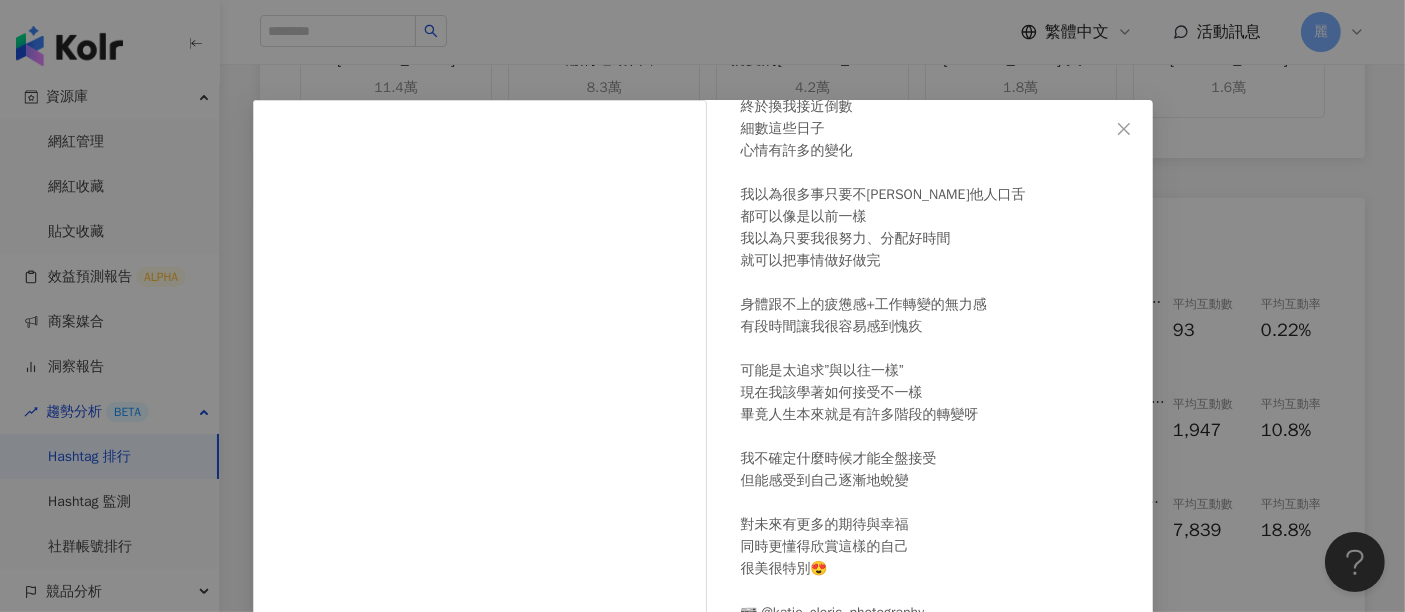 scroll, scrollTop: 147, scrollLeft: 0, axis: vertical 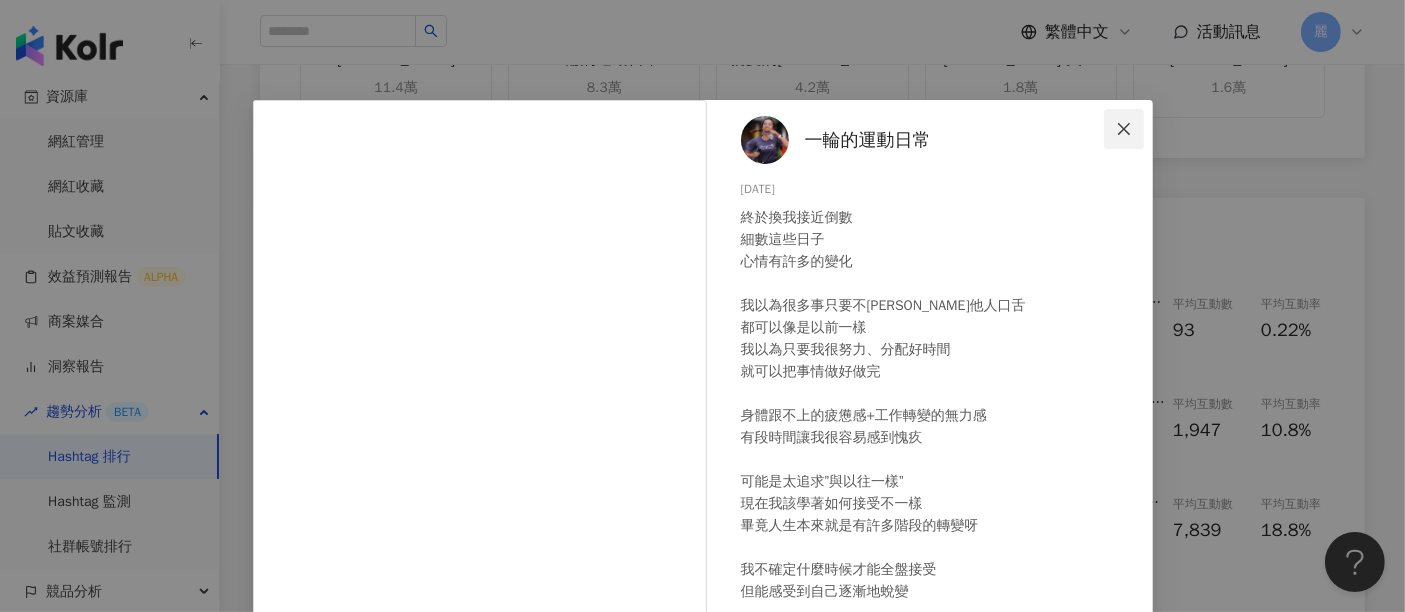 click 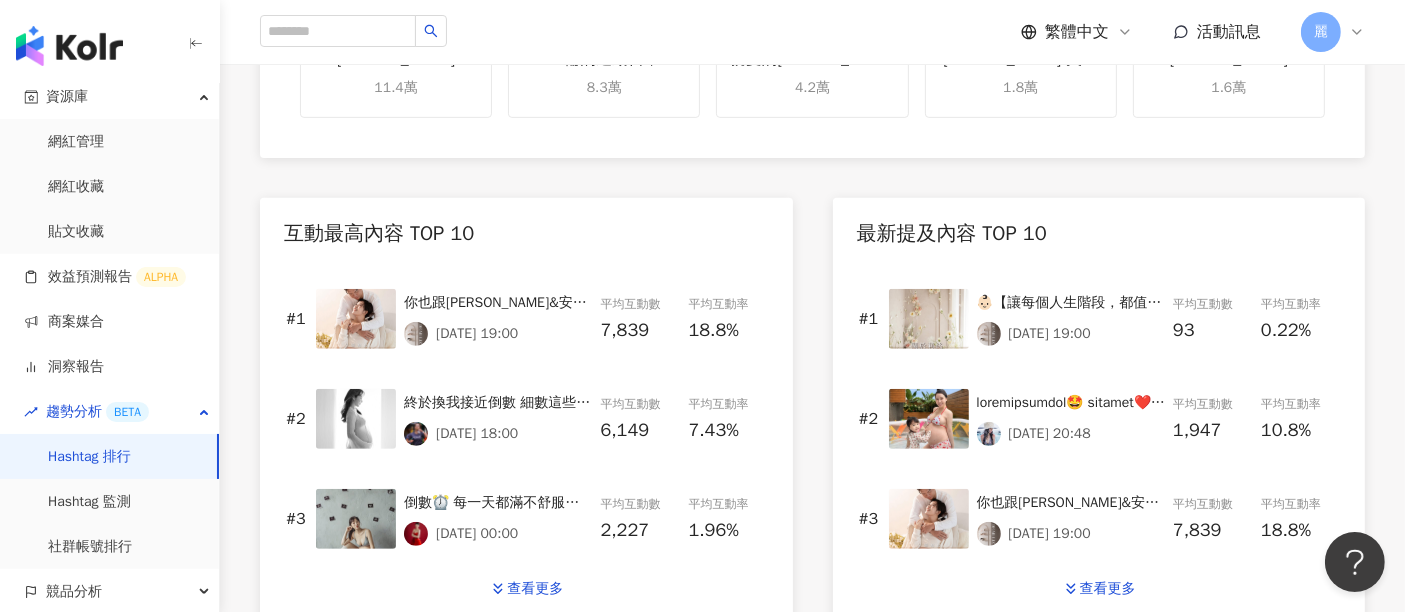 click on "你也跟詹欸&安安一樣嚮往幸福的家庭嗎？💖
一路👶🏻即將到來～聽到醫生說寶寶都很健康
心跳聲一聲一聲地用力跳著，爸爸跟媽媽都很感動✨
這一篇也很撒糖～看到詹欸跟安安的互動
真的甜到不行🍬！粉絲們也要小心服用太閃了😎
#親愛的莉絲 #孕婦寫真 #台中攝影 #台中寫真 #台中孕婦寫真 #dearliz" at bounding box center [498, 303] 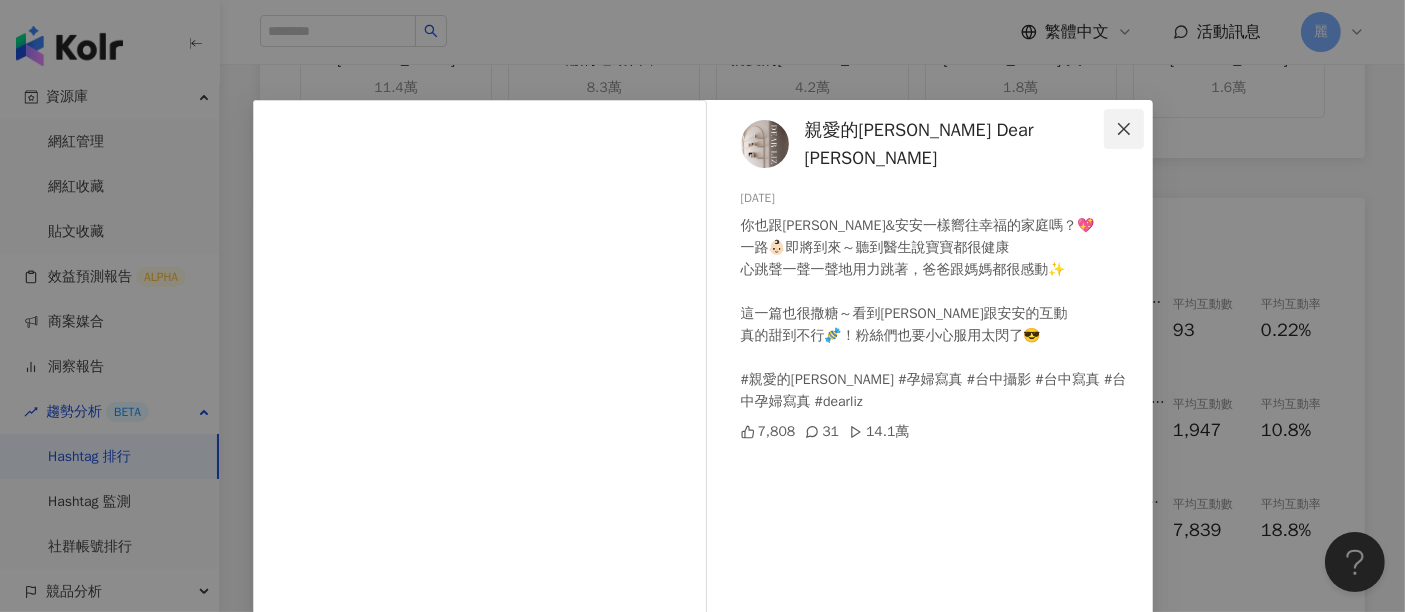 click 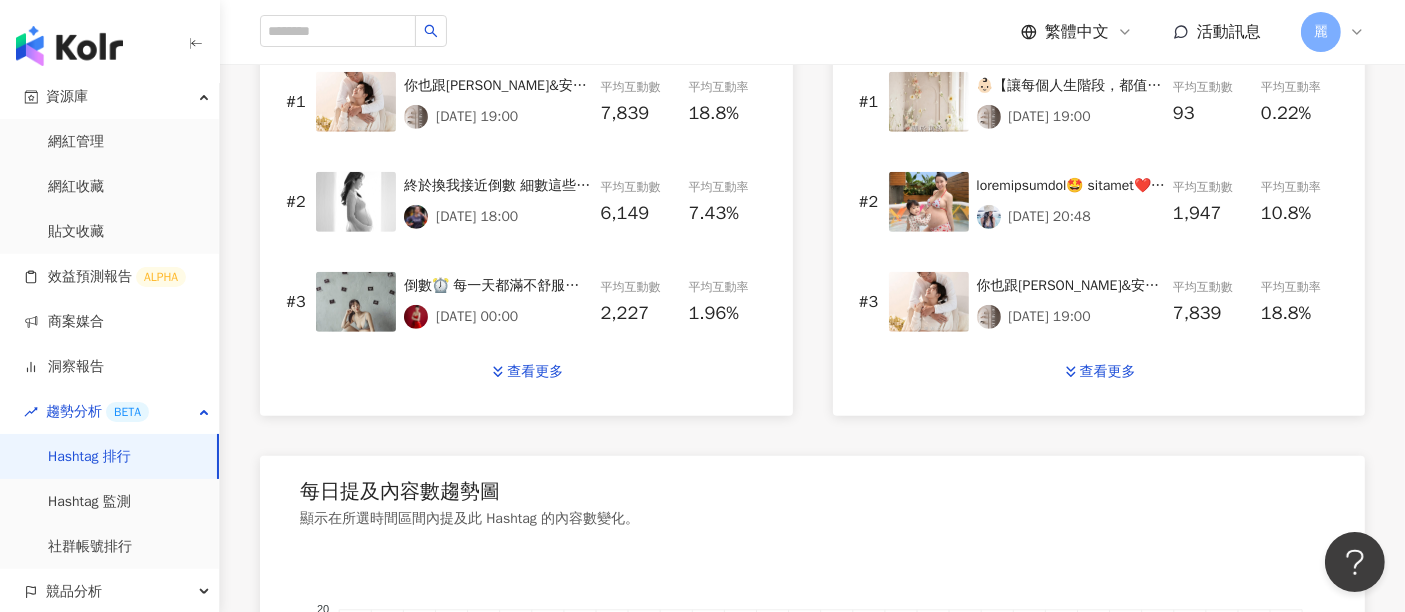 scroll, scrollTop: 1000, scrollLeft: 0, axis: vertical 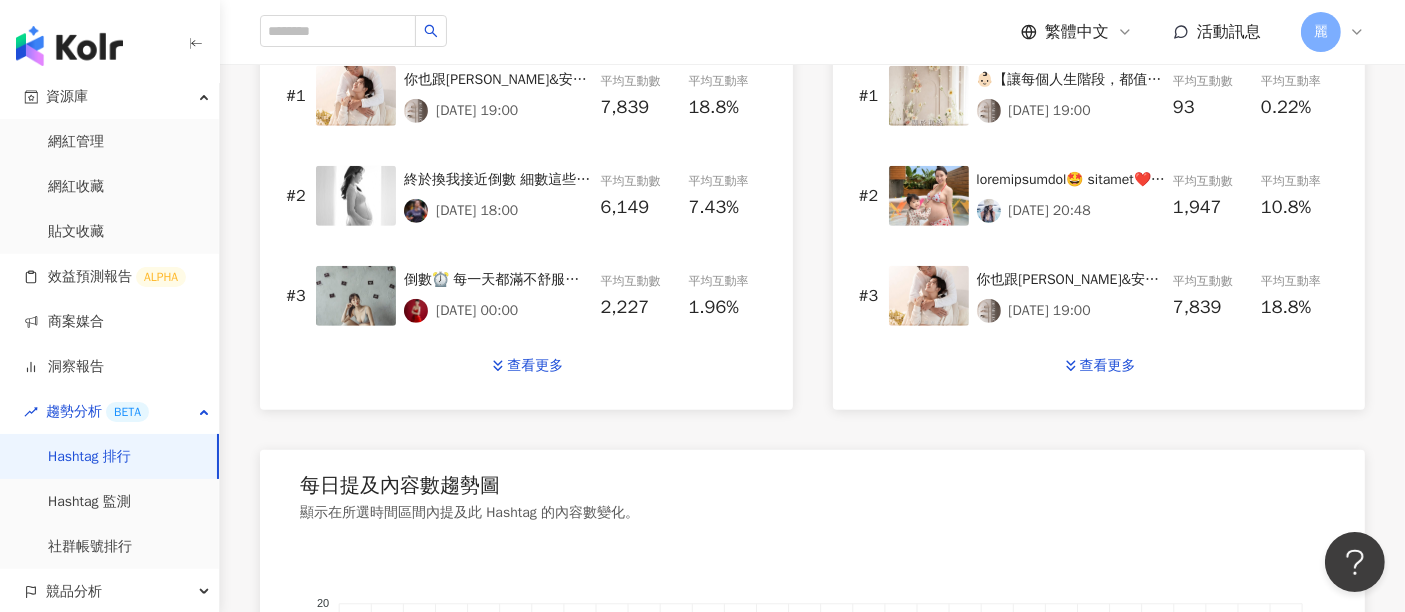 click on "倒數⏰
每一天都滿不舒服，感覺日子過的特別慢！
很多人問我為什麼快生了還要出去工作？
我真心覺得反正如果要提早生產
在家也是要叫計程車去診所，去工作也是…
而且在家時間過的更慢，所有不舒服的感覺更被放大⋯
#孕婦寫真
📷： @ms.kaffi
💄： @misseggmakeup" at bounding box center (498, 280) 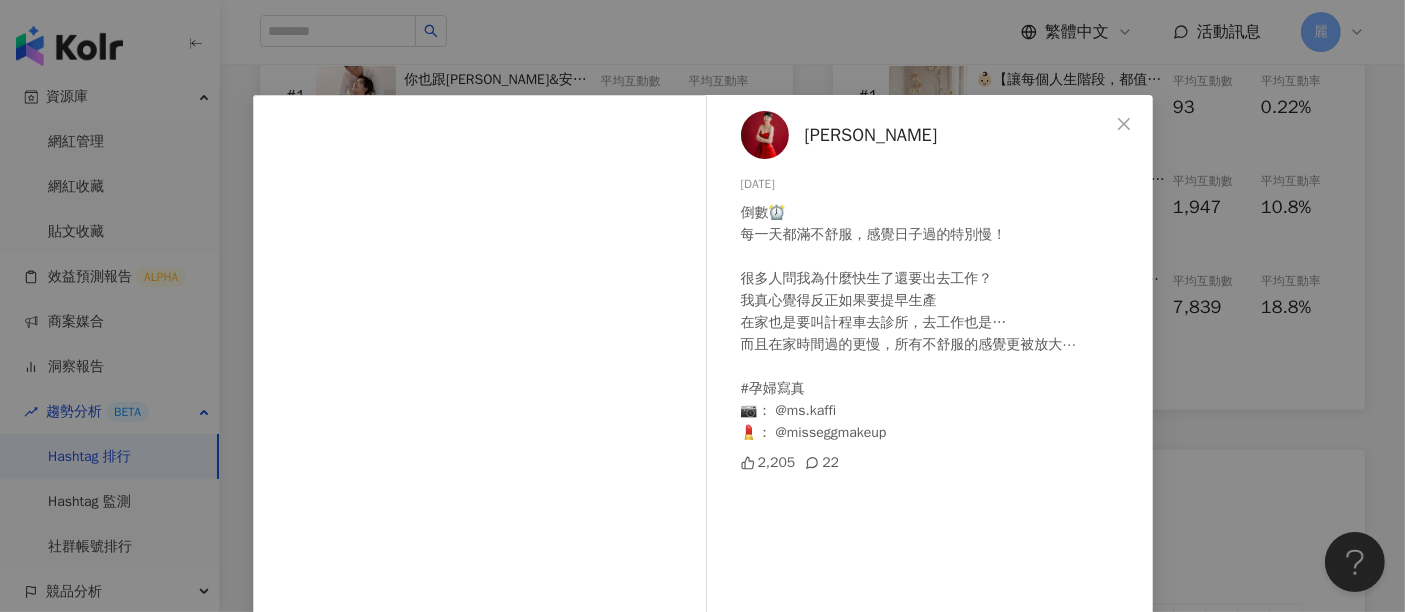 scroll, scrollTop: 0, scrollLeft: 0, axis: both 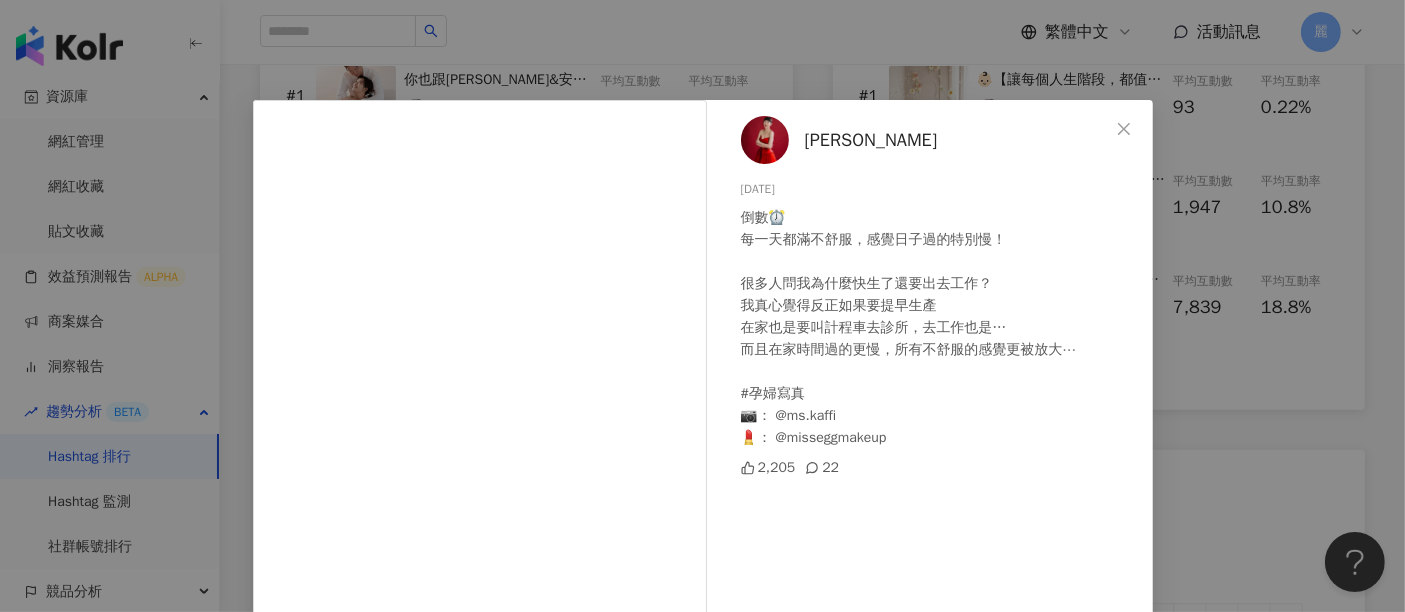 click on "蔡允潔" at bounding box center [871, 140] 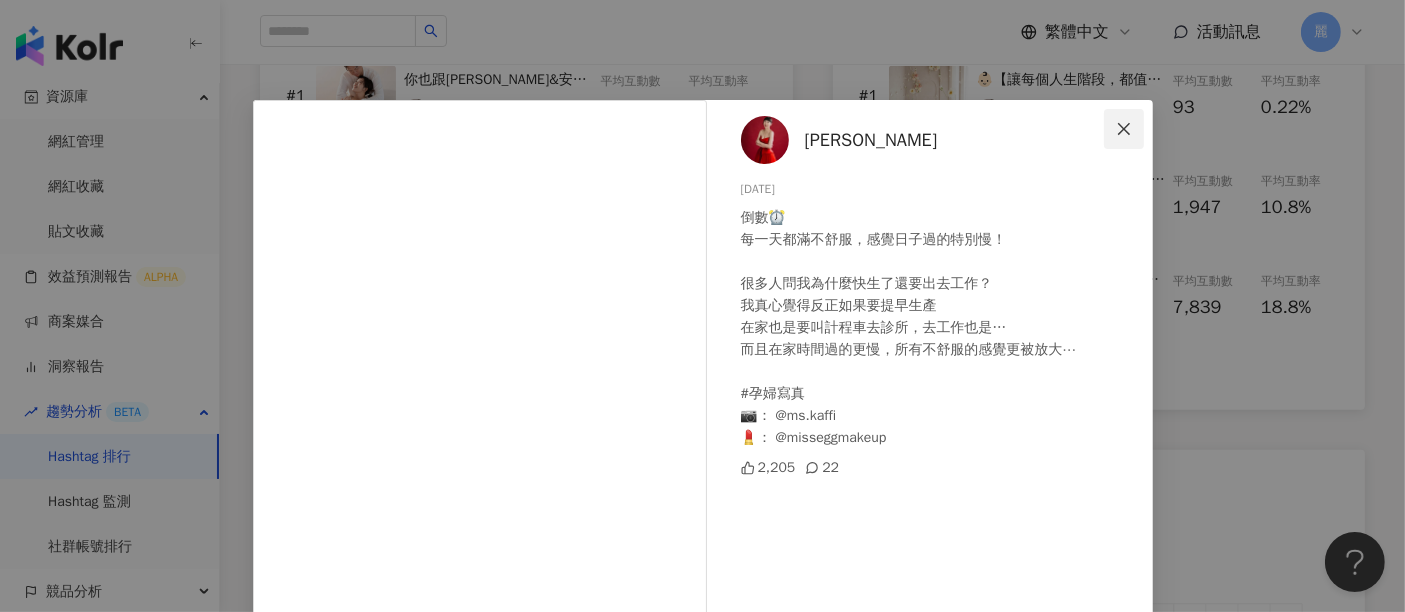 click 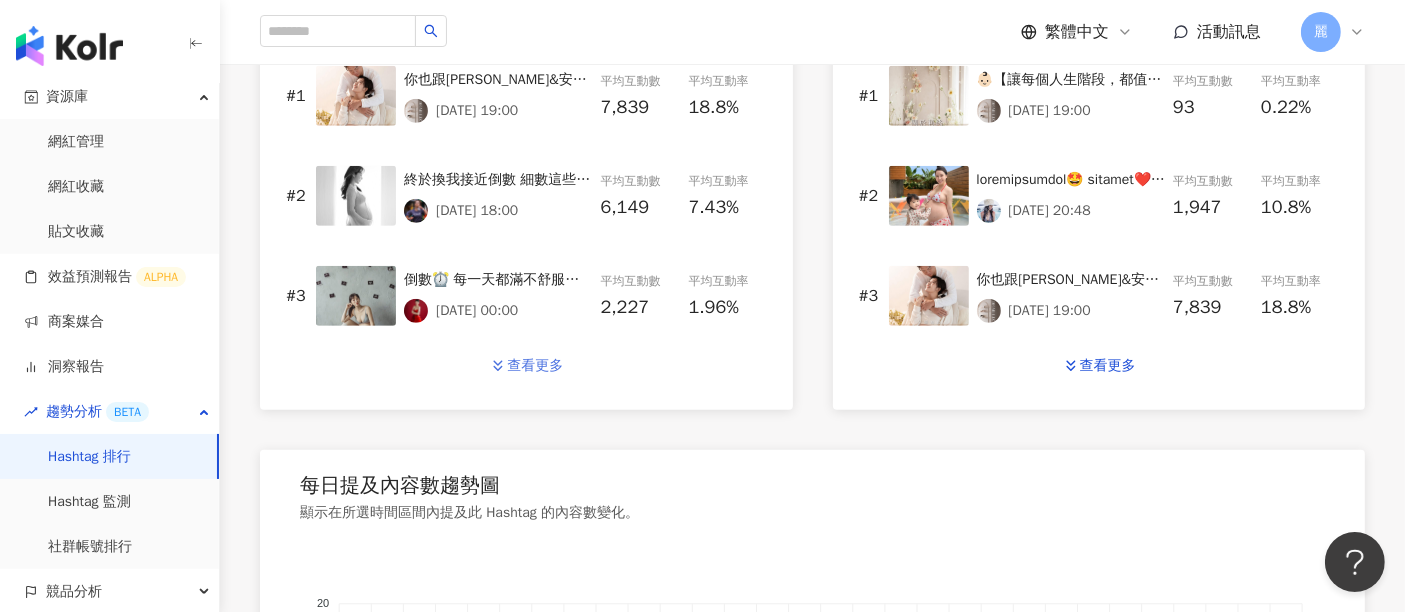 click on "查看更多" at bounding box center (535, 366) 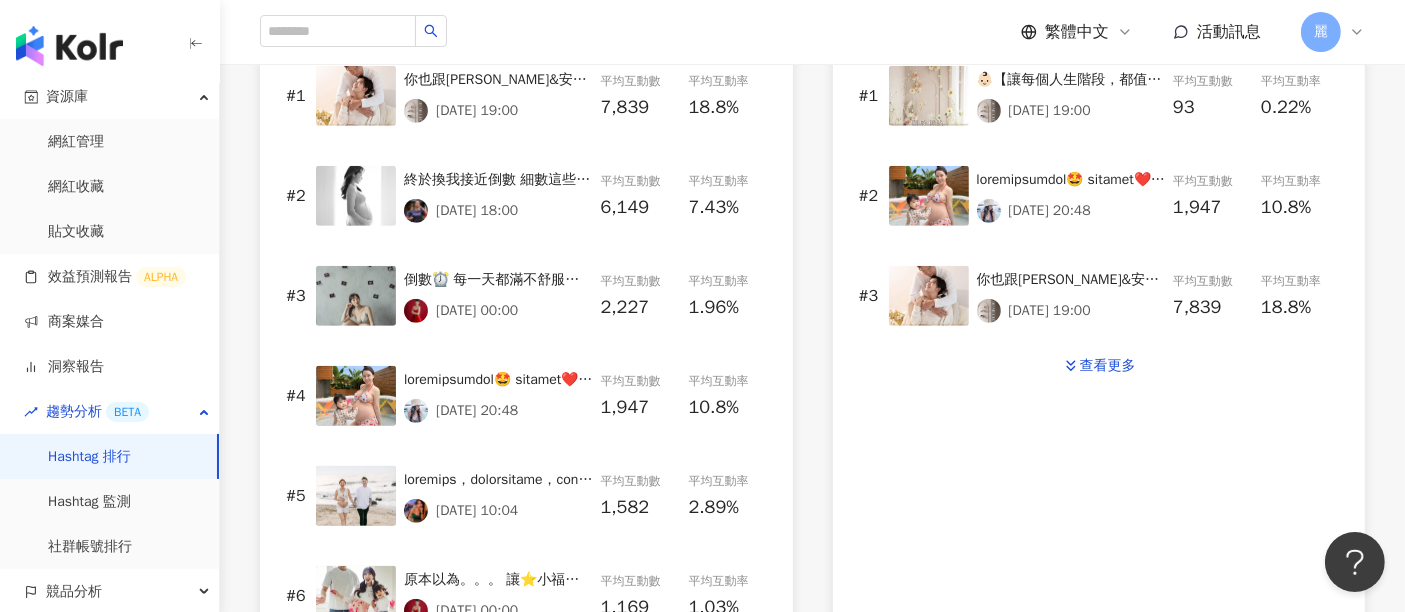 click at bounding box center (498, 380) 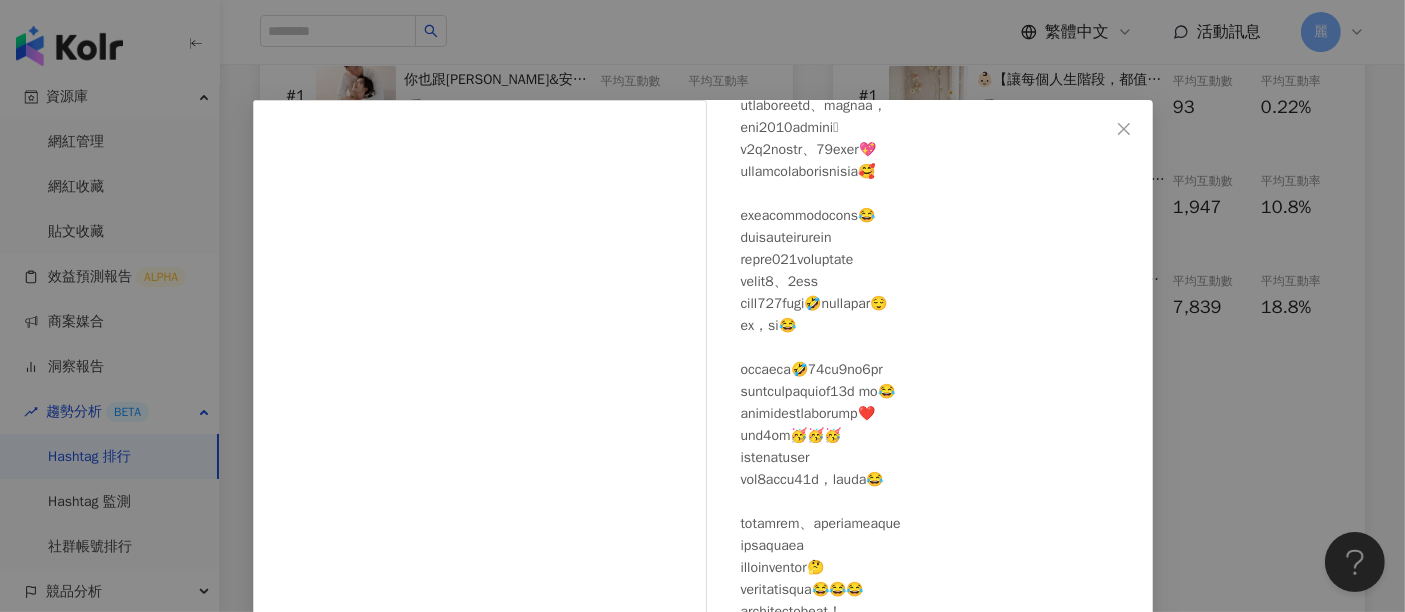 scroll, scrollTop: 222, scrollLeft: 0, axis: vertical 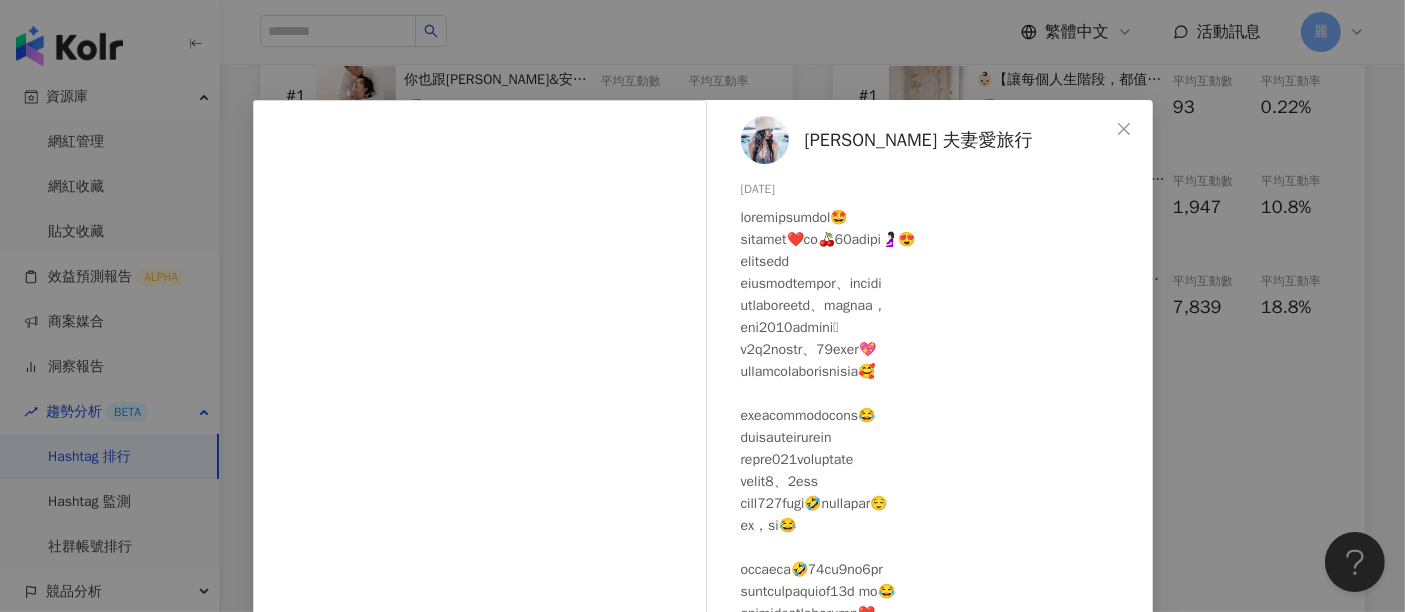 click on "萱 夫妻愛旅行" at bounding box center [919, 140] 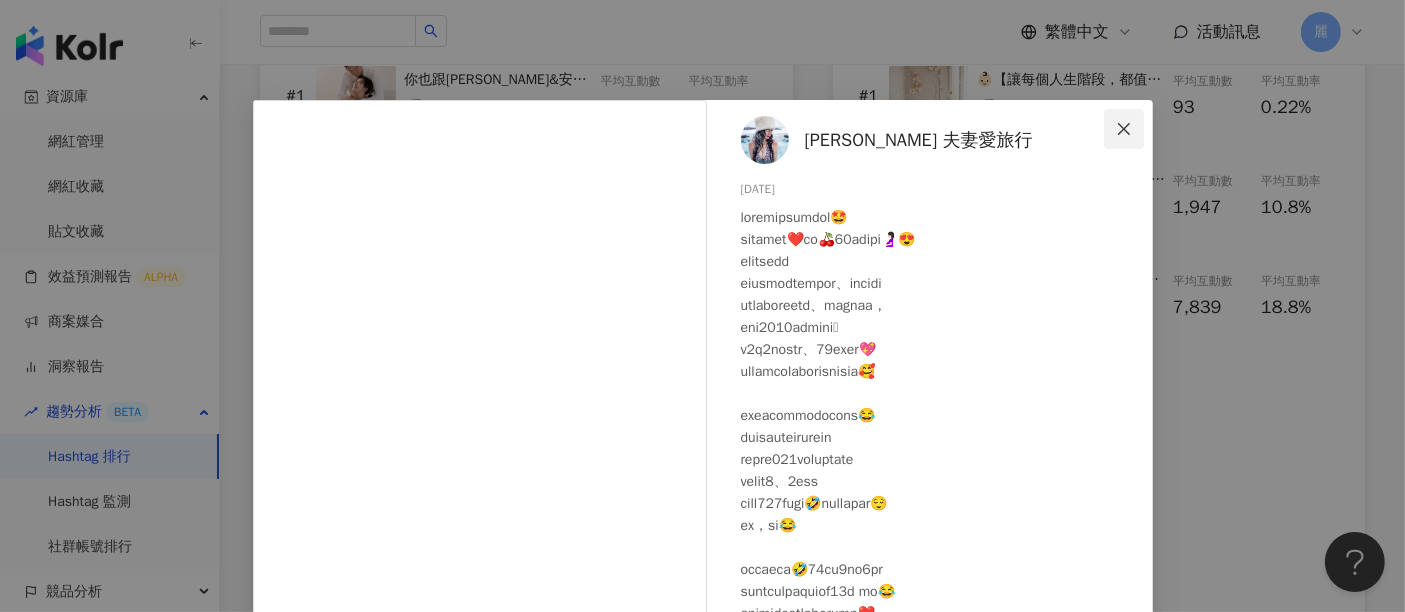 click 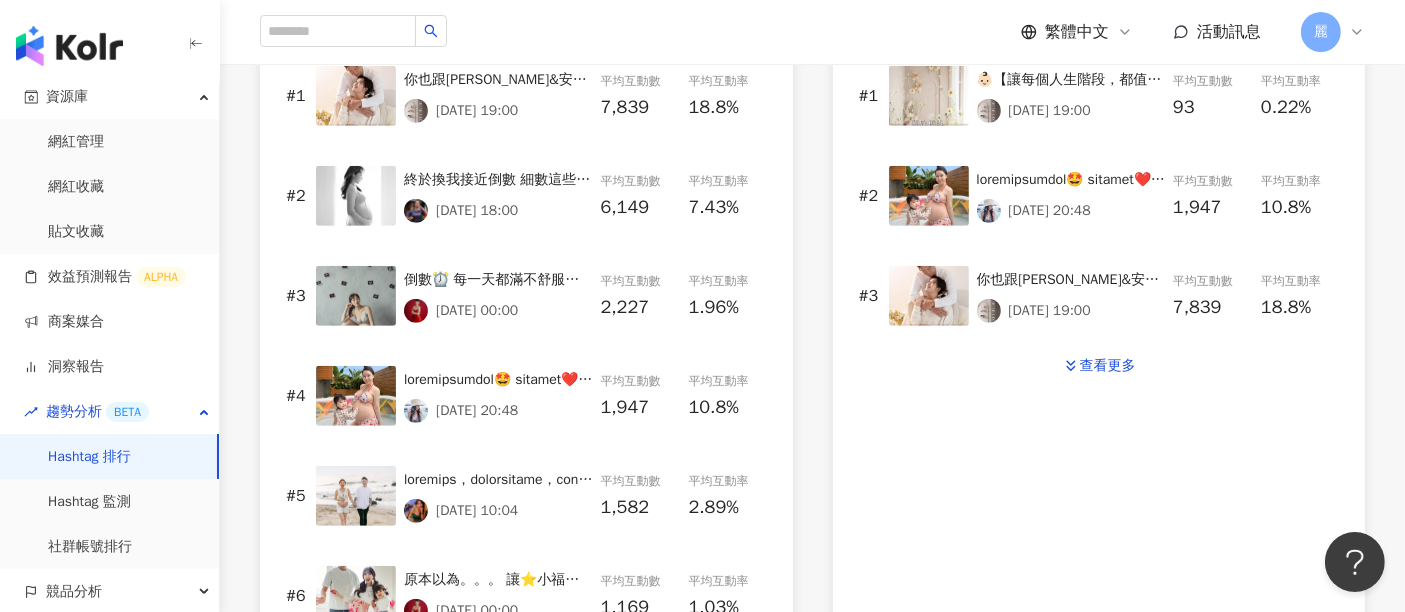 click at bounding box center (498, 480) 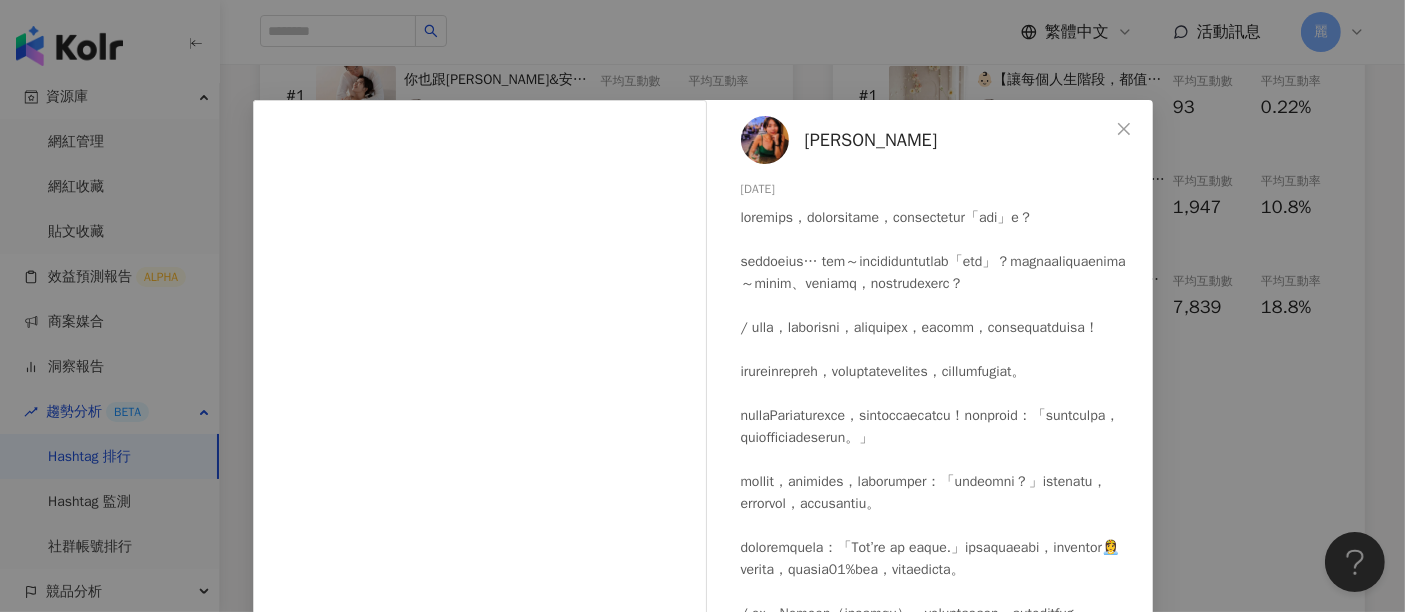 click on "Mickey 黃鈺文" at bounding box center (871, 140) 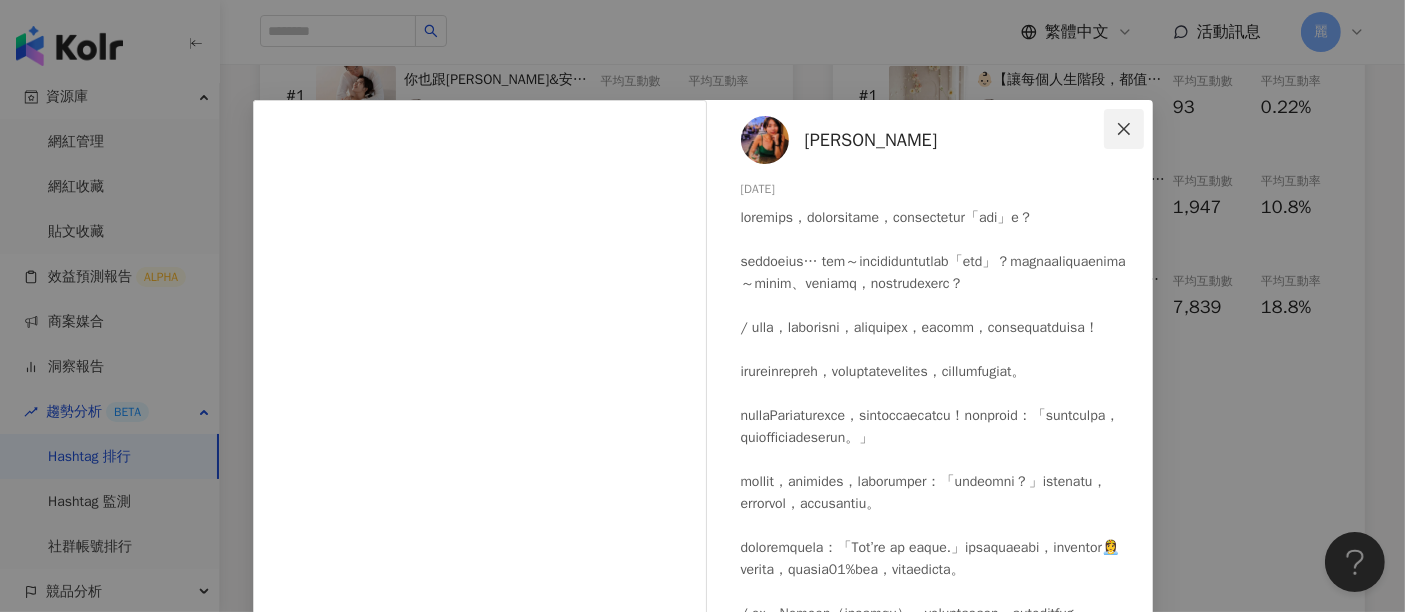 click 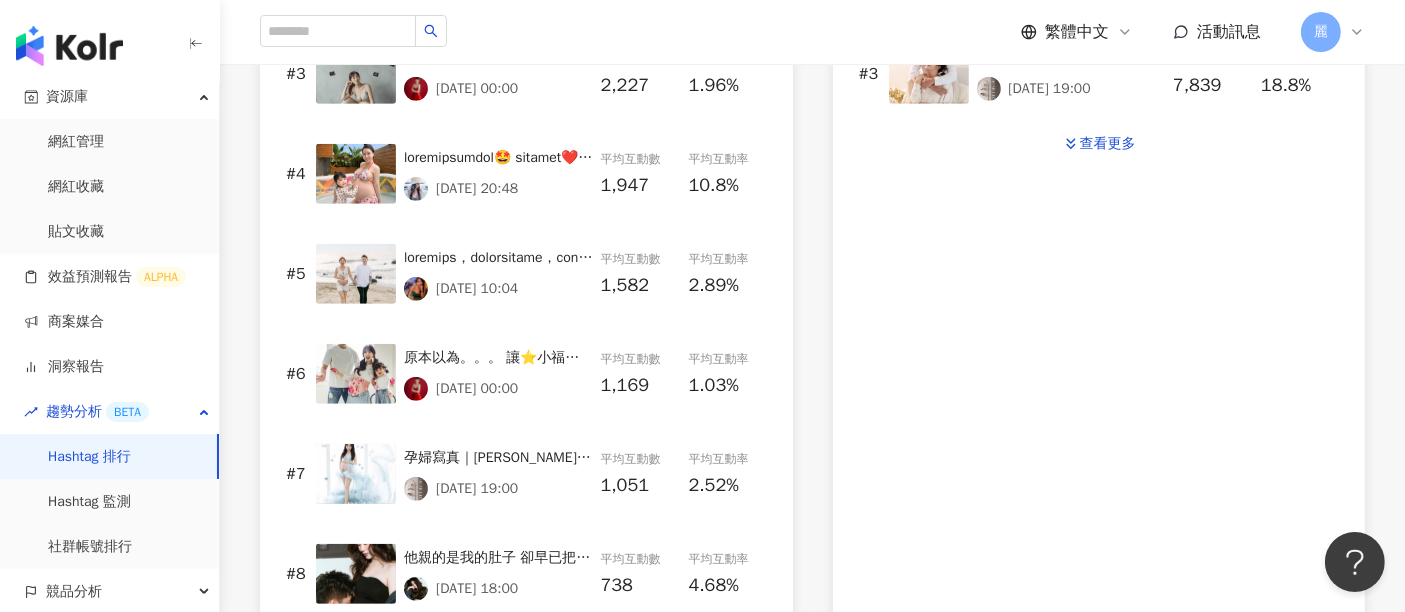 scroll, scrollTop: 1333, scrollLeft: 0, axis: vertical 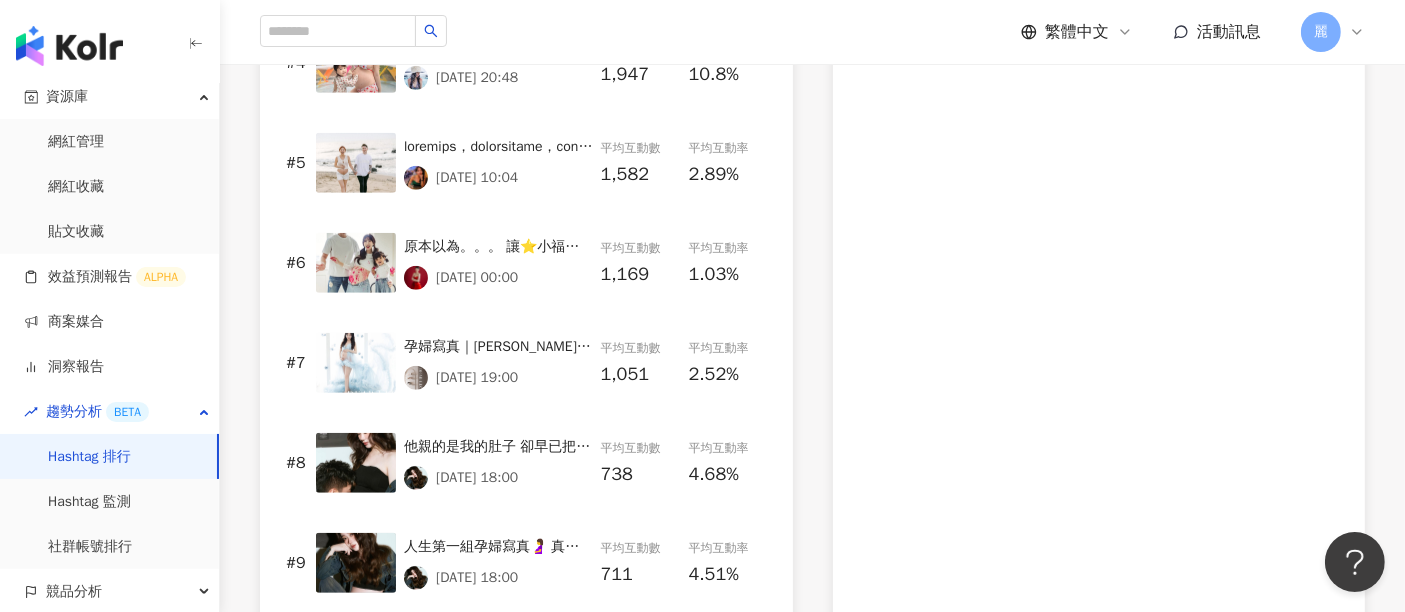 click on "他親的是我的肚子
卻早已把整顆心都給了我們的崽崽♡
距離小公主出生已經剩不到2個月了！
📷： @shiying_image.studio
#孕婦寫真 #寫真 #孕 #台中寫真 #台中寫真推薦
#女攝影師 #台中攝影 #台中孕婦寫真" at bounding box center [498, 447] 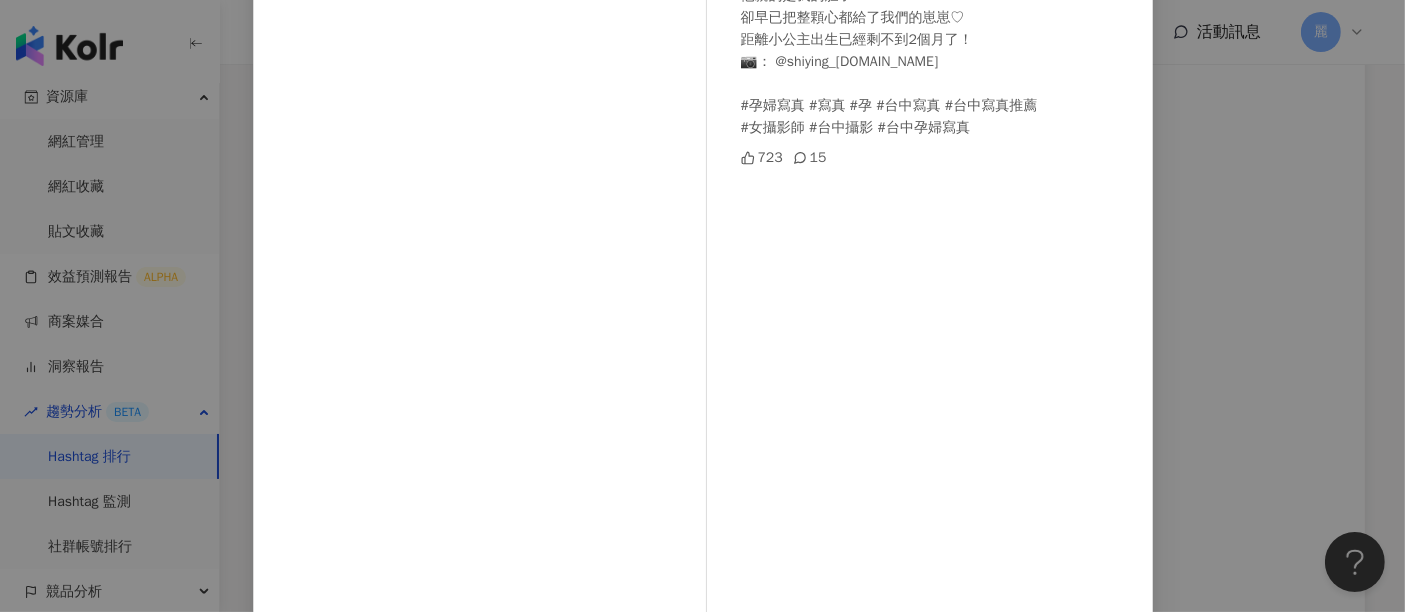 scroll, scrollTop: 0, scrollLeft: 0, axis: both 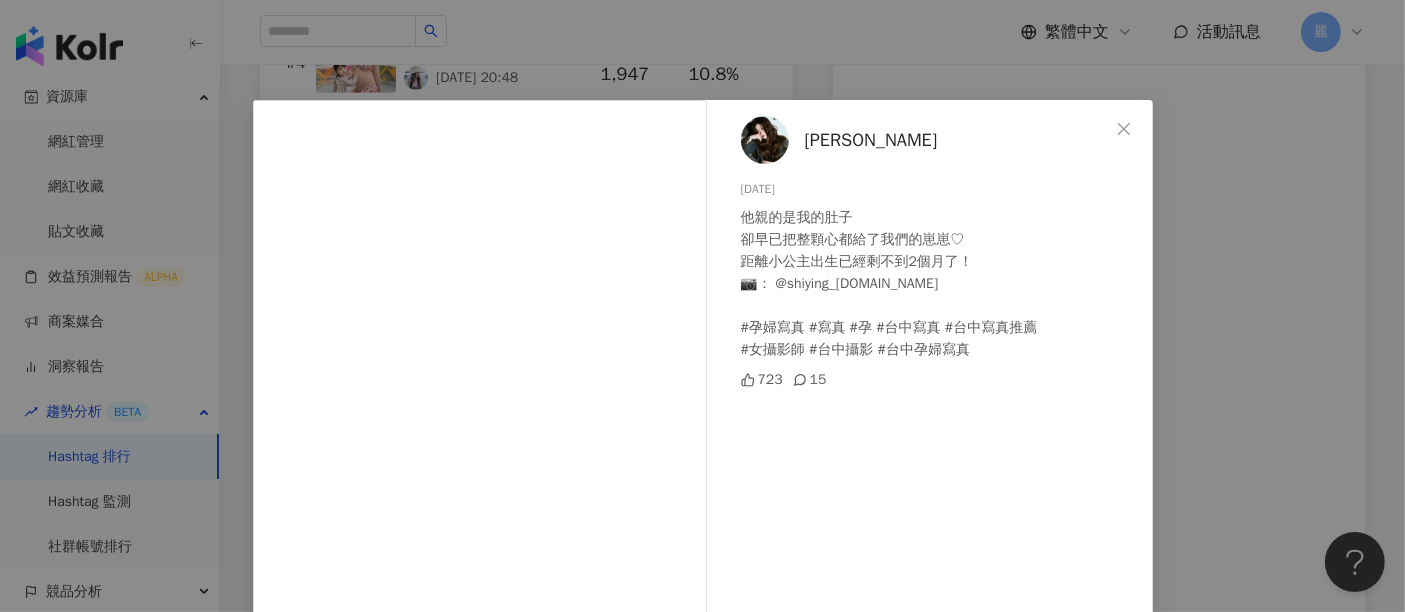 click on "咪娜 Mina" at bounding box center (871, 140) 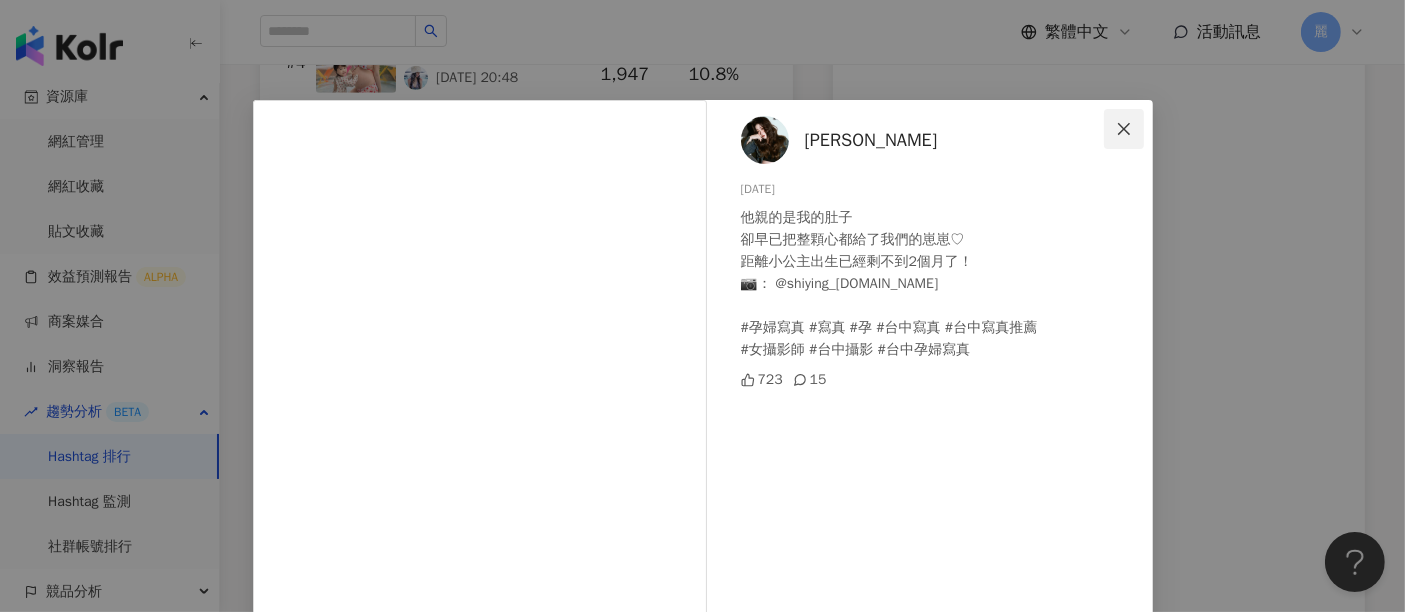 click 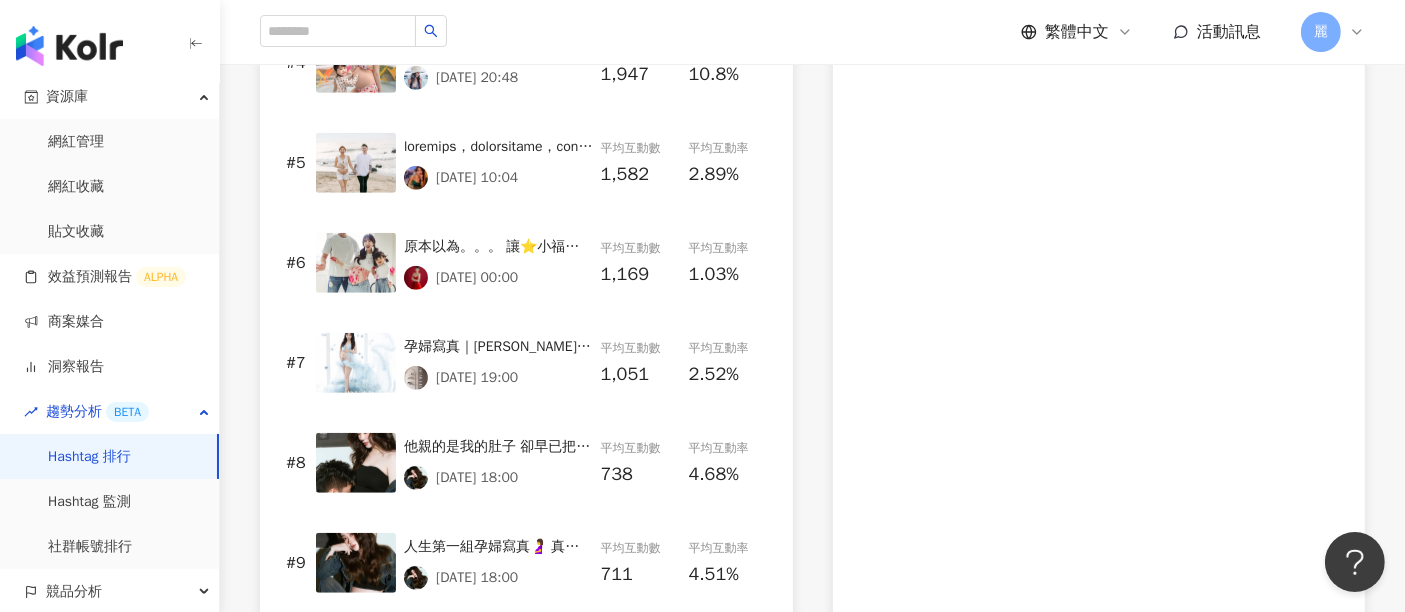 scroll, scrollTop: 1444, scrollLeft: 0, axis: vertical 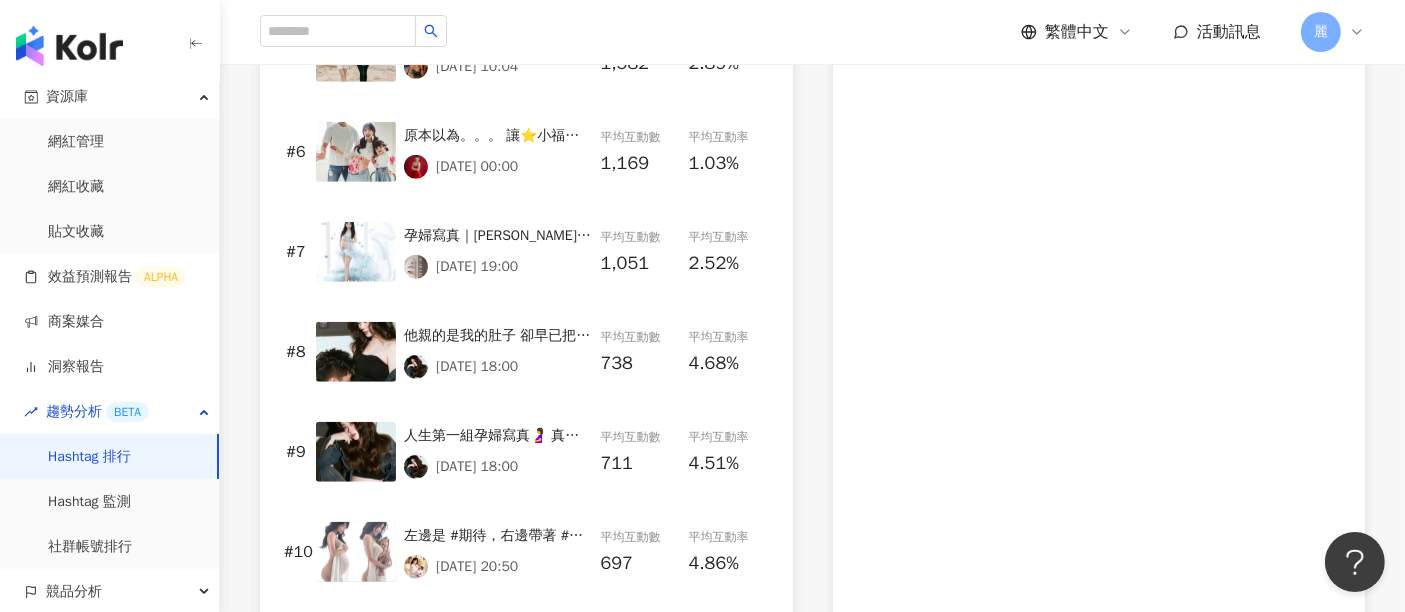 click on "左邊是 #期待，右邊帶著 #母愛
6個月前這小傢伙誕生了⋯
改變了我的生活、我的個性和我的思緒
有了孩子，原先的尖銳變得圓滑
原先的強硬也變得柔軟
生活也開始被她完全佔據
Mu還沒出生前我總說我是個豁達媽媽
Mu出生後，我變成高需求媽媽🤣都還是捨不得分離
但也還好她的配合，讓我至今都還是幸福感滿滿
有累有辛苦，但也有甜蜜幸福的回憶
最不後悔的就是用照片紀錄了這一刻
謝謝攝影團隊的專業 @emhf13240 @freyateam_vila
也謝謝老公的陪伴和小MuMu的合作
這一系列照片我真的超愛～～～
#孕婦寫真 #全家福 #全家福拍攝 #家庭寫真 #寶寶寫真
#寫真攝影 #寶寶成長日記 #寶寶成長紀錄 #六個月" at bounding box center (498, 536) 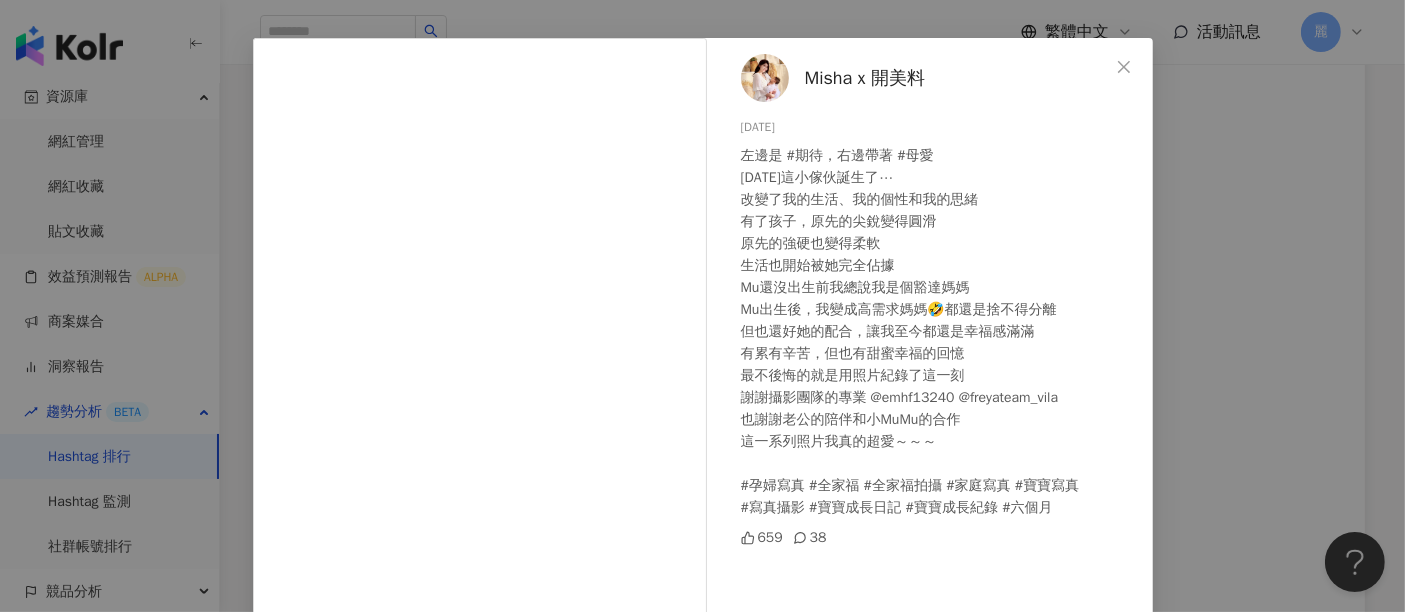 scroll, scrollTop: 0, scrollLeft: 0, axis: both 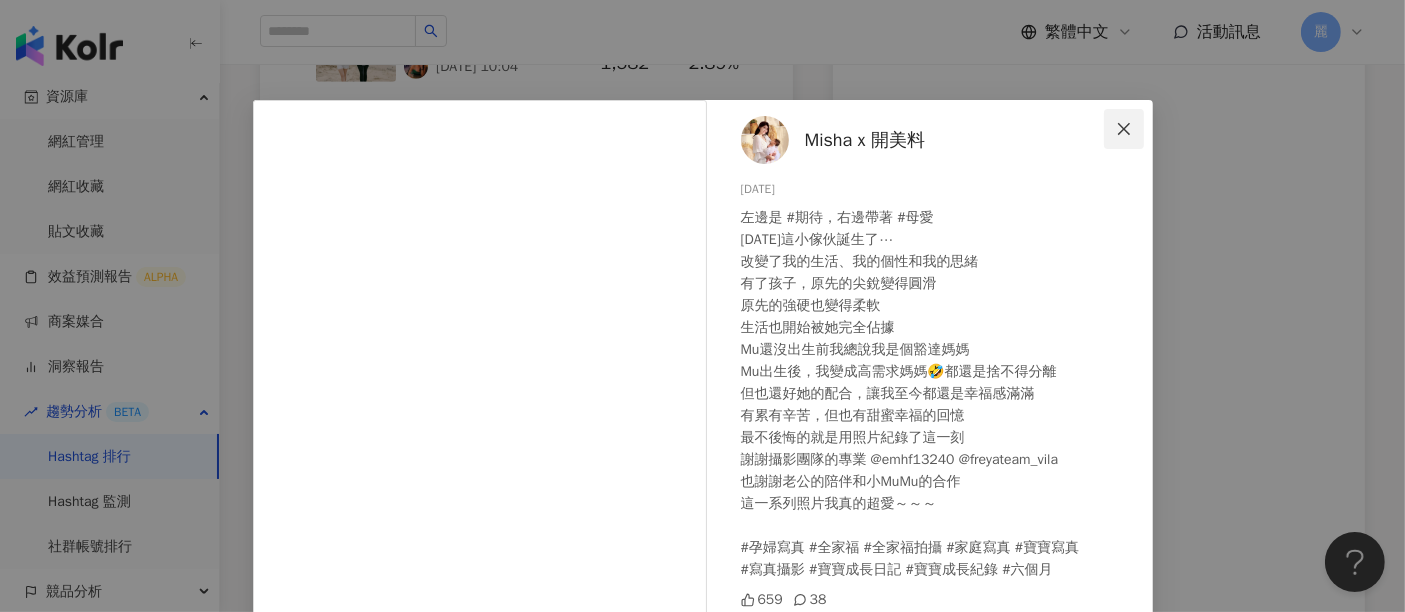 click 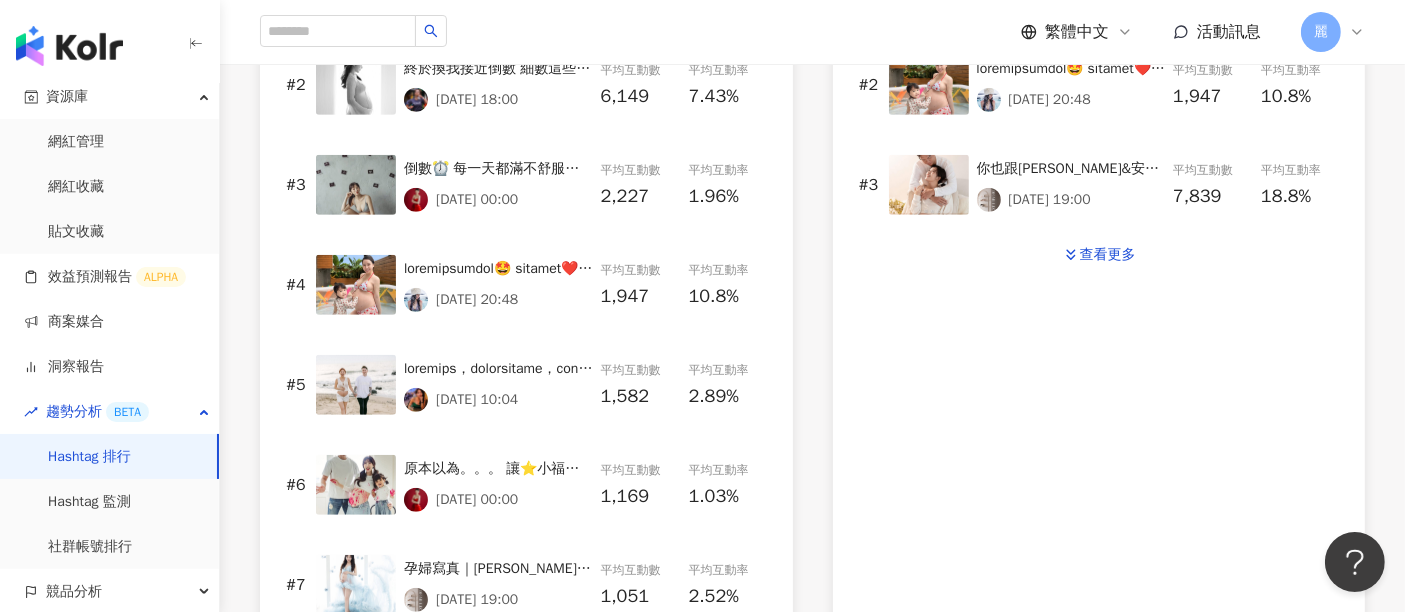 scroll, scrollTop: 888, scrollLeft: 0, axis: vertical 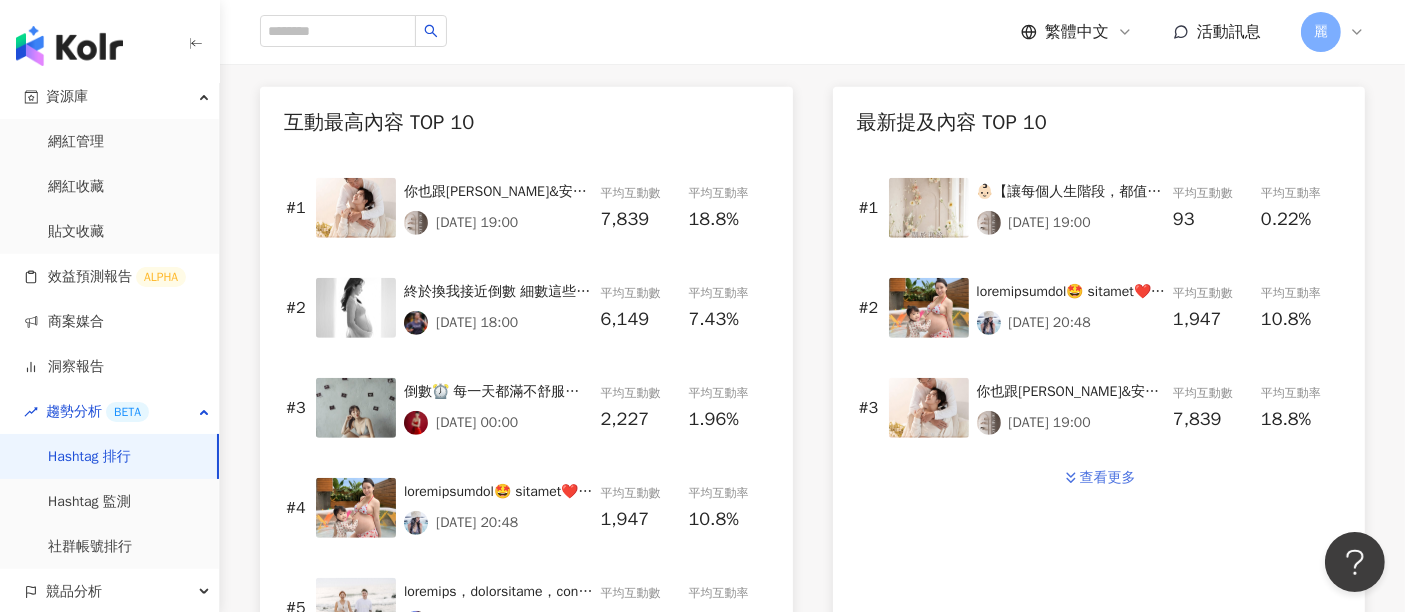 click on "查看更多" at bounding box center [1108, 478] 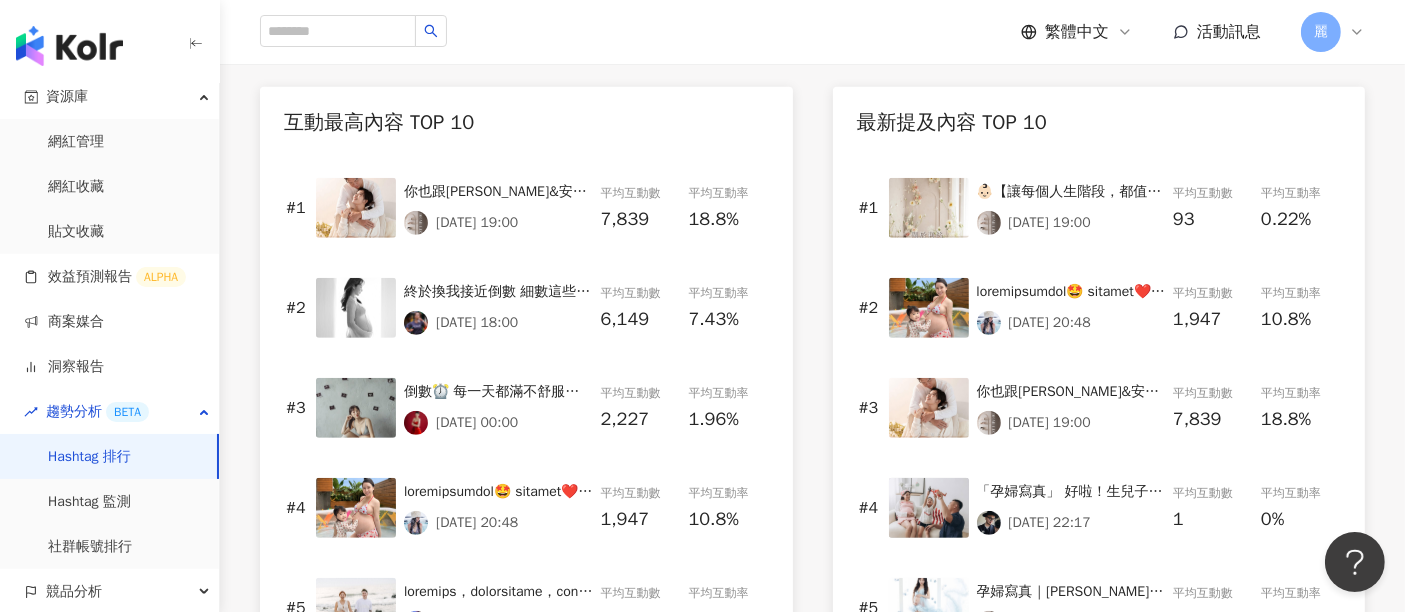 click on "「孕婦寫真」
好啦！生兒子也不錯啦！
還記得拍你們是全家福的時候
居然有了二寶了
謝謝你們又來找我拍照
這次兒子四歲可以聽話了🤝🤝
只是不好意思 叔叔先暫時把奧特曼放旁邊而已
我就把兒子惹哭了🫢🫢🫢🫢🫢🫢
傻眼爸爸 傻眼媽媽
造型
@zonamakeup924
@zona092400
#居家感孕婦寫真
#居家孕婦寫真
#閨蜜孕婦寫真
#閨蜜孕婦
#黑白孕婦照
#時尚孕婦照
#韓式孕婦寫真
#孕婦寫真
#高雄孕婦寫真
#孕婦攝影
#孕婦寫真
#全家福孕婦攝影
#西裝孕婦攝影
#孕婦寫真攝影
#戶外歐美孕婦寫真
#時尚孕婦寫真
#孕婦寫真攝影棚
#裸身孕婦" at bounding box center [1071, 492] 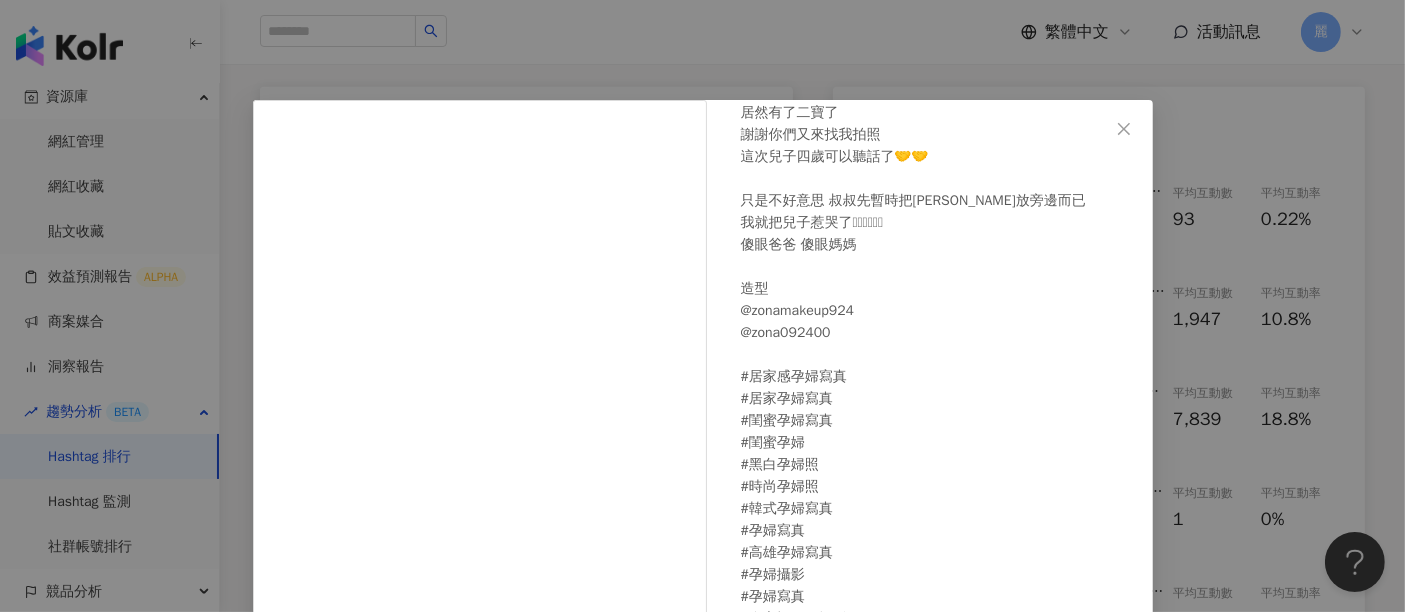 scroll, scrollTop: 0, scrollLeft: 0, axis: both 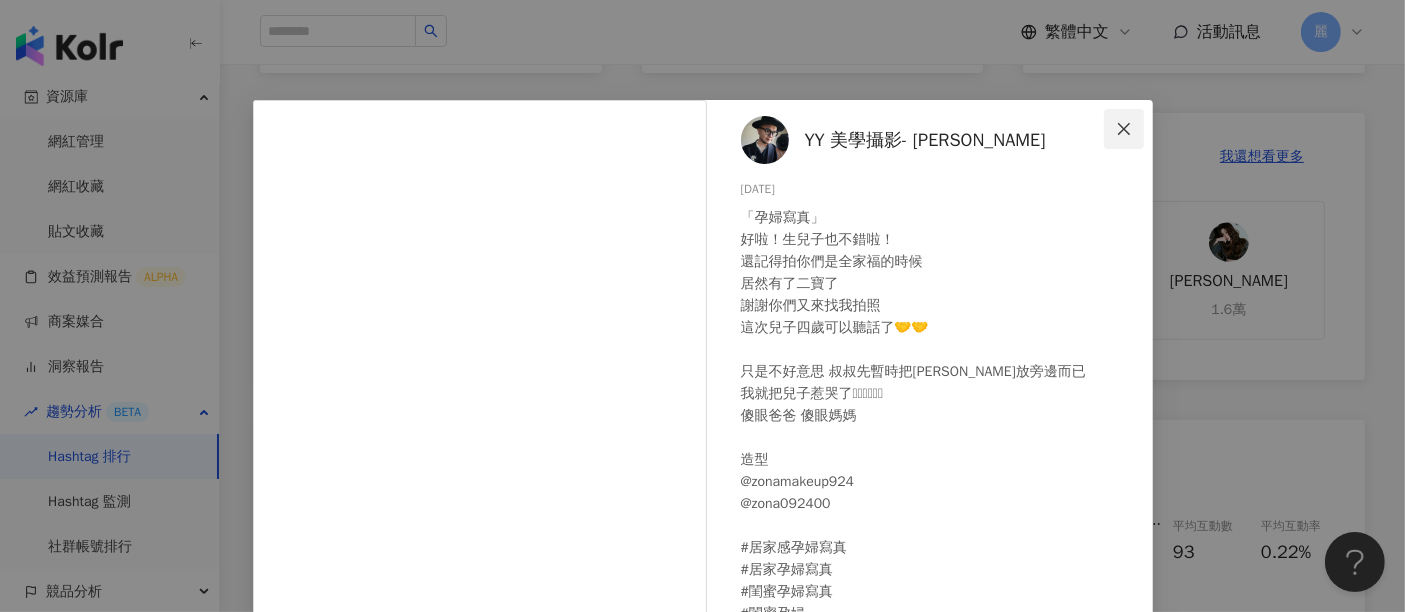 click 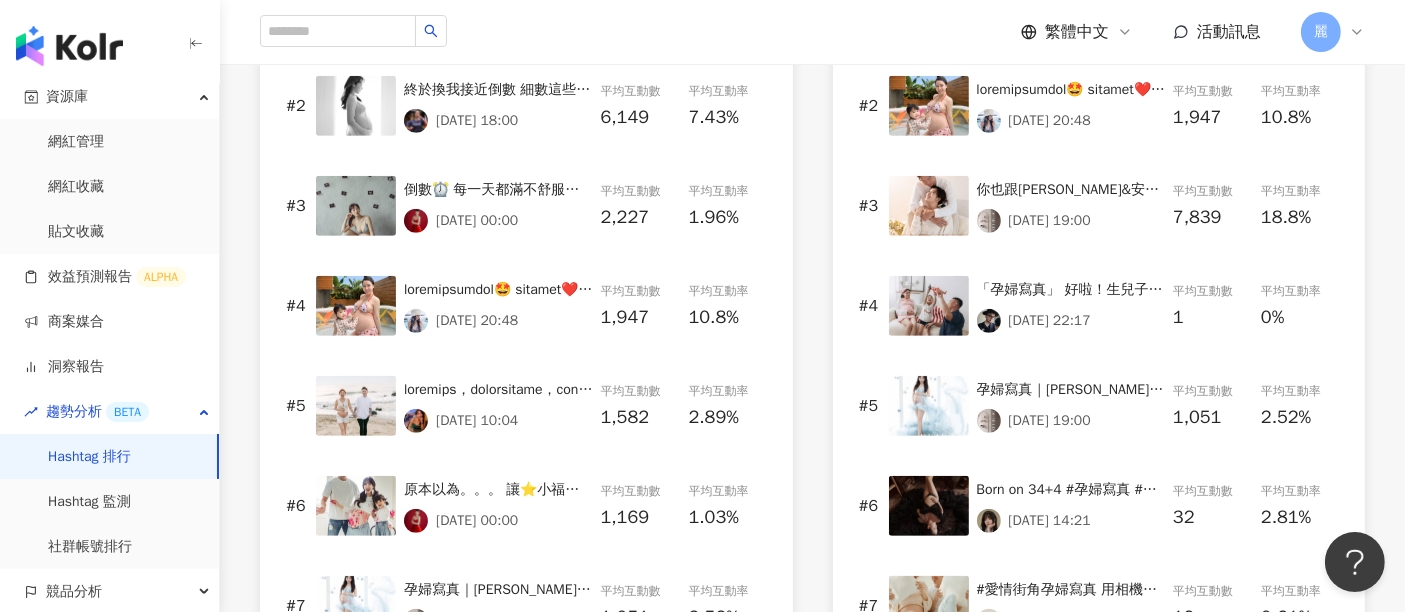 scroll, scrollTop: 1222, scrollLeft: 0, axis: vertical 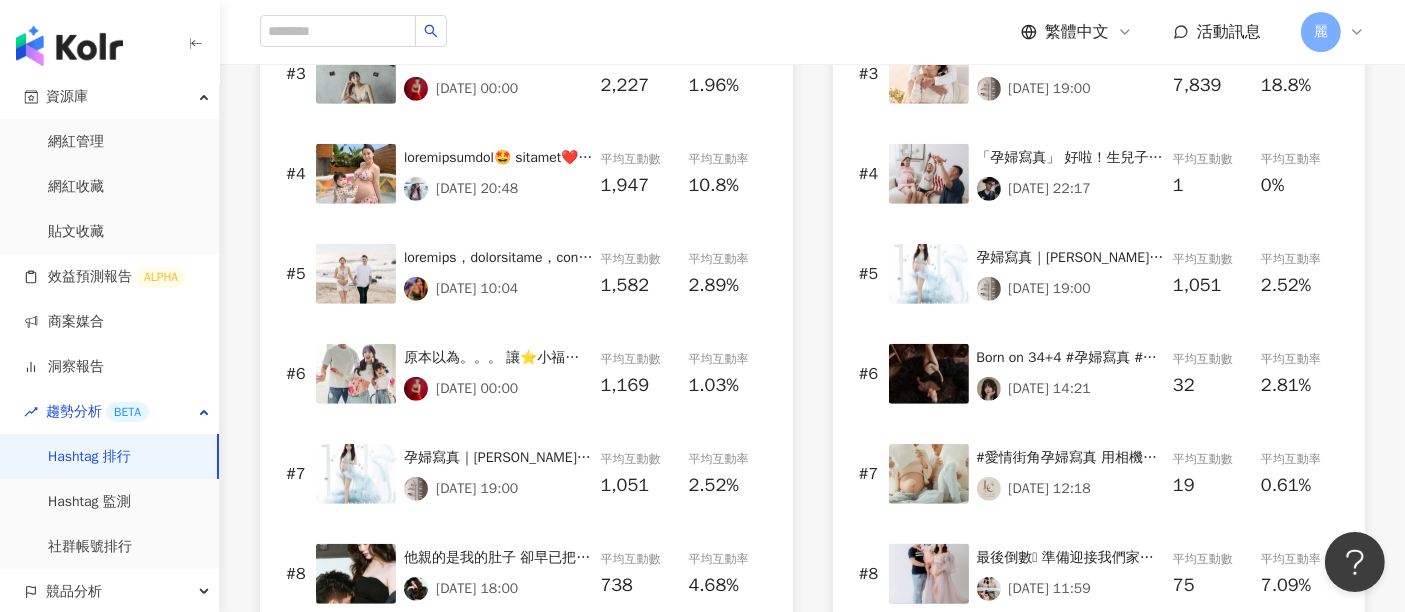 click on "#愛情街角孕婦寫真
用相機為媽咪留下最美麗的畫面
用照片為生活記錄下最幸福的回憶
Photographer｜ @s.j_zheng
Stylist｜ @wzy_315
Place｜ @18.warehouse
快來私訊我們吧❤️
________________________
#孕婦 #台南孕婦寫真 #孕婦寫真造型 #孕婦照 #孕婦攝影 #孕婦穿搭 #台南攝影棚 #攝影棚 #孕期 #孕期紀錄 #孕婦寫真推薦 #愛情街角 #孕婦寫真" at bounding box center [1071, 458] 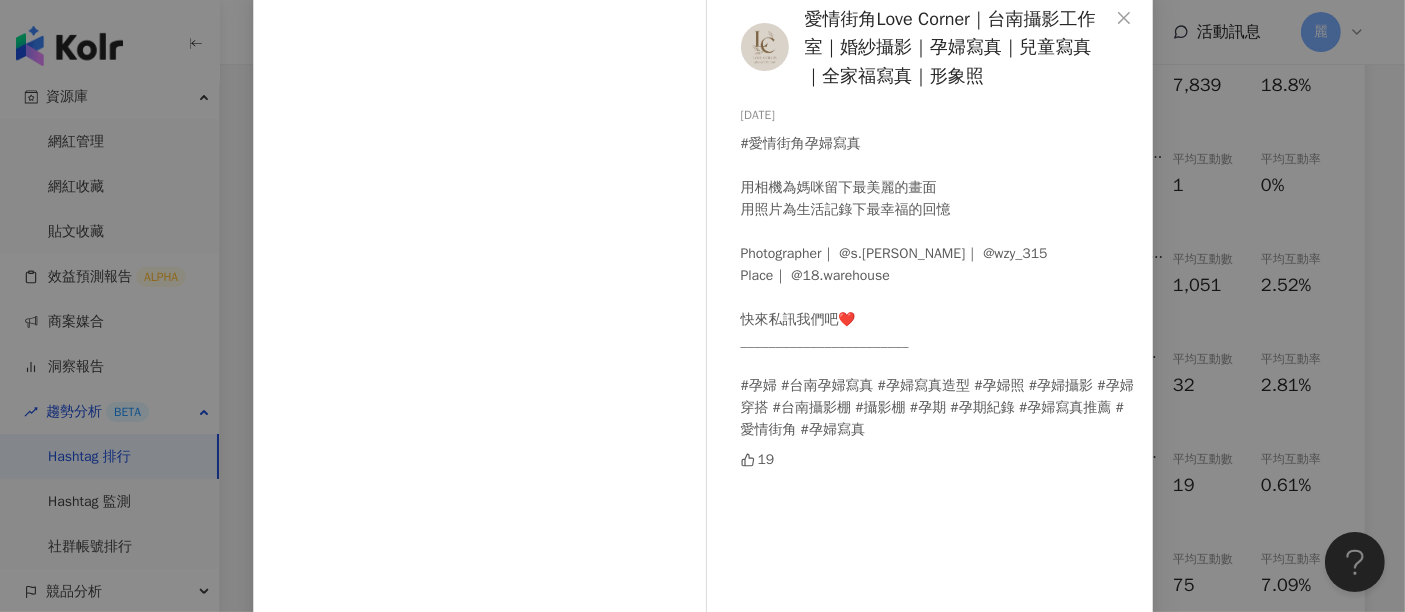 scroll, scrollTop: 0, scrollLeft: 0, axis: both 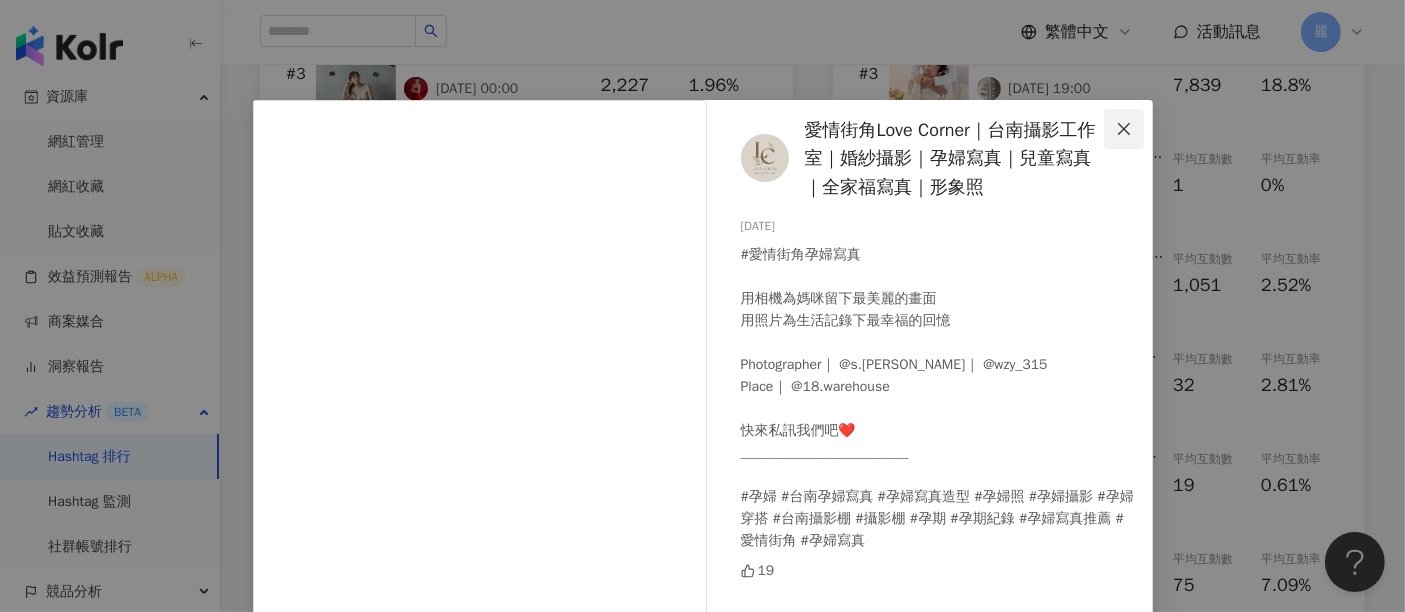 click 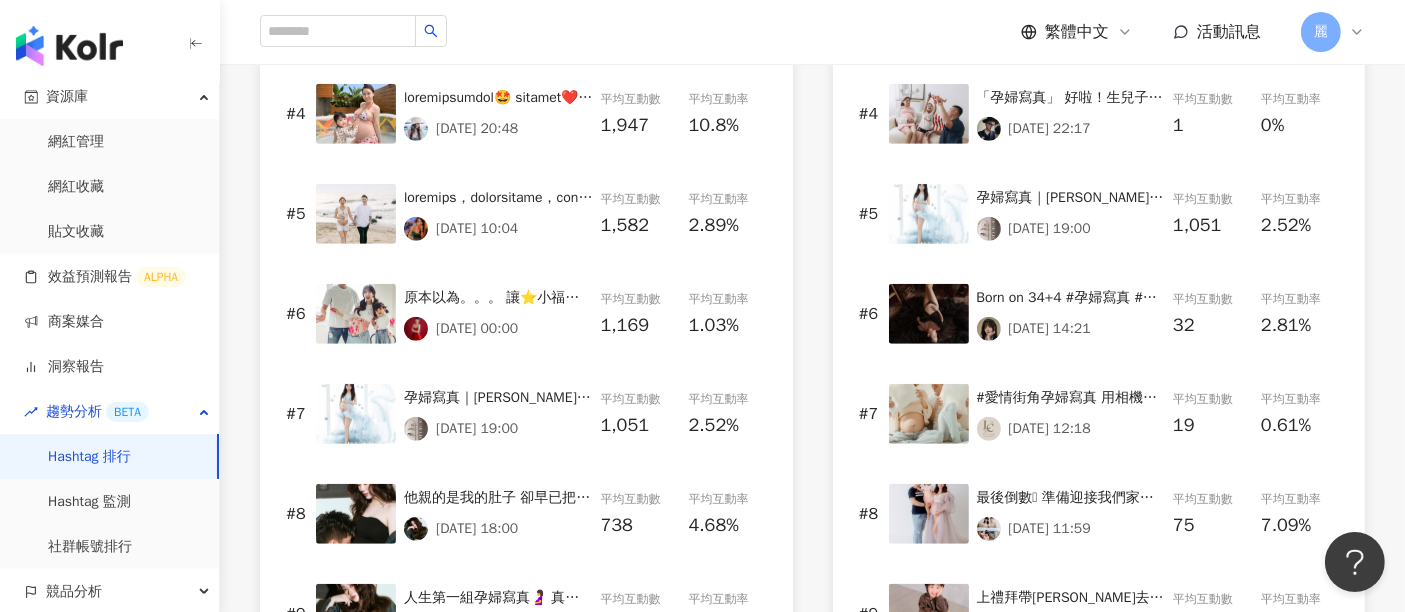 scroll, scrollTop: 1333, scrollLeft: 0, axis: vertical 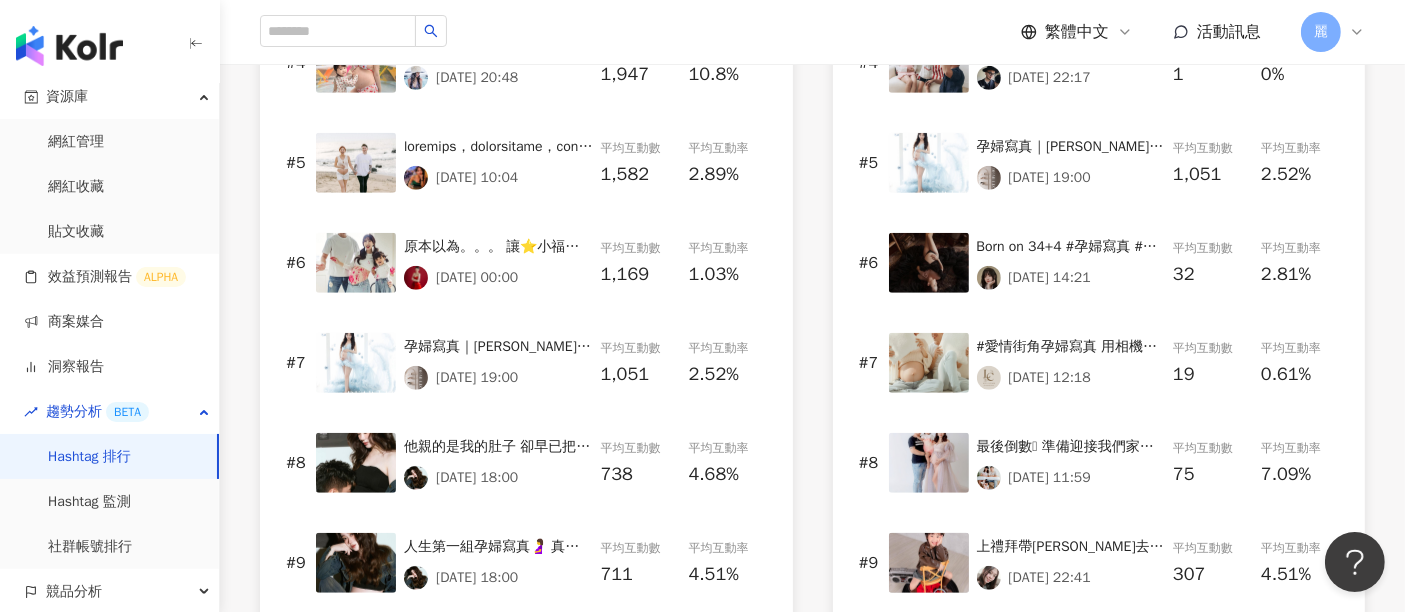 click on "最後倒數🫶
準備迎接我們家的林二寶👶🏻
#2025 #蛇寶寶🐍 #孕婦寫真" at bounding box center (1071, 447) 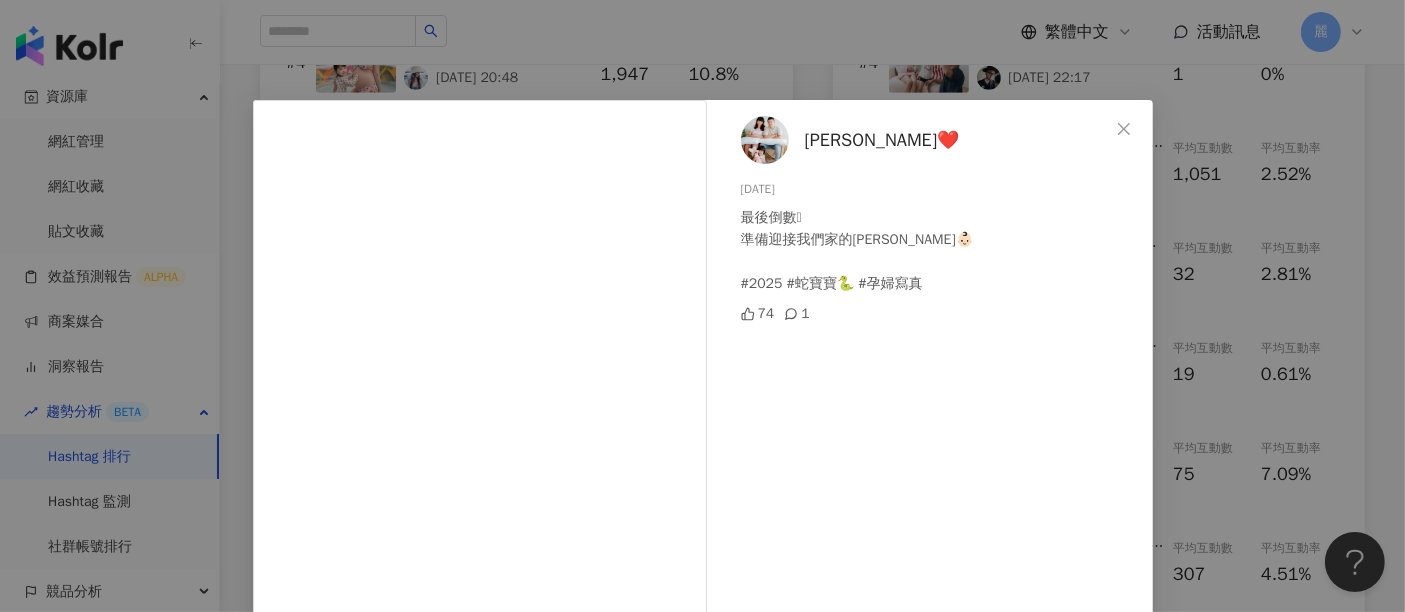 click on "雅琳❤️" at bounding box center (882, 140) 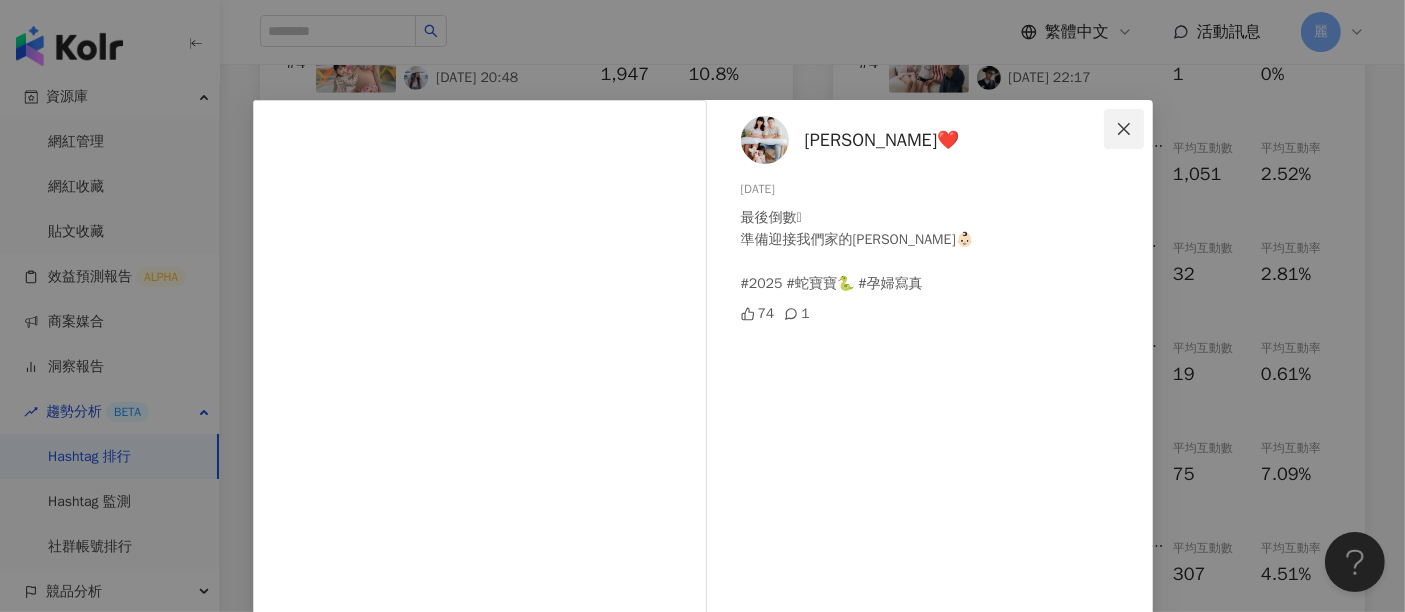 click 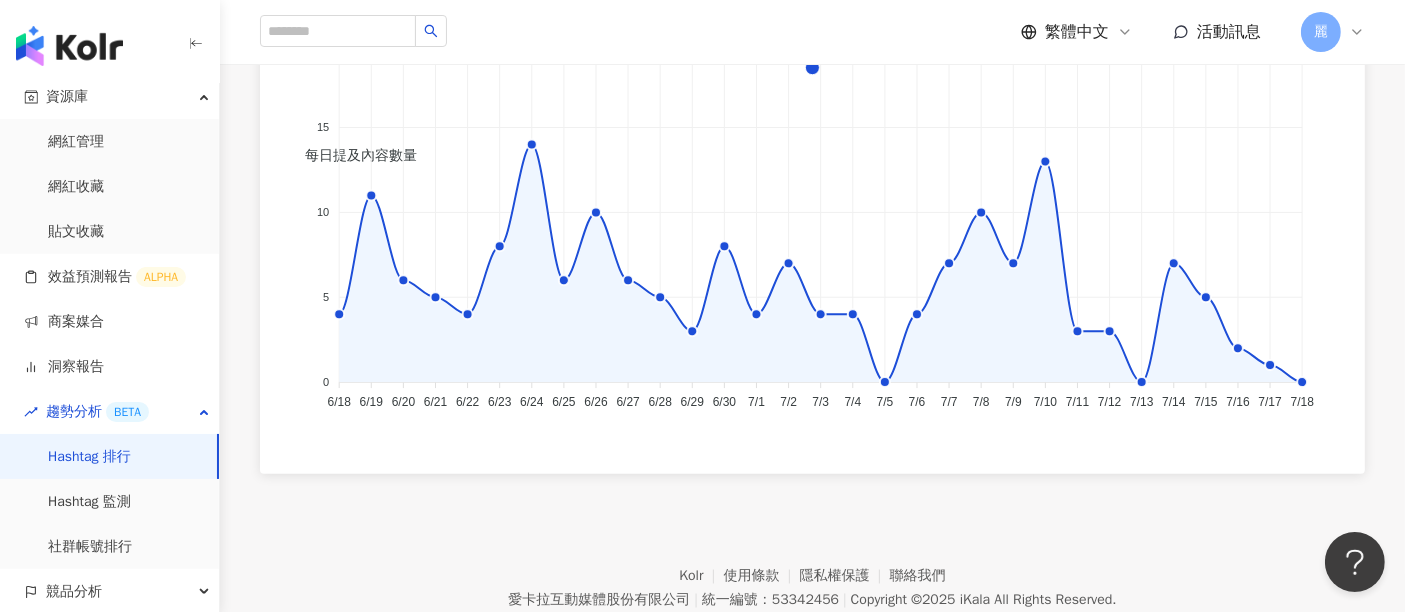 scroll, scrollTop: 2222, scrollLeft: 0, axis: vertical 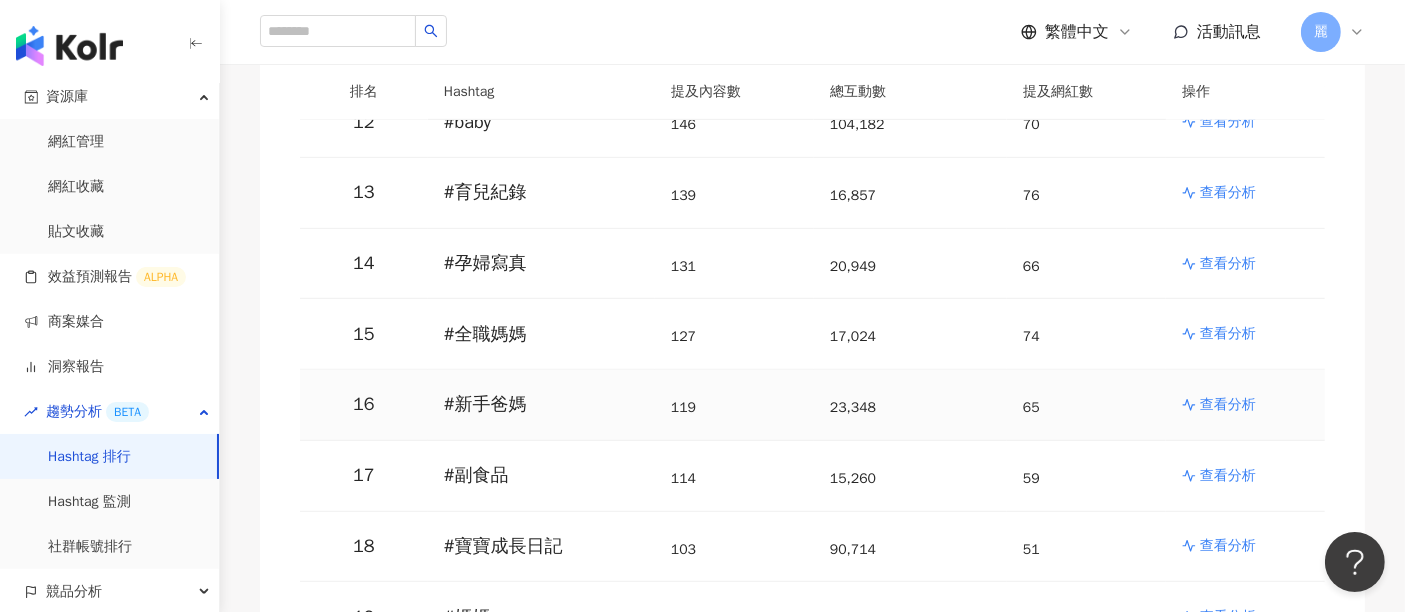 click on "查看分析" at bounding box center [1228, 405] 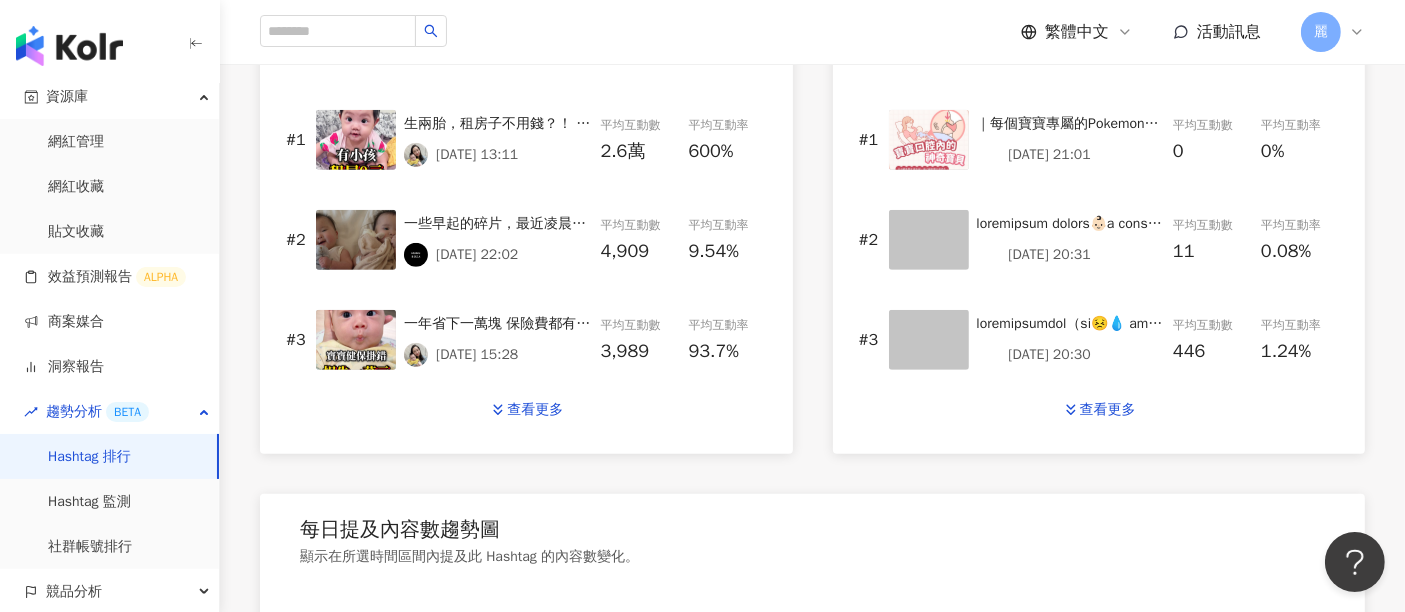 scroll, scrollTop: 1111, scrollLeft: 0, axis: vertical 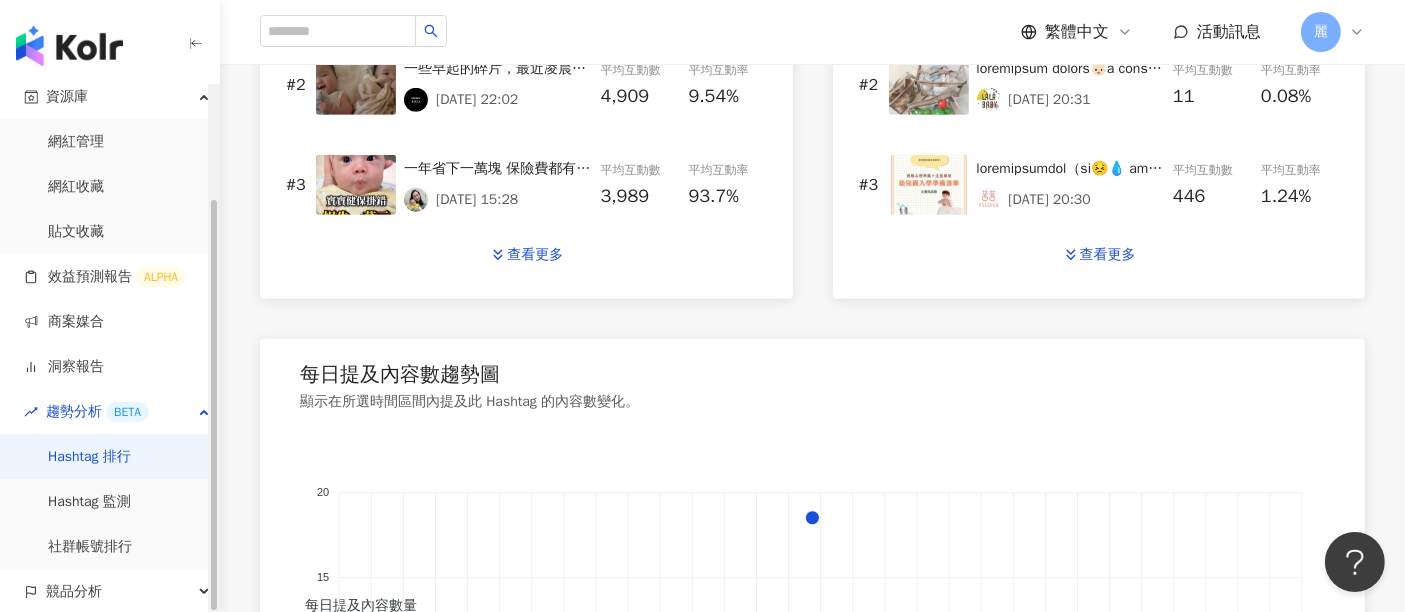 click on "Hashtag 排行" at bounding box center [89, 457] 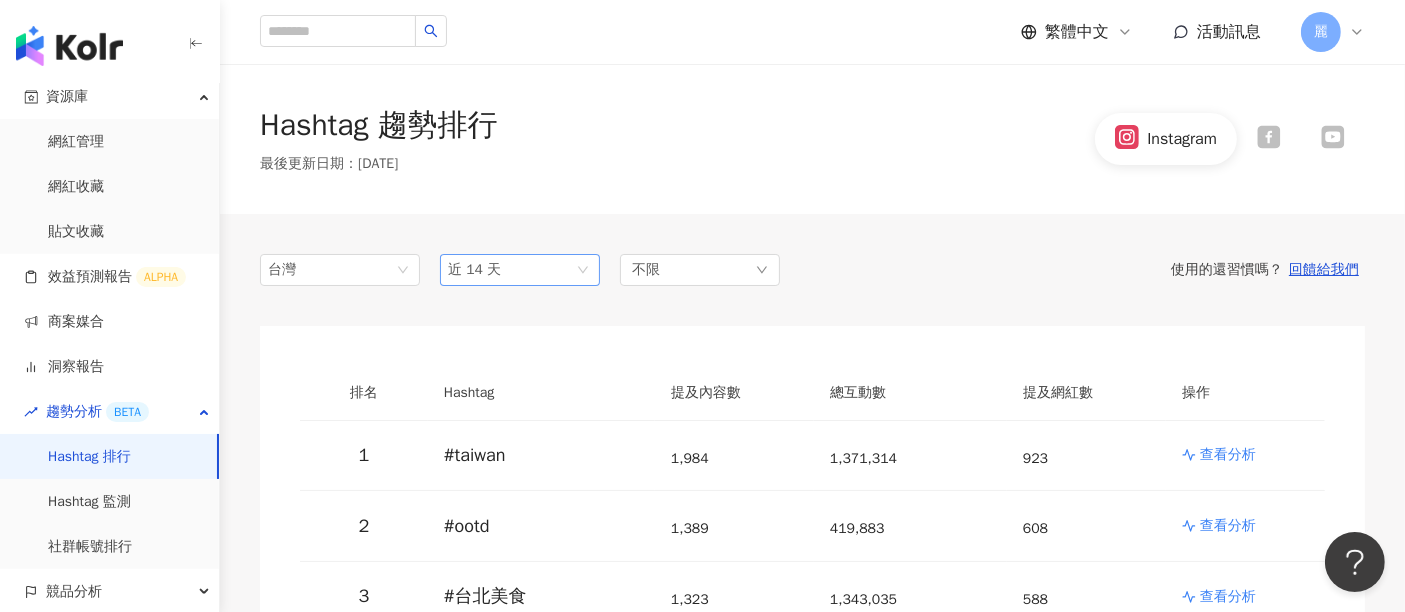 click on "近 14 天" at bounding box center (520, 270) 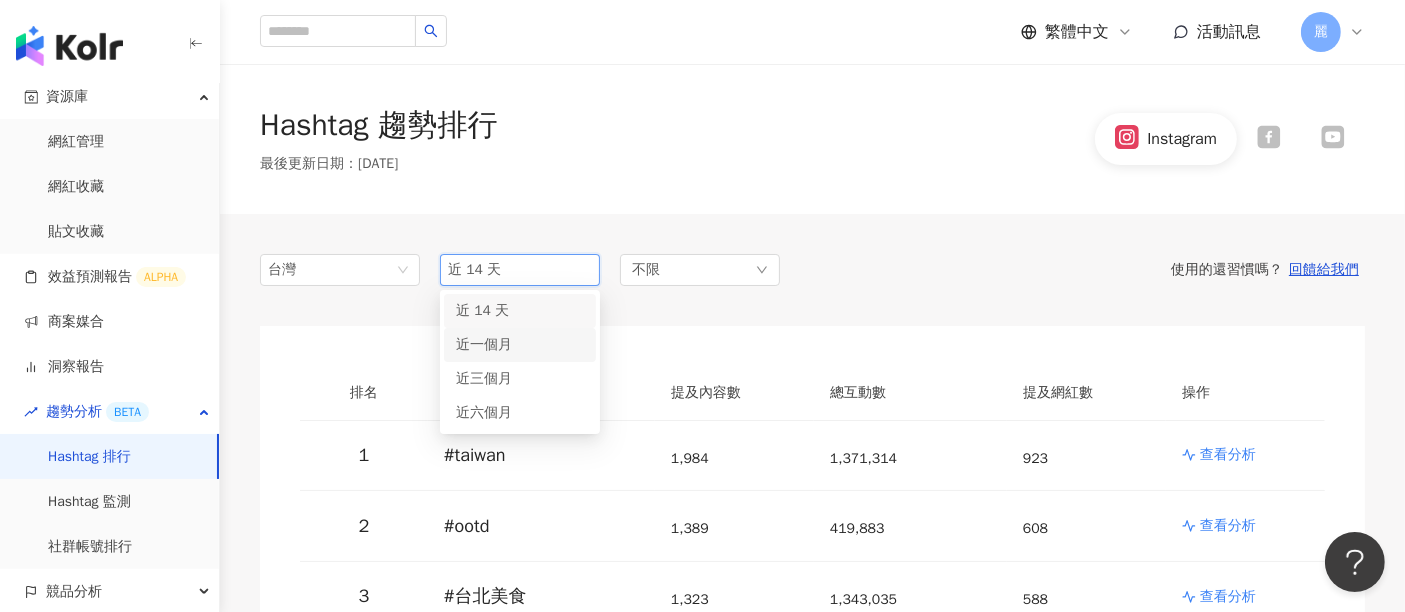 click on "近一個月" at bounding box center [520, 345] 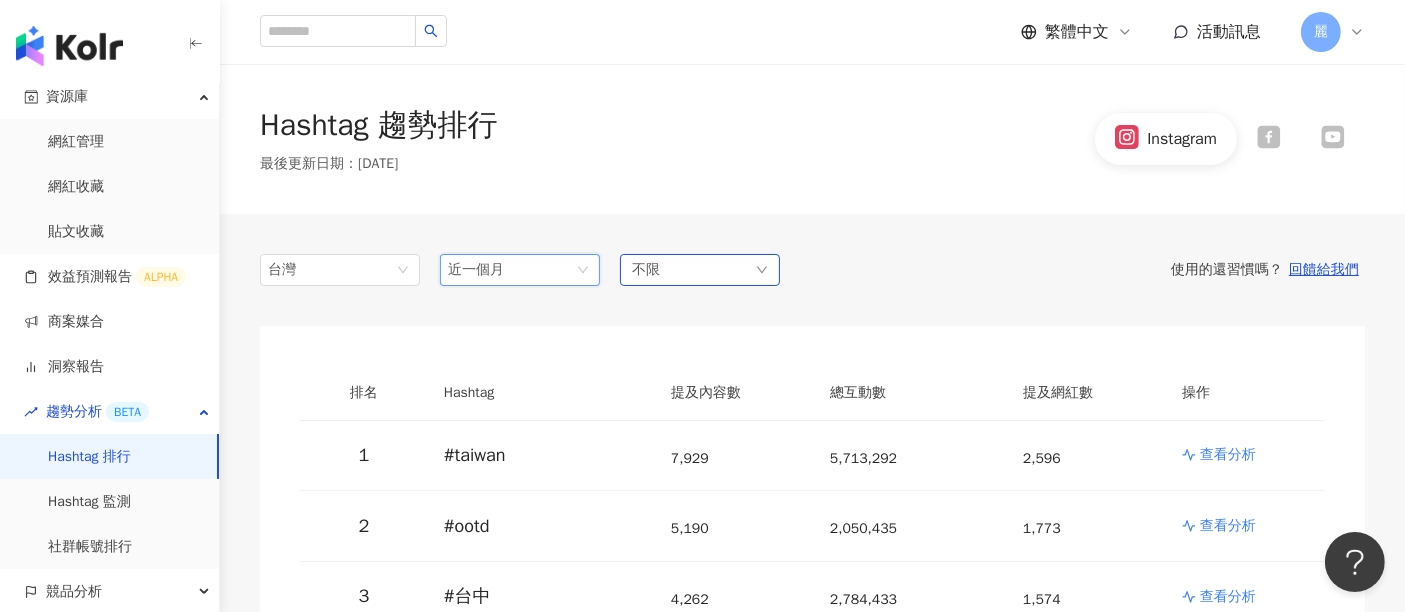 click 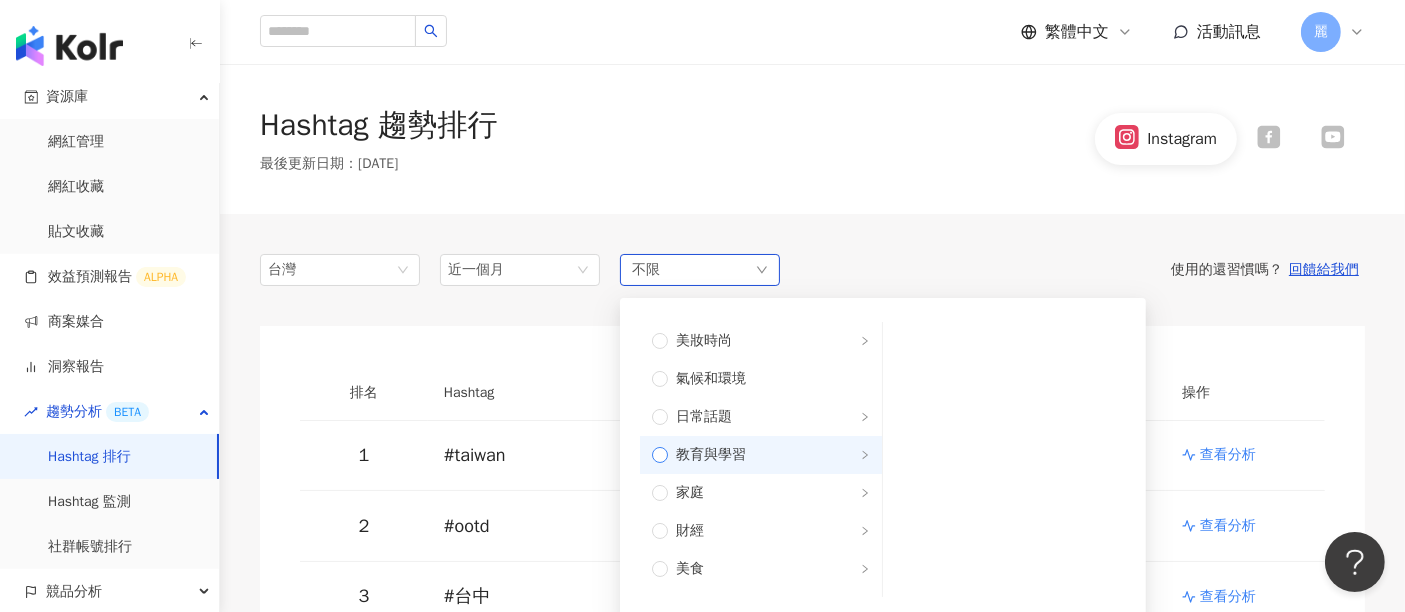 scroll, scrollTop: 111, scrollLeft: 0, axis: vertical 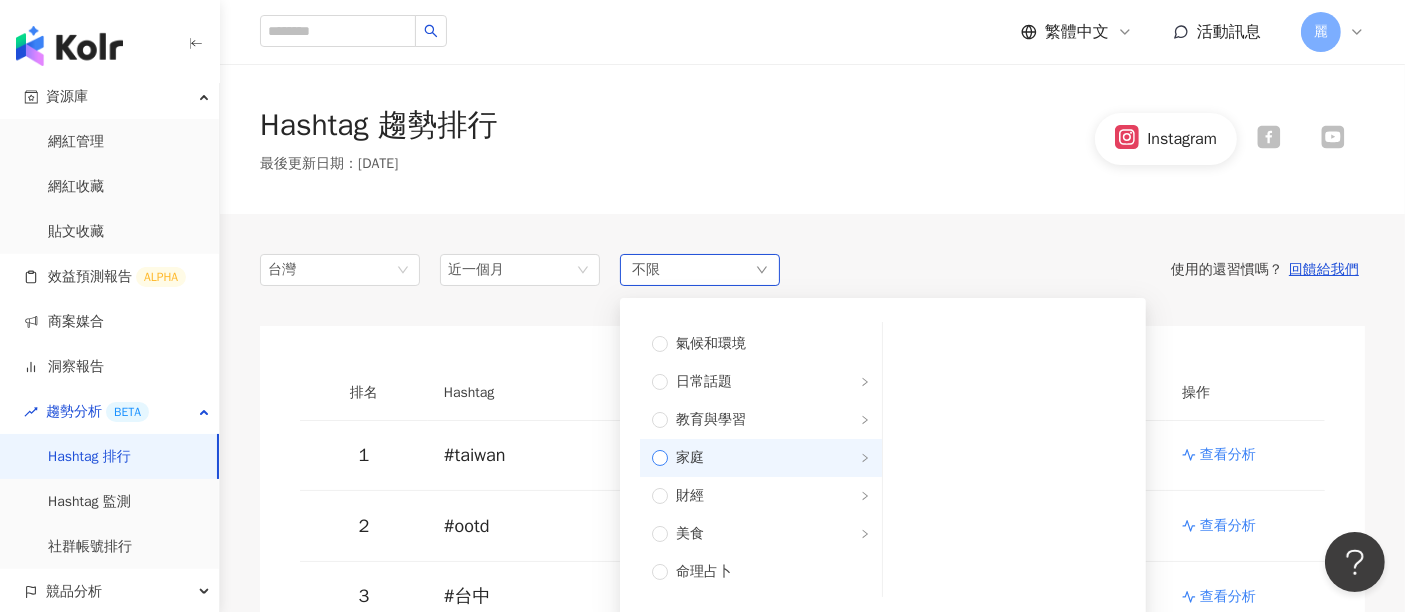 click on "家庭" at bounding box center [769, 458] 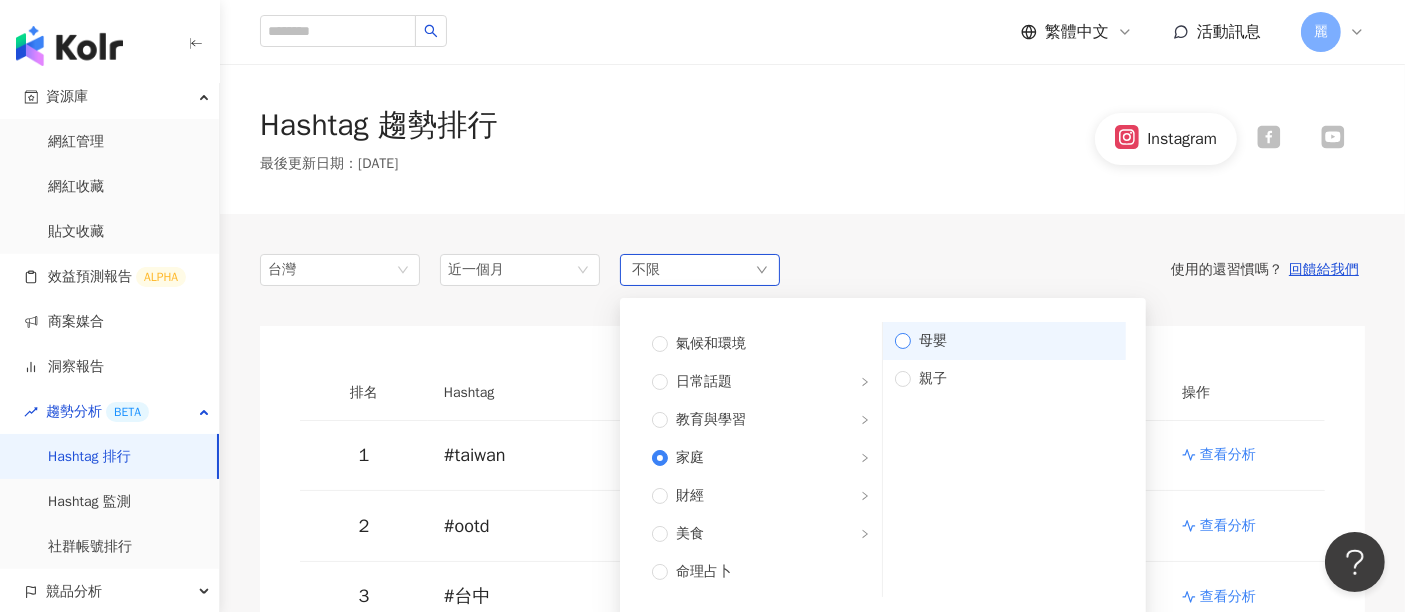 click on "母嬰" at bounding box center (1012, 341) 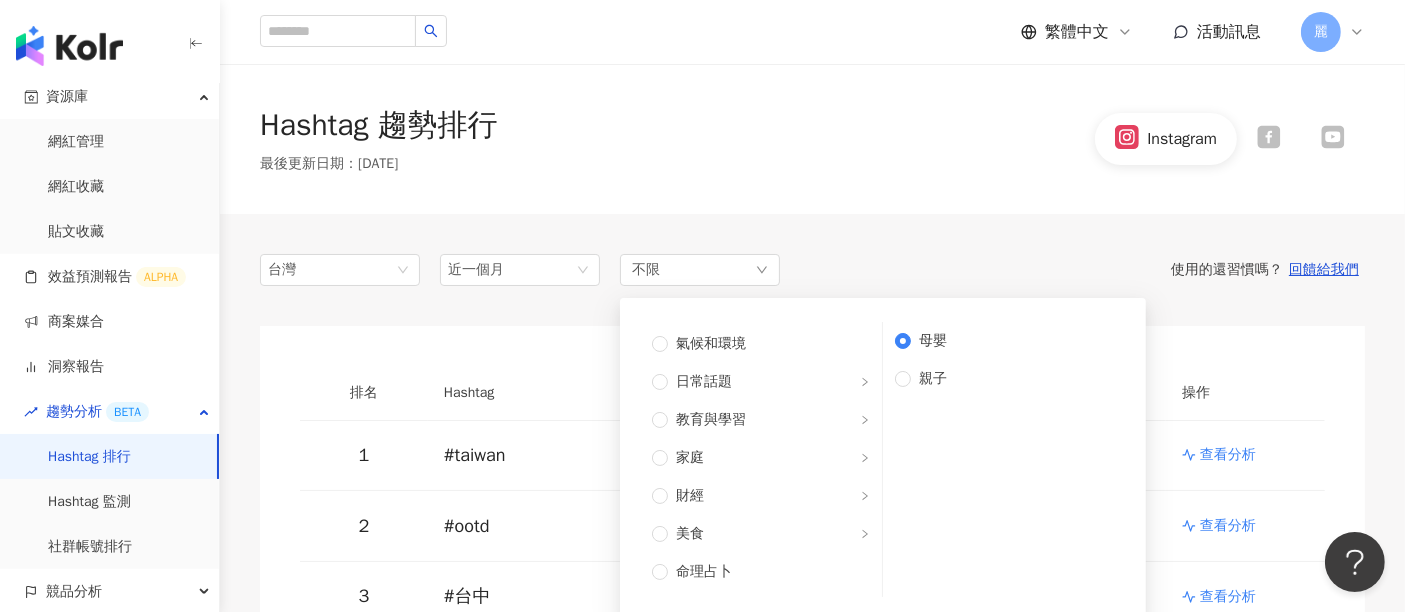 click on "台灣 近一個月 14d 1m 3m 近 14 天 近一個月 近三個月 近六個月 不限 不限 藝術與娛樂 美妝時尚 氣候和環境 日常話題 教育與學習 家庭 財經 美食 命理占卜 遊戲 法政社會 生活風格 影視娛樂 醫療與健康 寵物 攝影 感情 宗教 促購導購 運動 科技 交通工具 旅遊 成人 母嬰 親子 使用的還習慣嗎？ 回饋給我們 排名 Hashtag 提及內容數 總互動數 提及網紅數 操作             1 # taiwan 7,929 5,713,292 2,596 查看分析 2 # ootd 5,190 2,050,435 1,773 查看分析 3 # 台中 4,262 2,784,433 1,574 查看分析 4 # 台灣 4,083 3,816,692 1,272 查看分析 5 # 台北美食 4,053 4,884,258 1,350 查看分析 6 # 台中美食 3,496 3,254,339 1,107 查看分析 7 # 台北 3,488 9,061,929 1,445 查看分析 8 # taipei 3,136 8,206,773 1,308 查看分析 9 # 搞笑 3,065 14,041,504 966 查看分析 10 # 美甲 3,052 332,540 595 查看分析 11 # 台南 3,034 3,447,314 1,076 查看分析 12 # 高雄 2,988 1,156 #" at bounding box center (812, 1064) 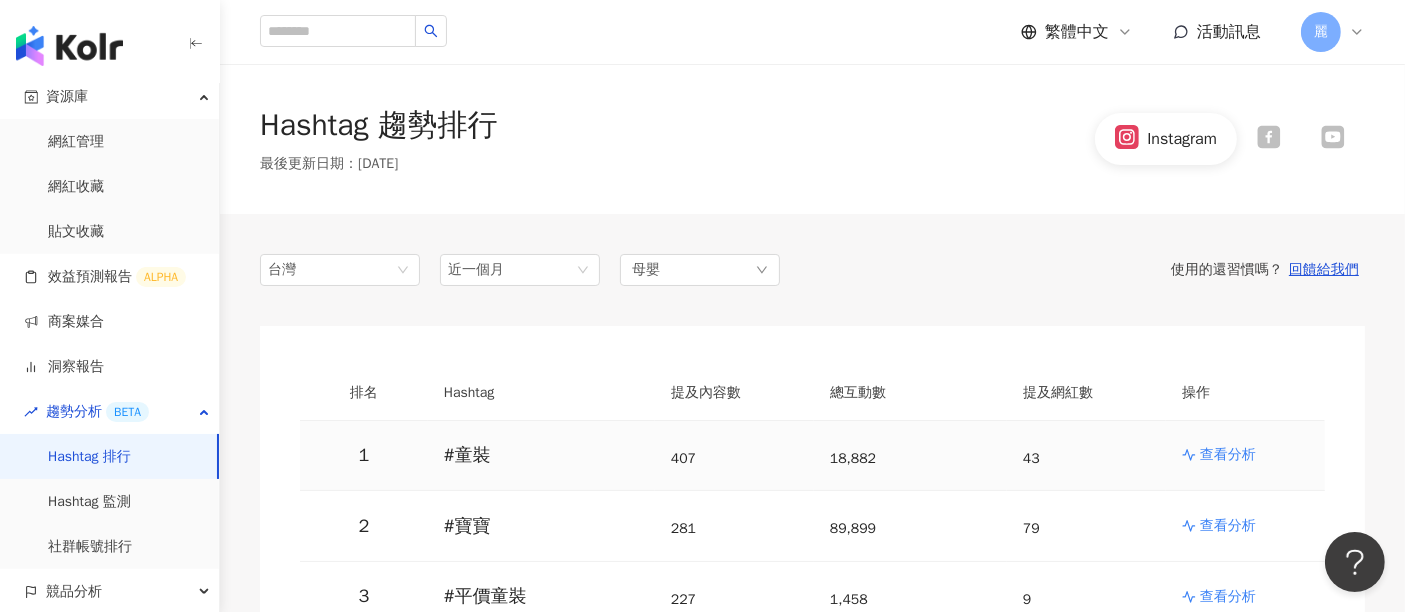 click on "查看分析" at bounding box center (1228, 455) 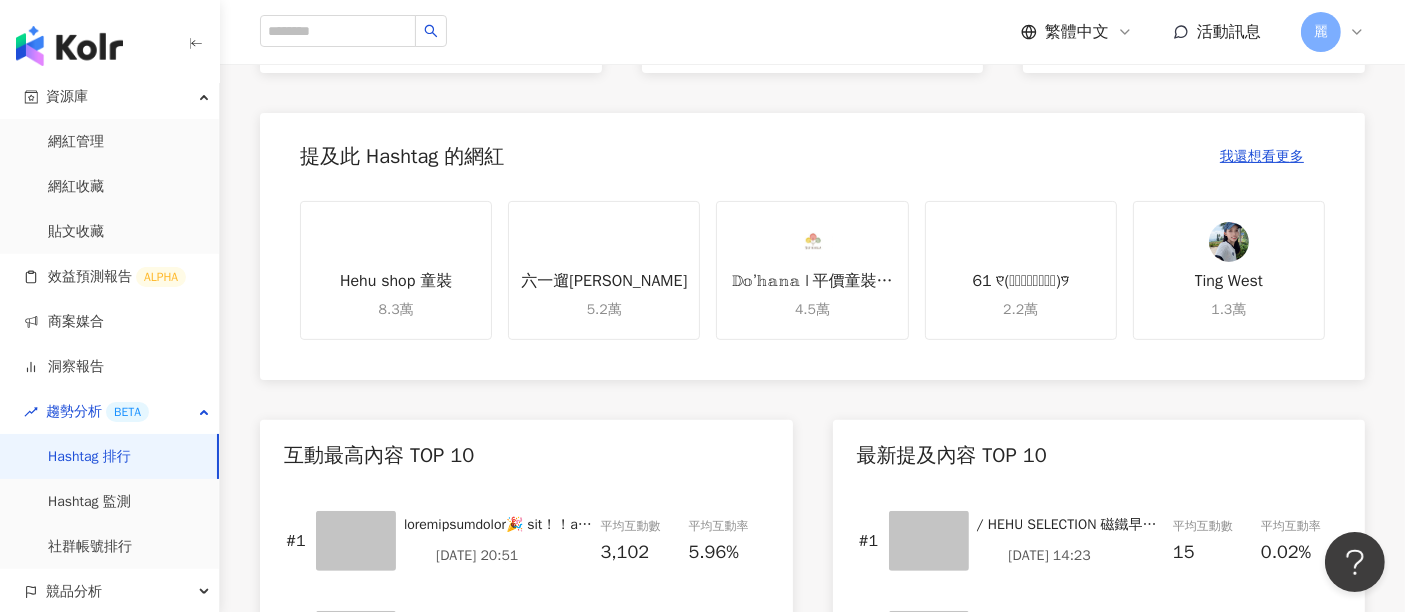 scroll, scrollTop: 777, scrollLeft: 0, axis: vertical 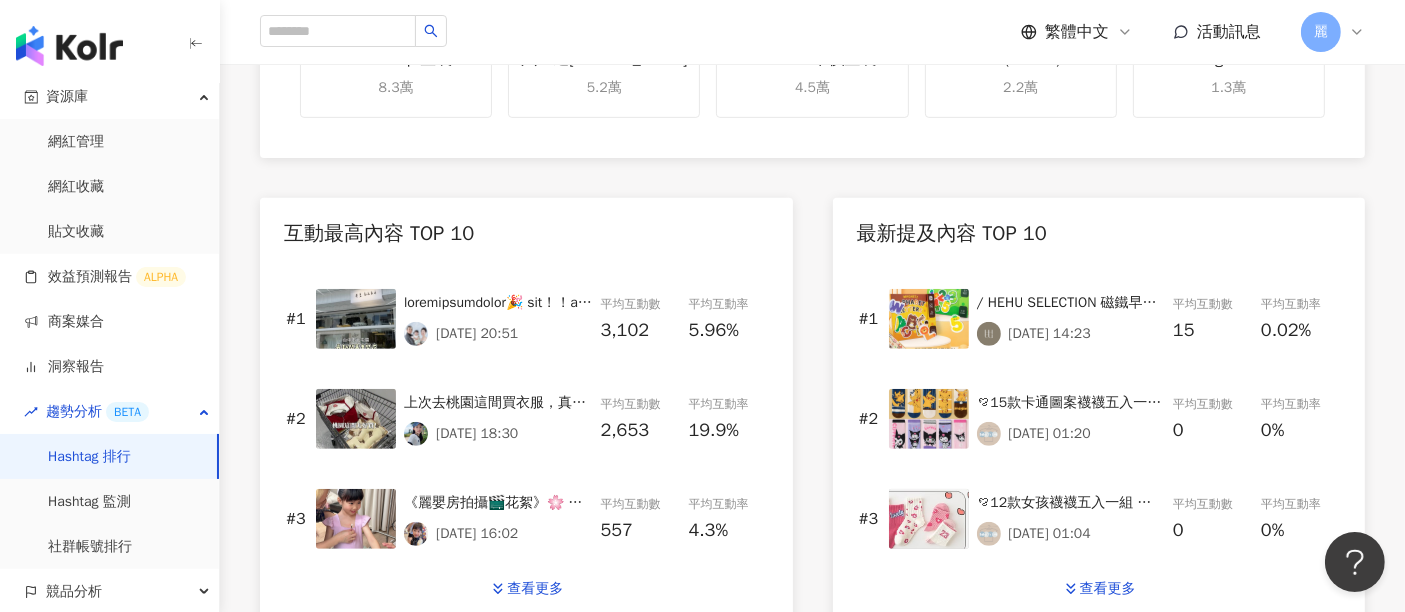 click on "《麗嬰房拍攝🎬花絮》🌸
這天一樣北上拍攝🎬
這次是拍「麗嬰房」的新品服飾🥳
每次雙寶一出發拍攝他們就很開心～
兩個E人到現場完全不怕生
跟工作人員互動玩到好像以前就認識一樣😆
麗嬰房服飾材質真的很綿柔軟舒服！
最近開始新推出迪士尼系列唷！
喜歡的爸媽可以前往逛逛喔！❤️
@les_enphants
4y🍋/2y迪迪
#麗嬰房 #童裝 #拍攝 #拍攝日常 #lesenphants #服裝 #迪士尼 #迪士尼公主 #迪士尼系列 #花絮 #小檸萌的成長日記 #穿搭 #兒童穿搭 #兒童服飾 #育兒好物 #育兒好物推薦 #女兒 #兒子" at bounding box center (498, 503) 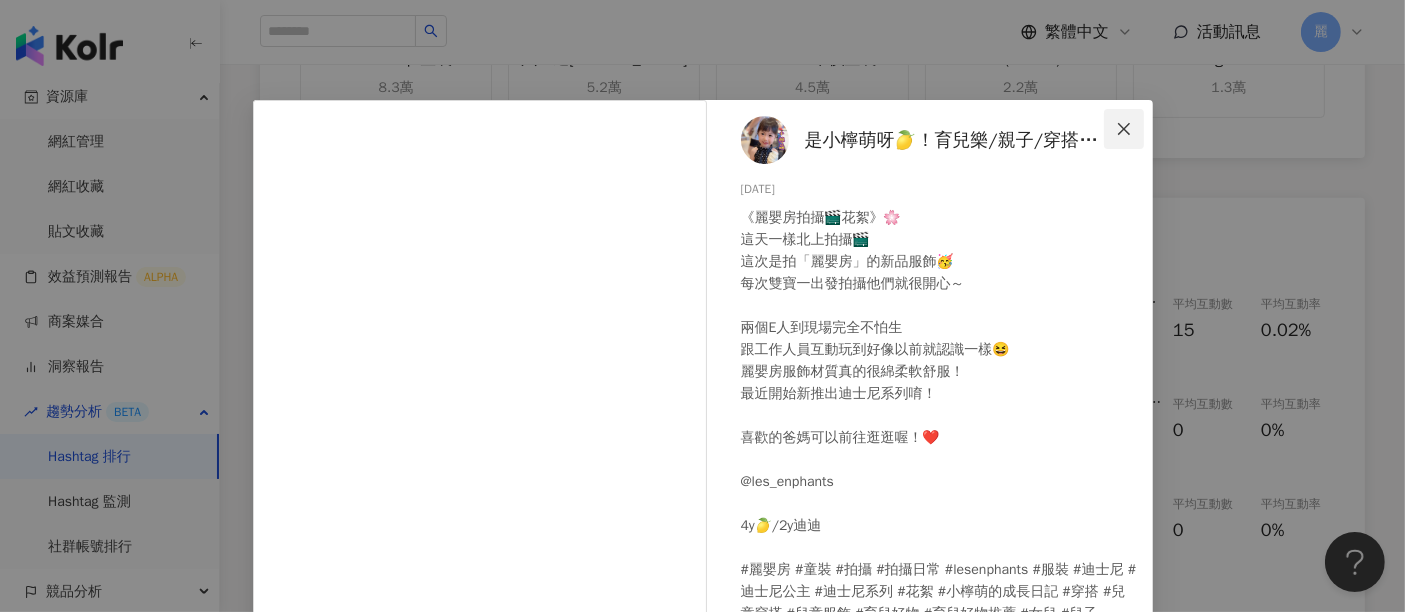 click 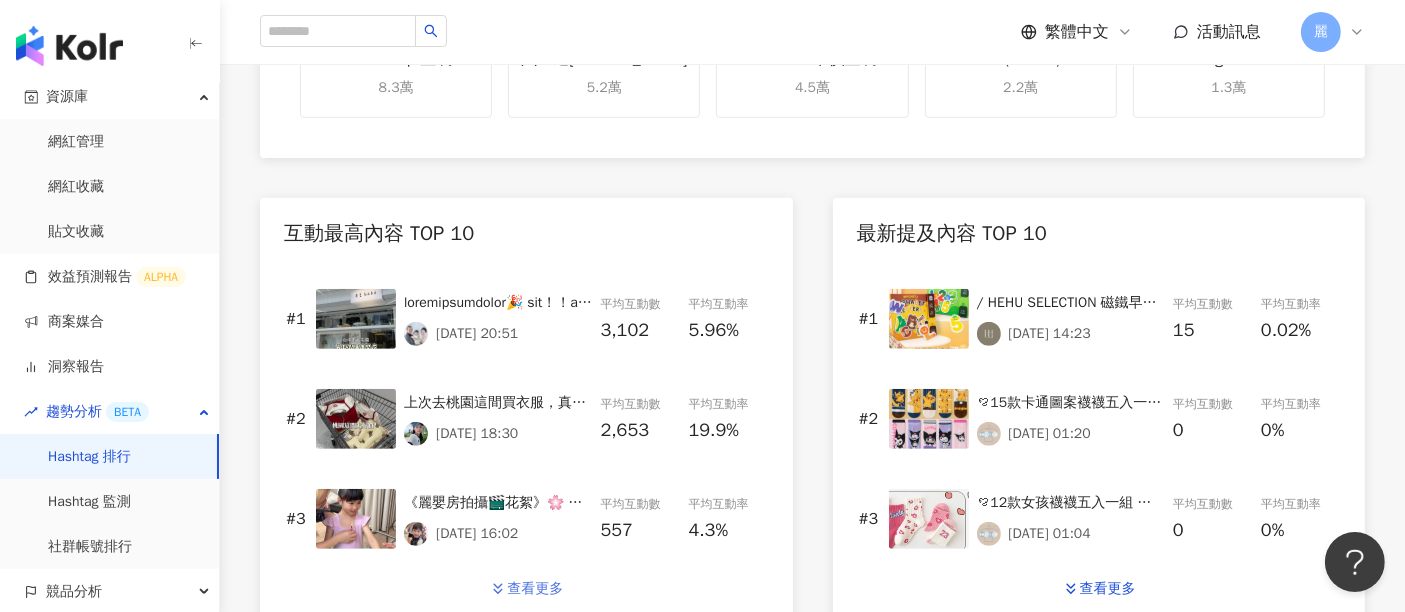 click on "查看更多" at bounding box center (535, 589) 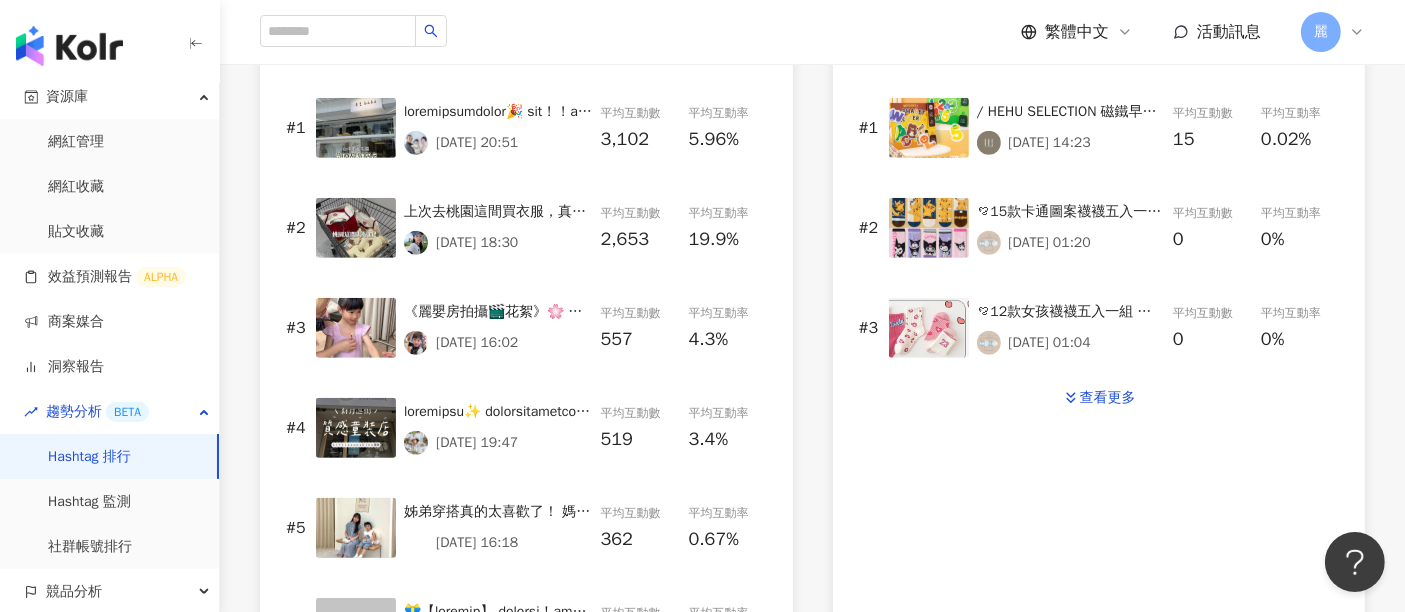scroll, scrollTop: 1000, scrollLeft: 0, axis: vertical 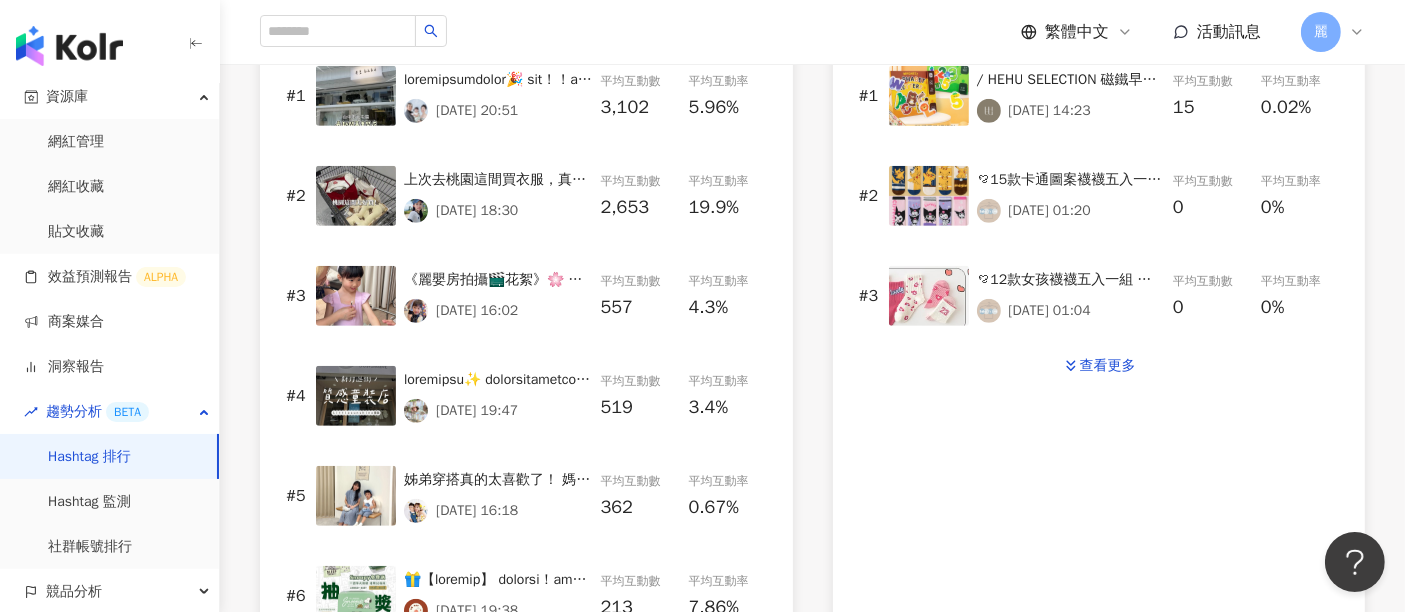 click on "姊弟穿搭真的太喜歡了！
媽媽沒忍住又多買了好幾套😌
#童裝穿搭 #童裝 #毛豆童裝 #親子穿搭 #ootd #穿搭" at bounding box center (498, 480) 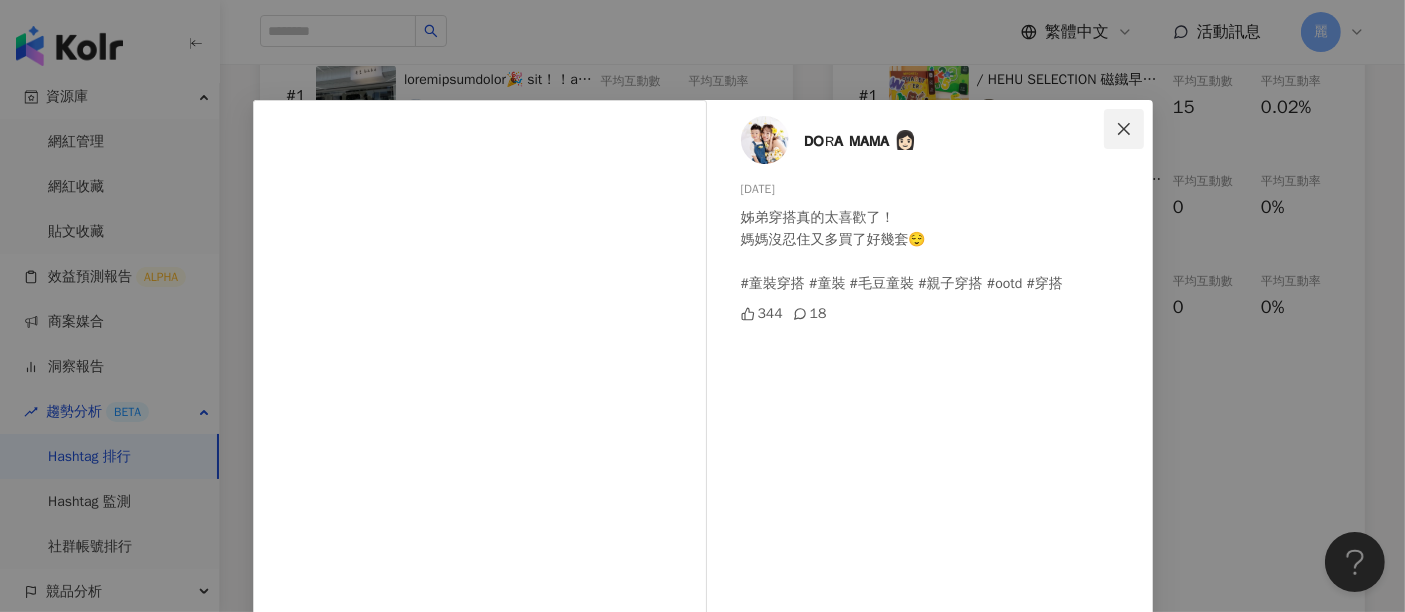 click 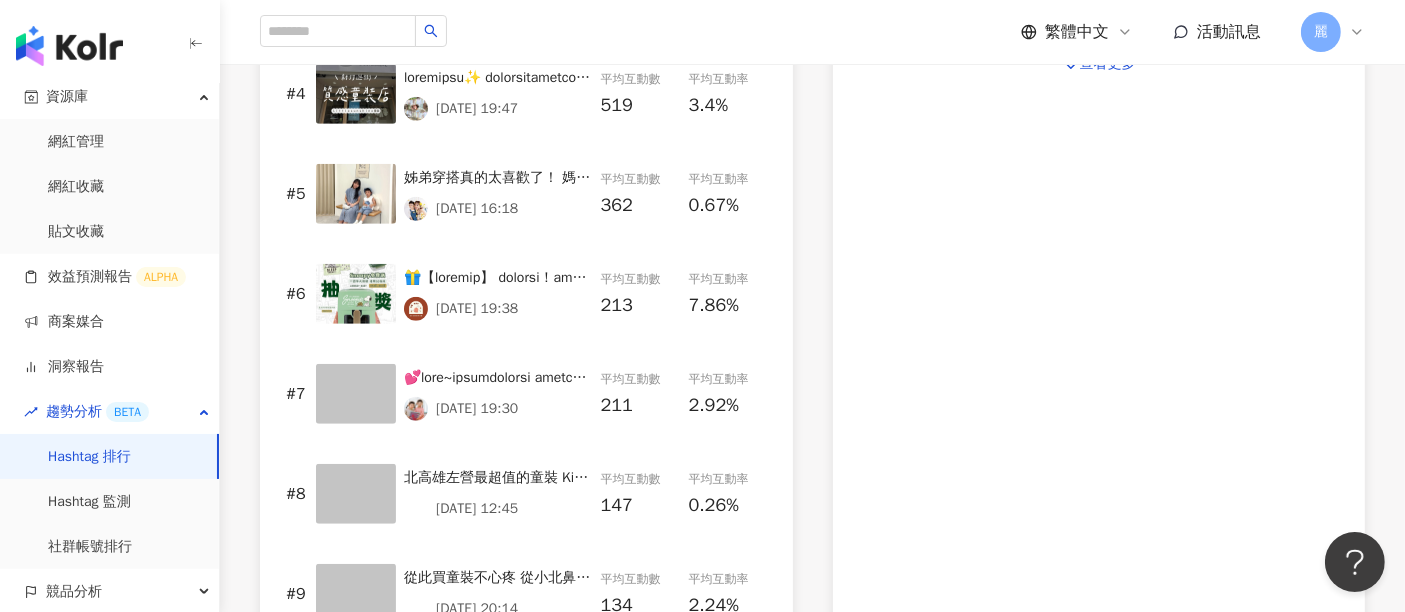 scroll, scrollTop: 1333, scrollLeft: 0, axis: vertical 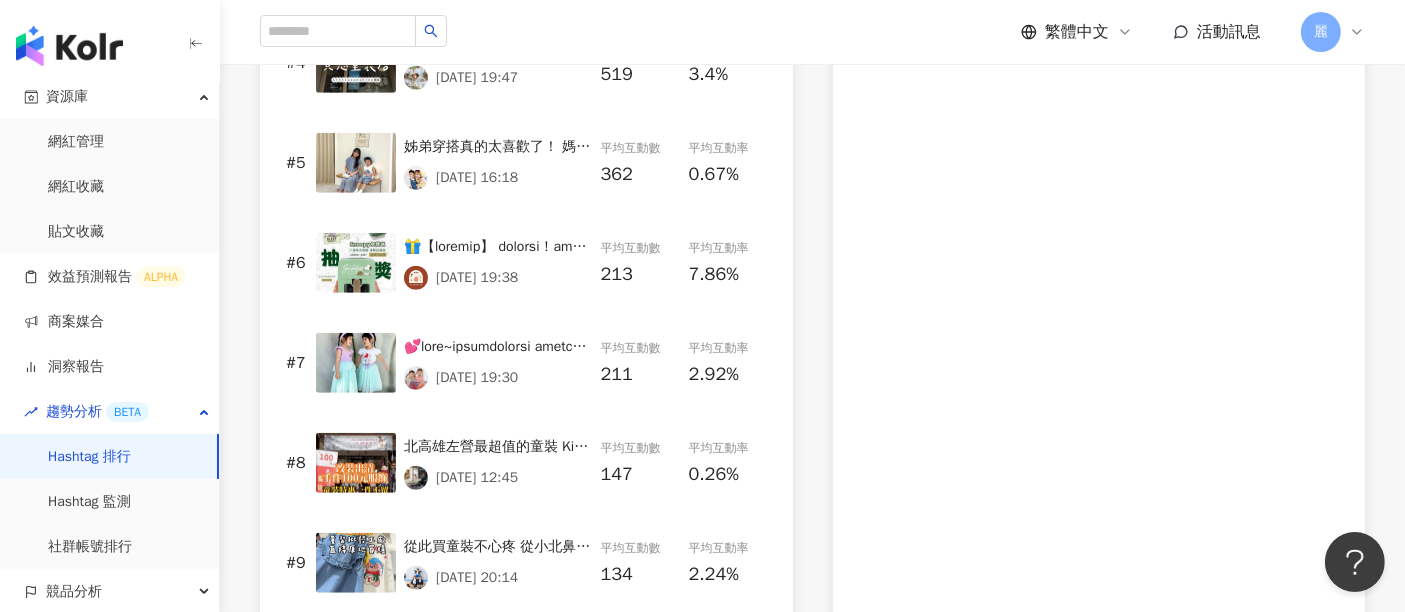 click at bounding box center [498, 347] 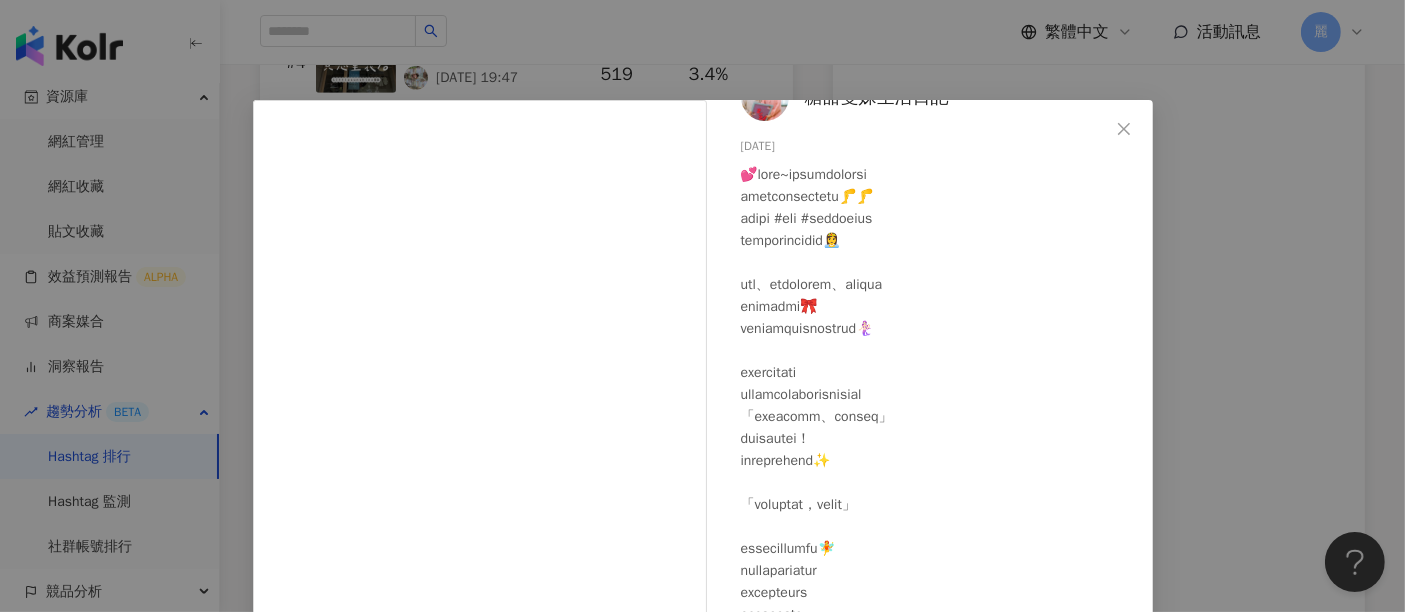 scroll, scrollTop: 86, scrollLeft: 0, axis: vertical 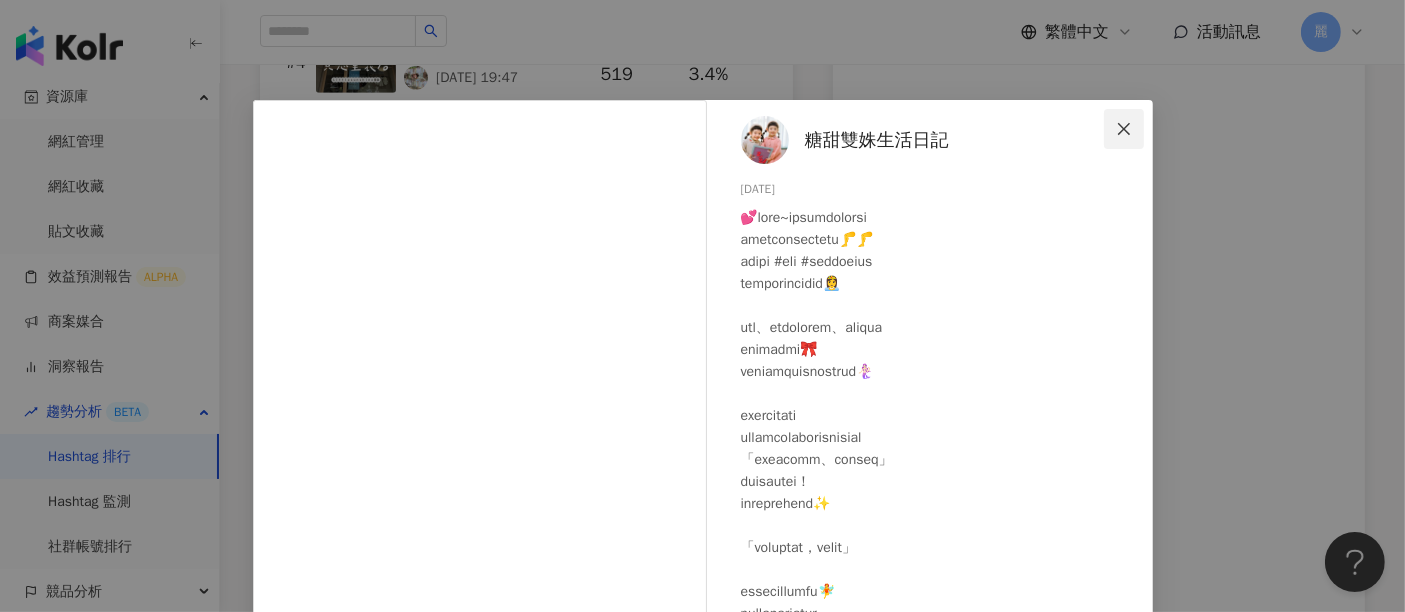 click 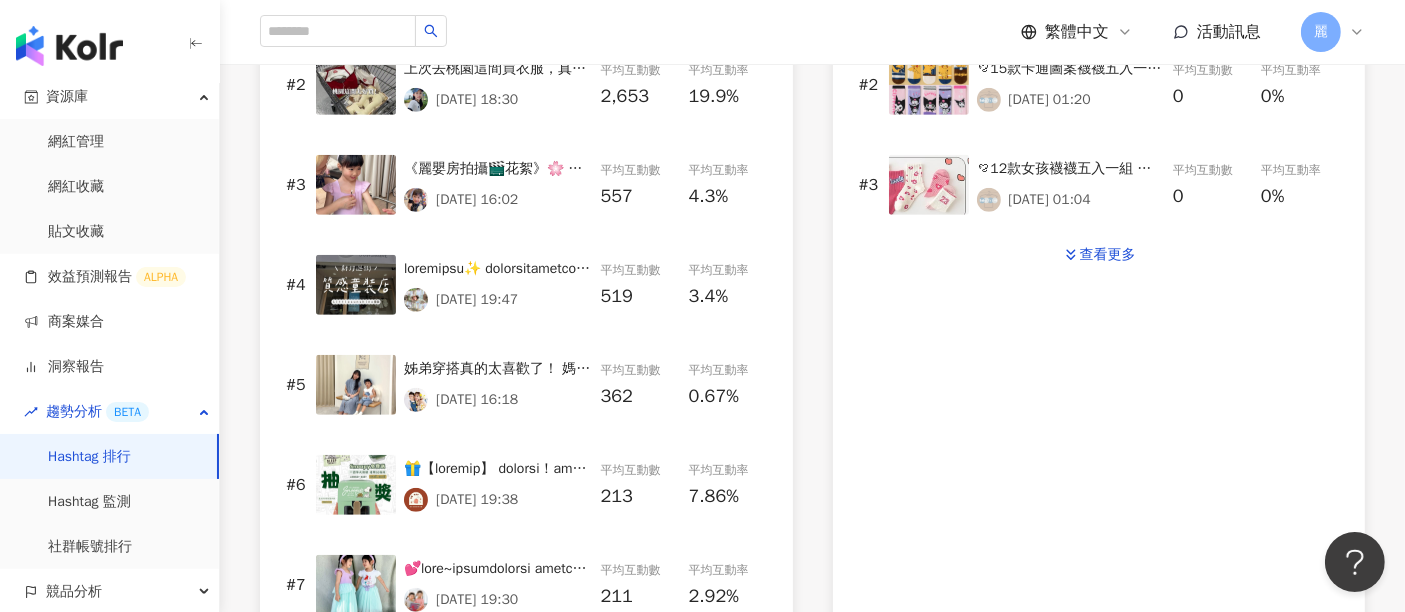 scroll, scrollTop: 777, scrollLeft: 0, axis: vertical 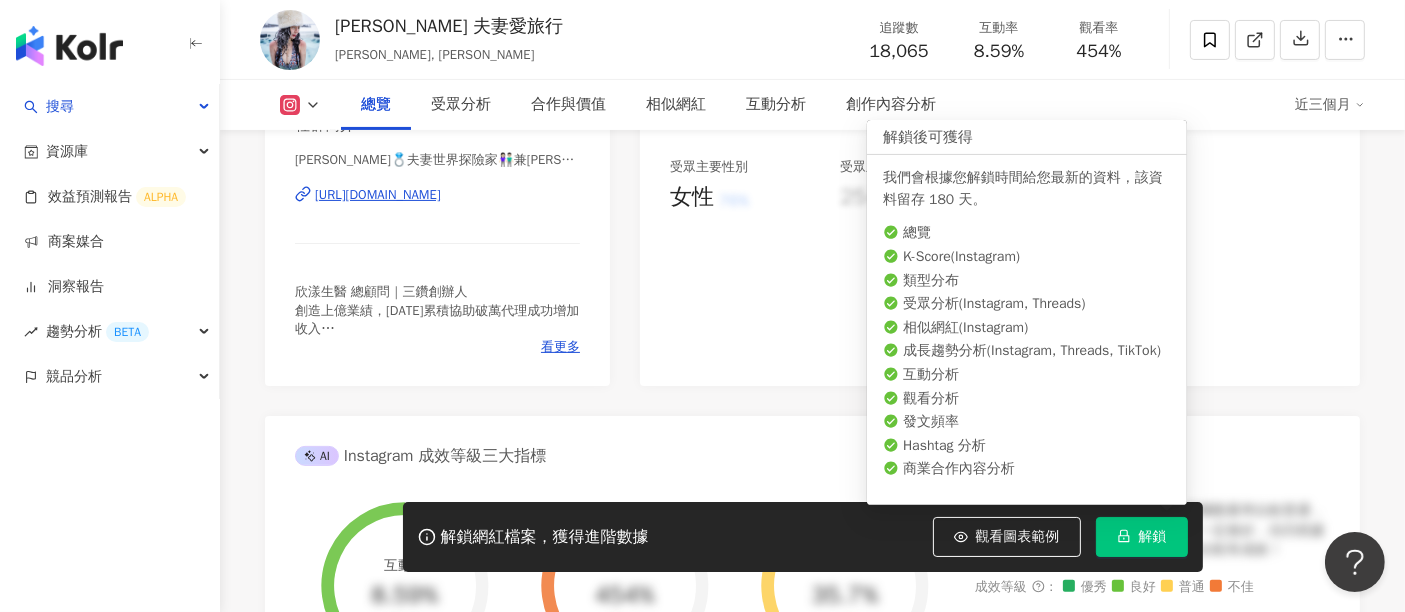click 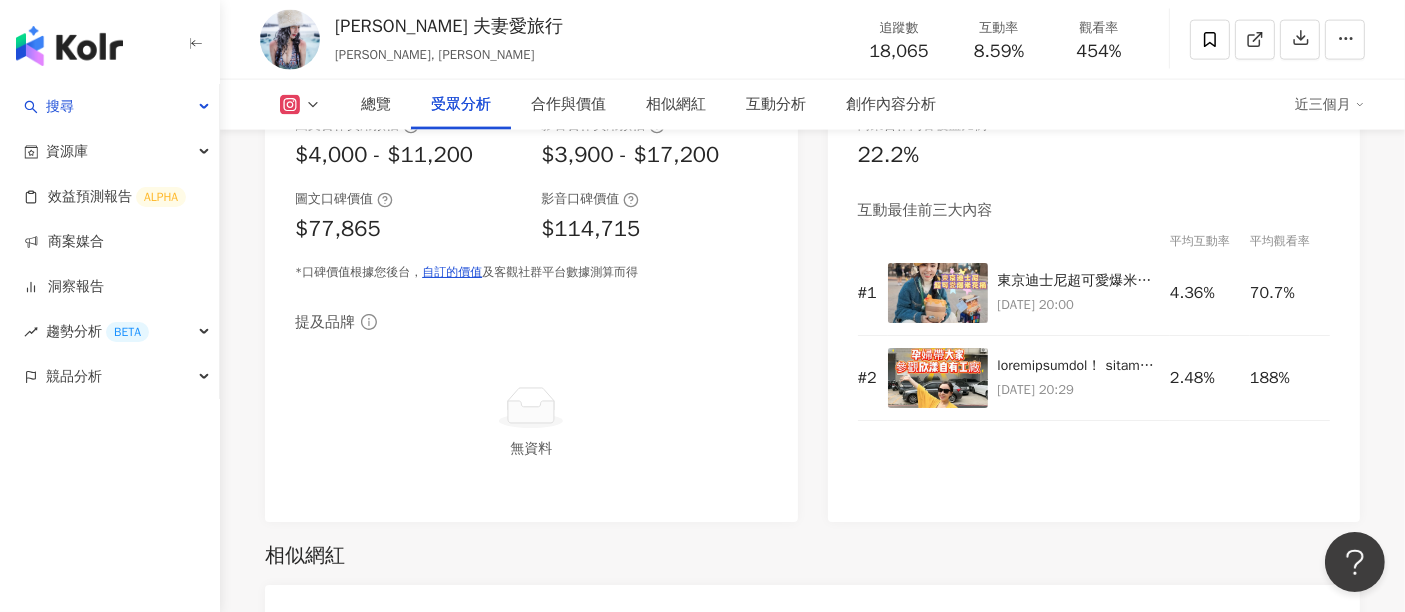 scroll, scrollTop: 2888, scrollLeft: 0, axis: vertical 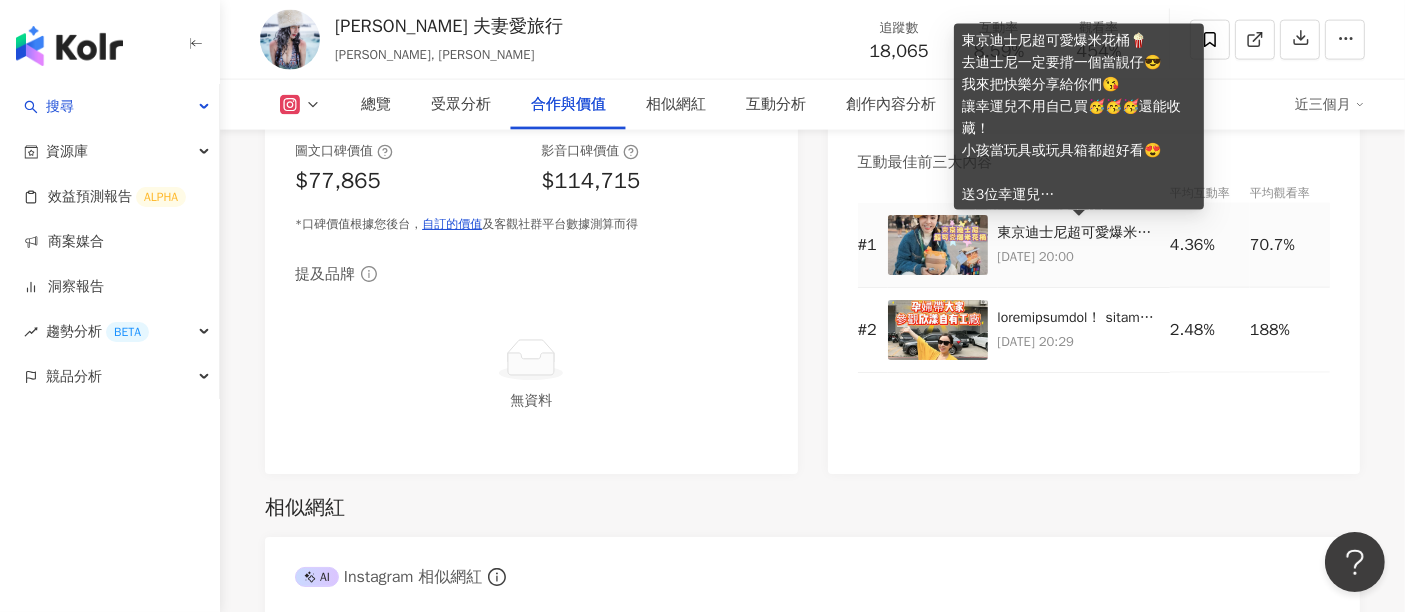 click on "東京迪士尼超可愛爆米花桶🍿
去迪士尼一定要揹一個當靚仔😎
我來把快樂分享給你們😘
讓幸運兒不用自己買🥳🥳🥳還能收藏！
小孩當玩具或玩具箱都超好看😍
送3位幸運兒
✮怪獸電力公司爆米花桶x1
✮米奇米妮馬車爆米花桶x1
✮小熊維尼爆米花桶x1
only一個規則
@ 2位好姊妹 留言喜歡哪個爆米花桶🍿
很簡單吧😎
（可以重複留言但@ 的朋友需不同人）
活動時間：
即日起到7/31晚上23:59截止
8/1公佈3位幸運兒✨
怪獸電力公司其實還有一扇門是阿布的房間
我現場沒發現😂收到的人自己找找看xD
#迪士尼 #迪士尼樂園 #disney #disneyland #東京迪士尼" at bounding box center (1079, 233) 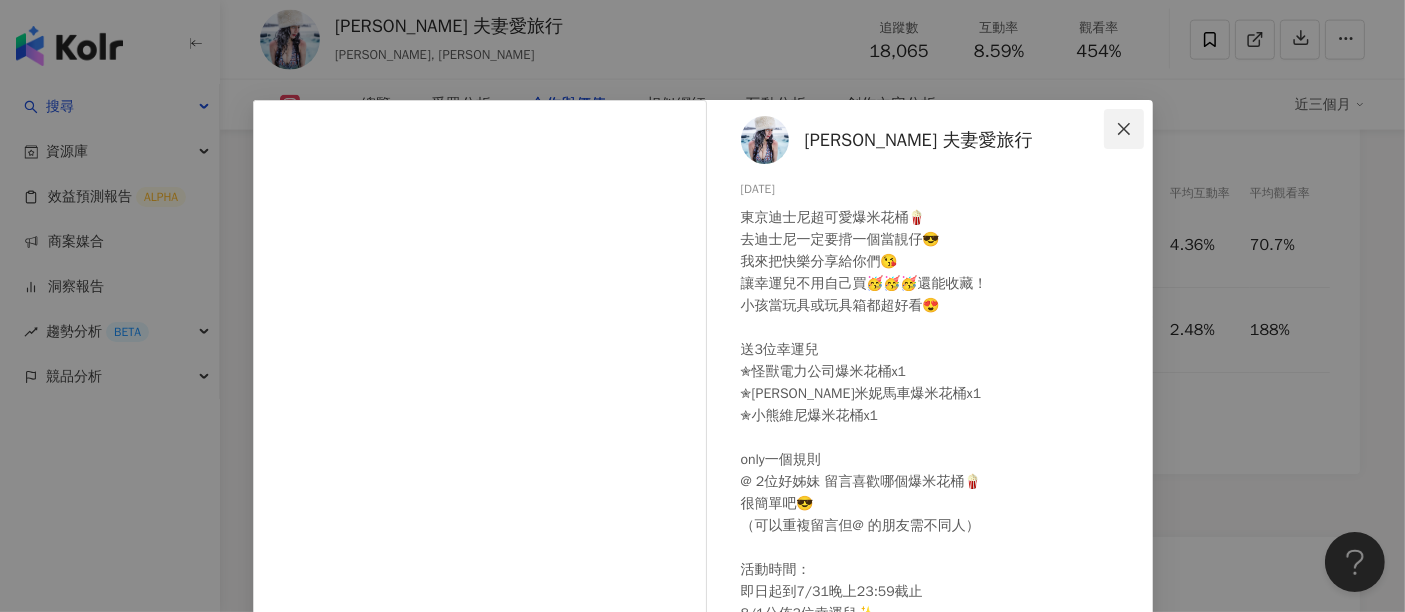 click at bounding box center [1124, 129] 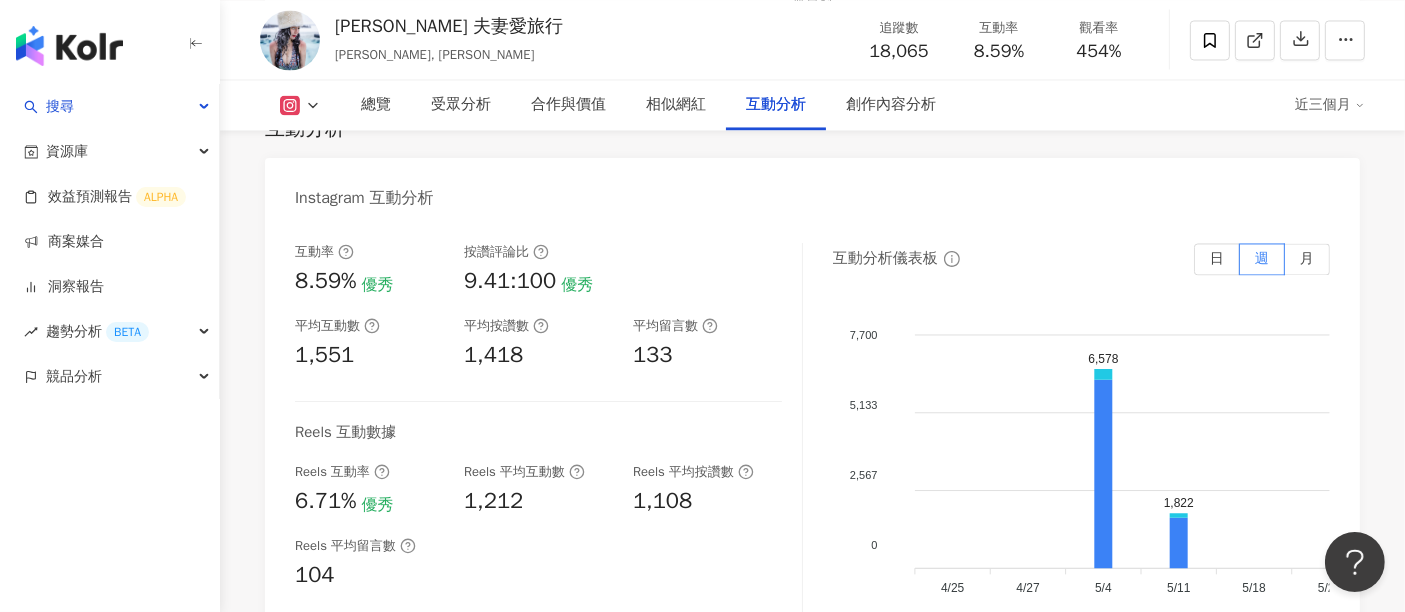 scroll, scrollTop: 3888, scrollLeft: 0, axis: vertical 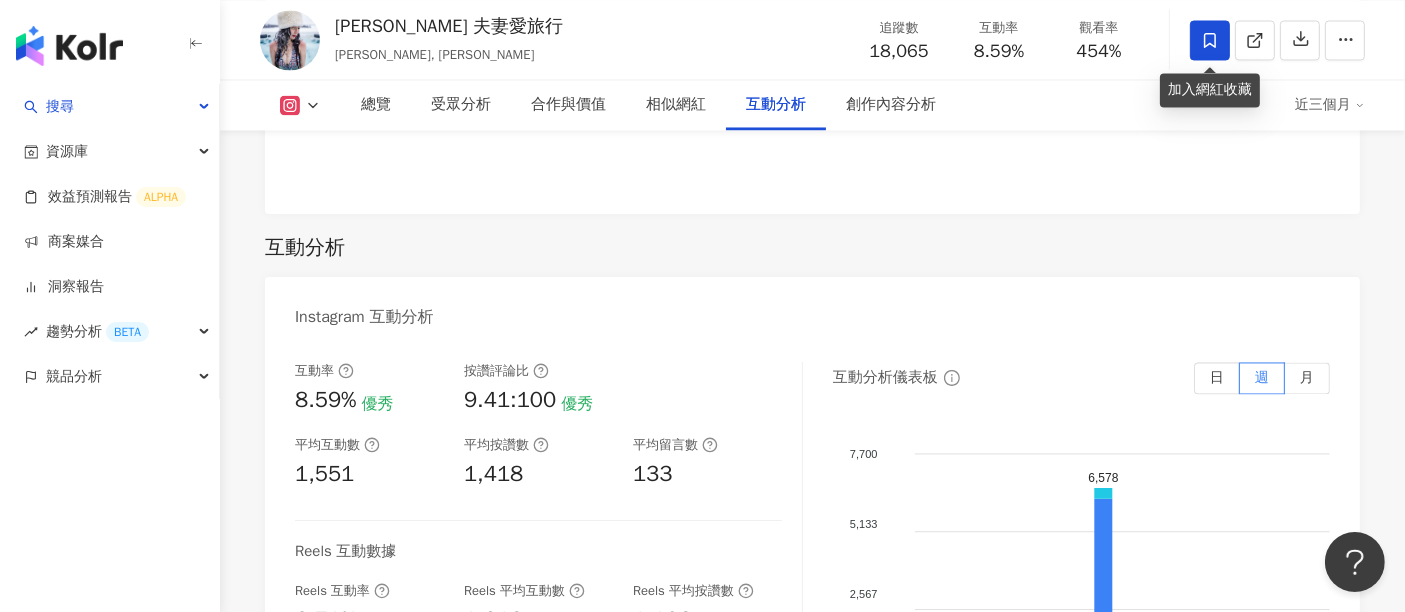click 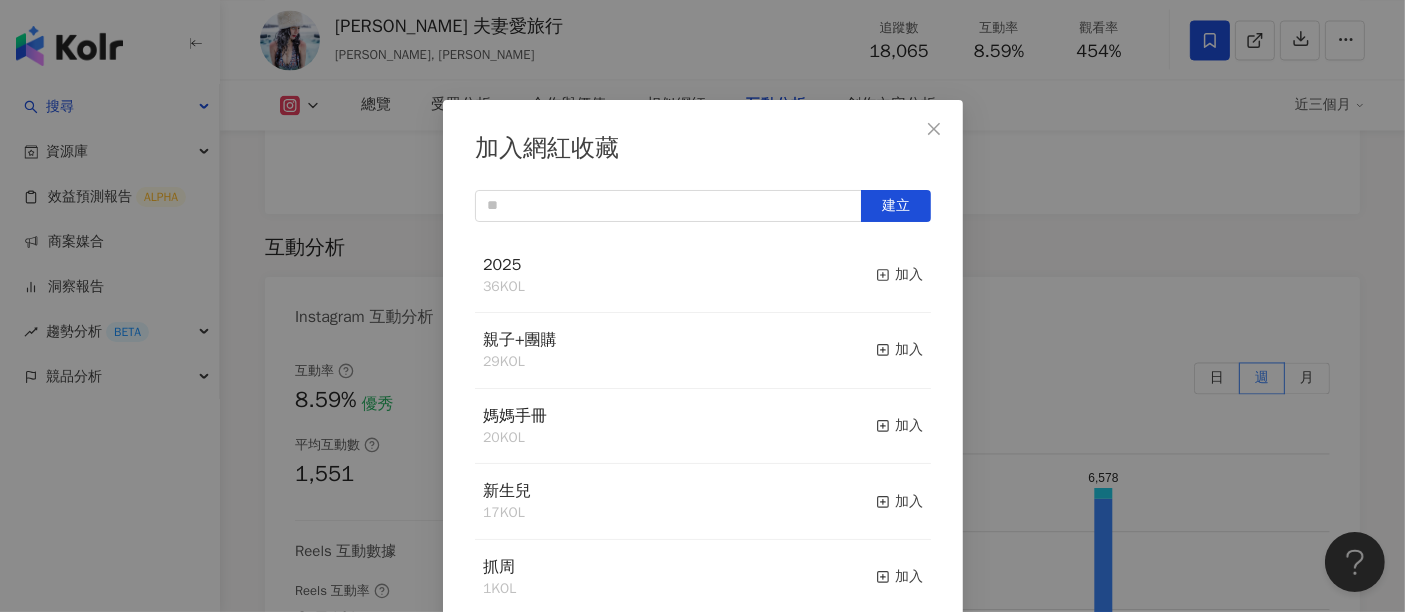 scroll, scrollTop: 8, scrollLeft: 0, axis: vertical 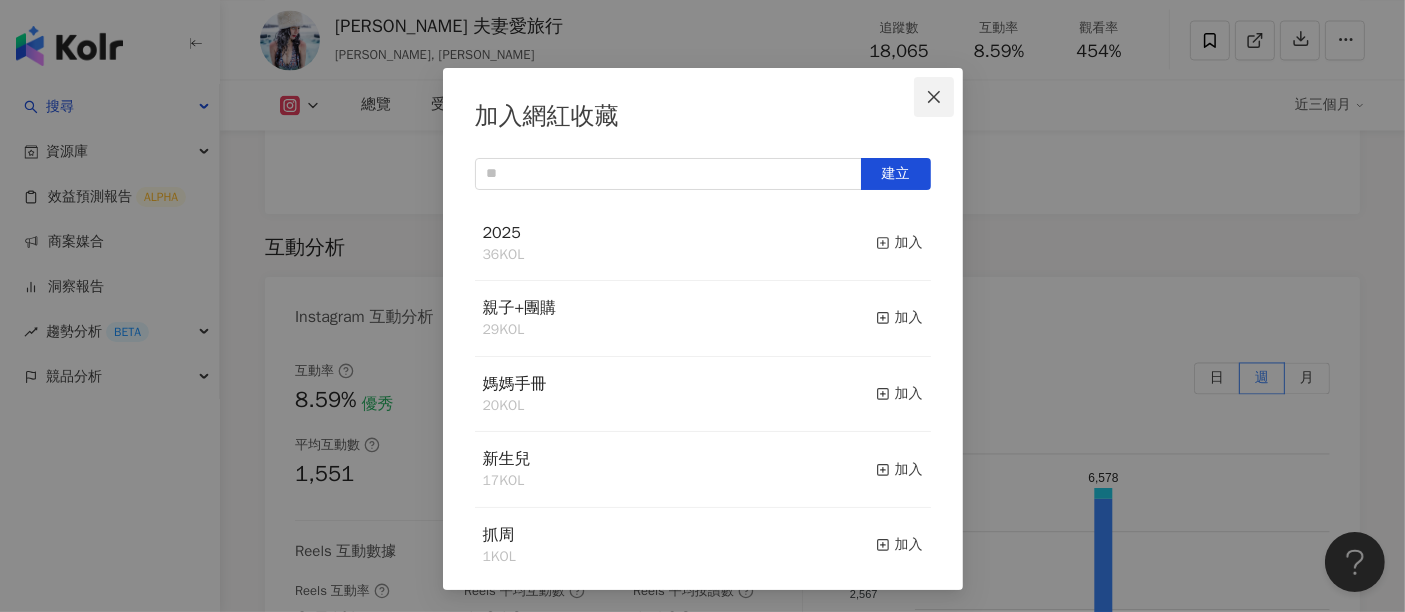 click 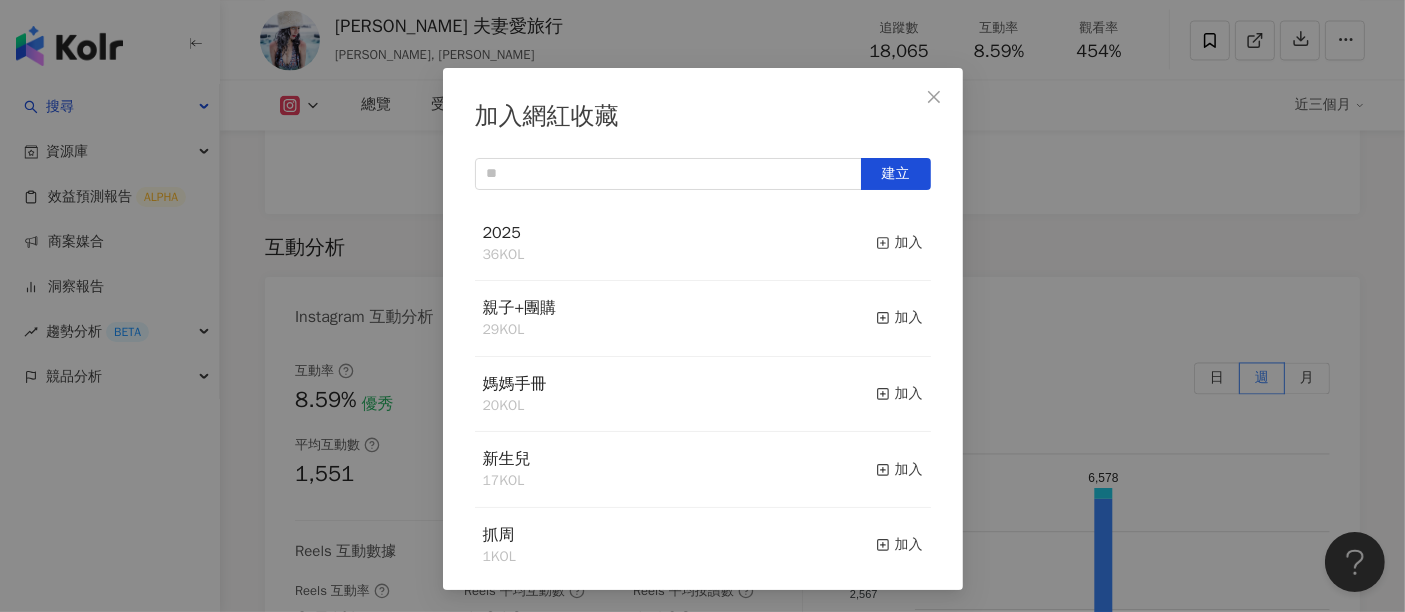 scroll, scrollTop: 0, scrollLeft: 0, axis: both 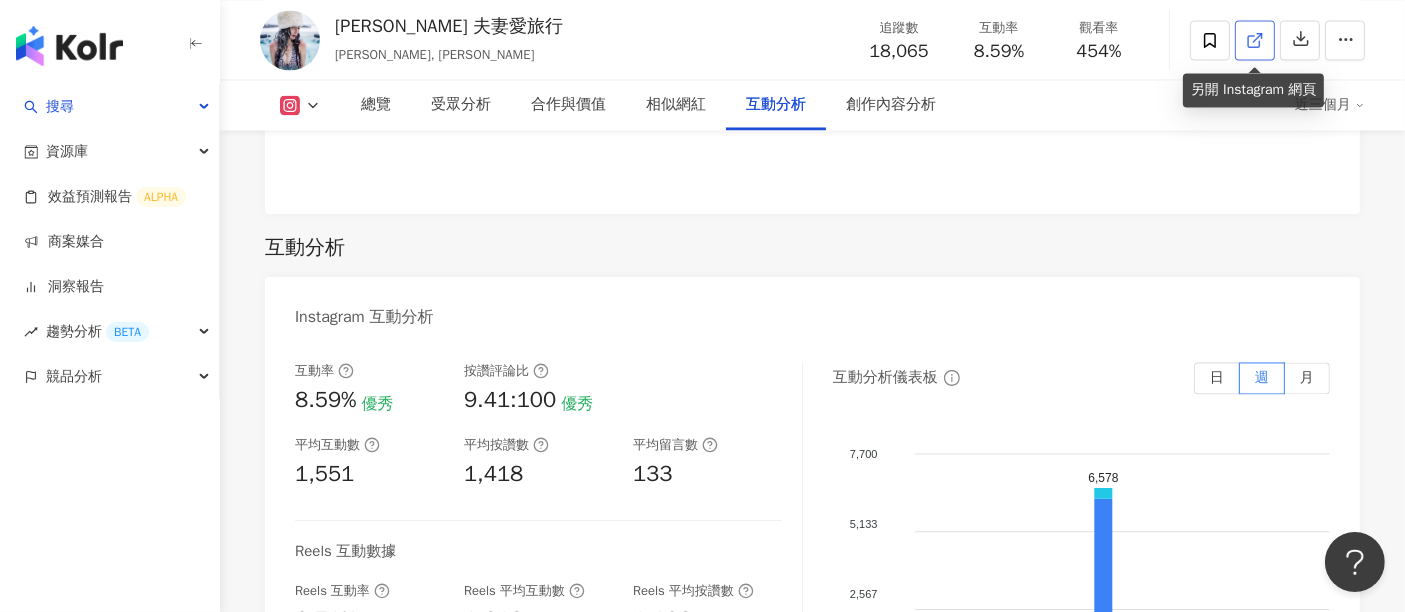 click 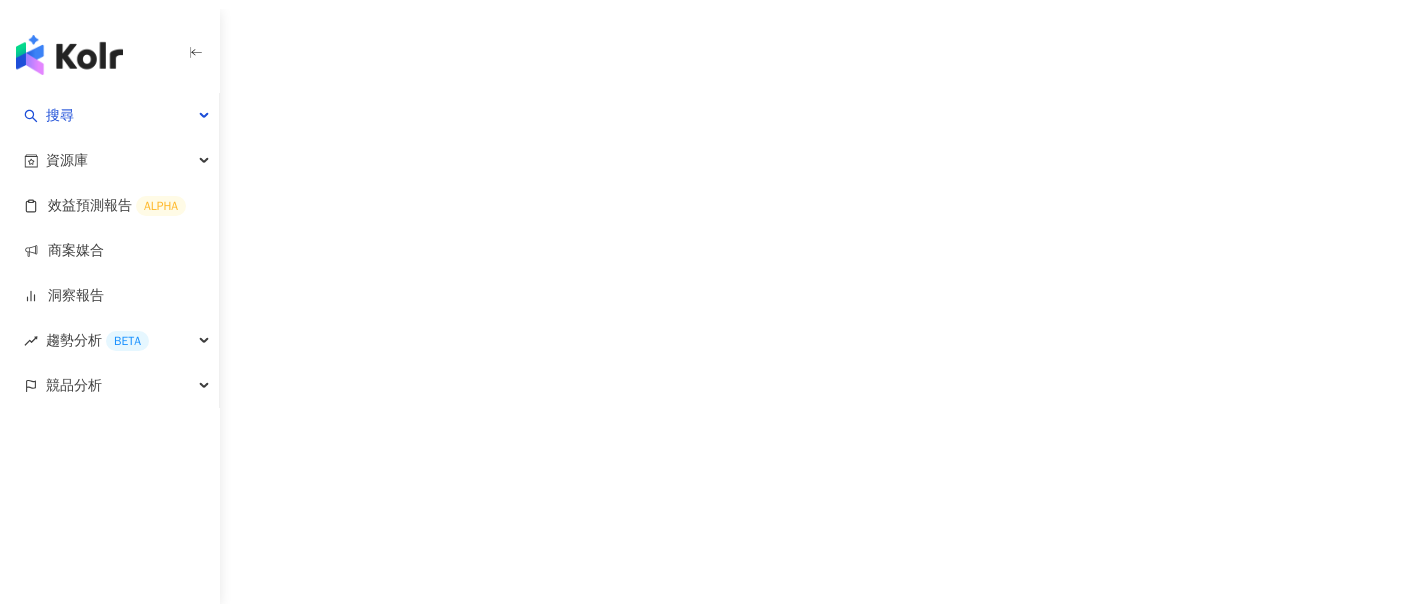 scroll, scrollTop: 0, scrollLeft: 0, axis: both 